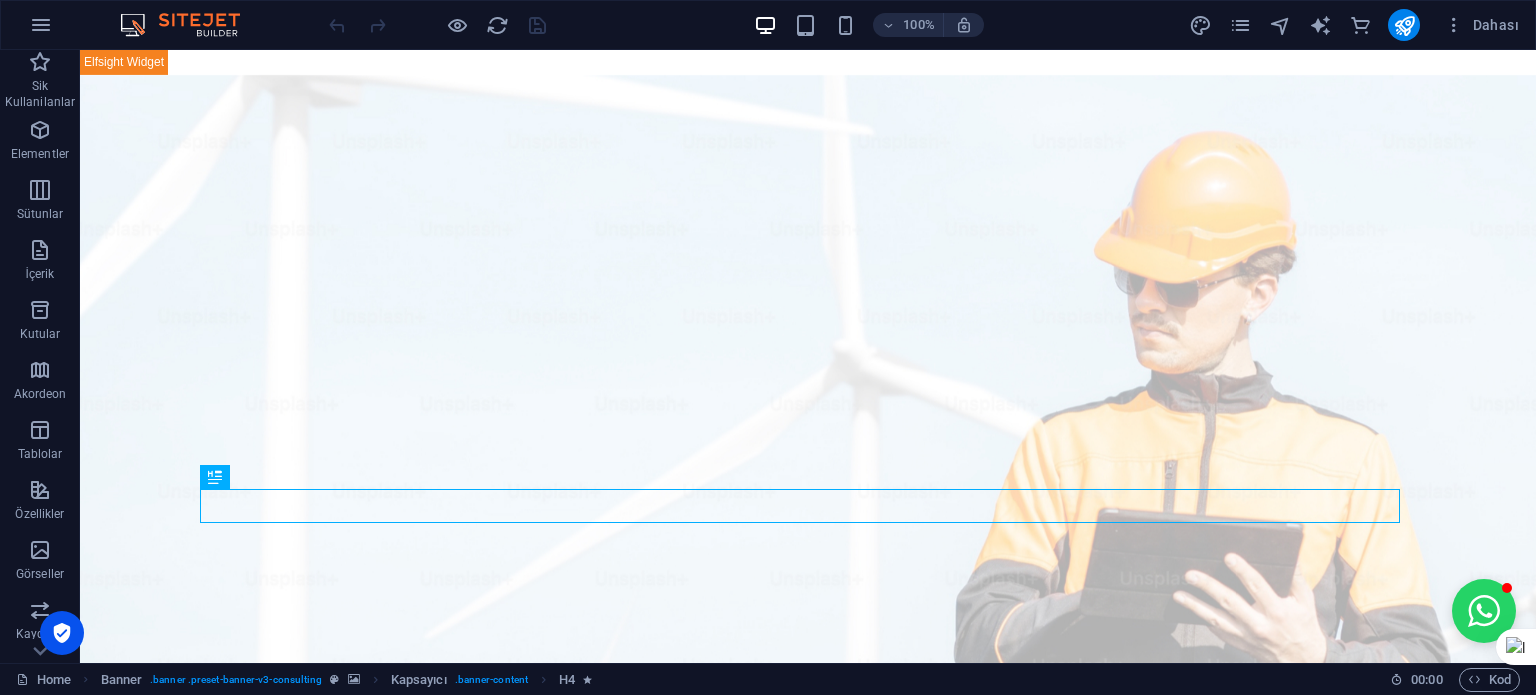 scroll, scrollTop: 0, scrollLeft: 0, axis: both 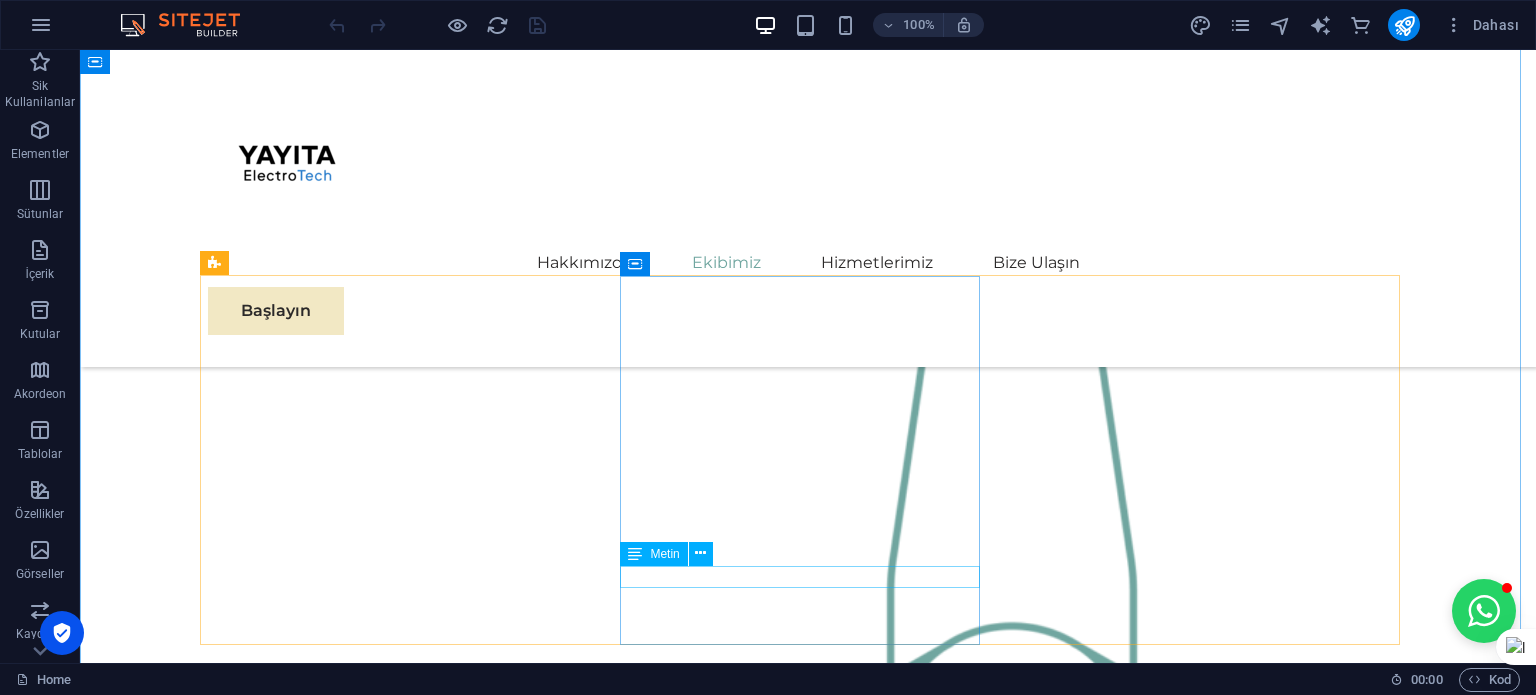 click on "Enerji Mühendisi" at bounding box center [388, 2530] 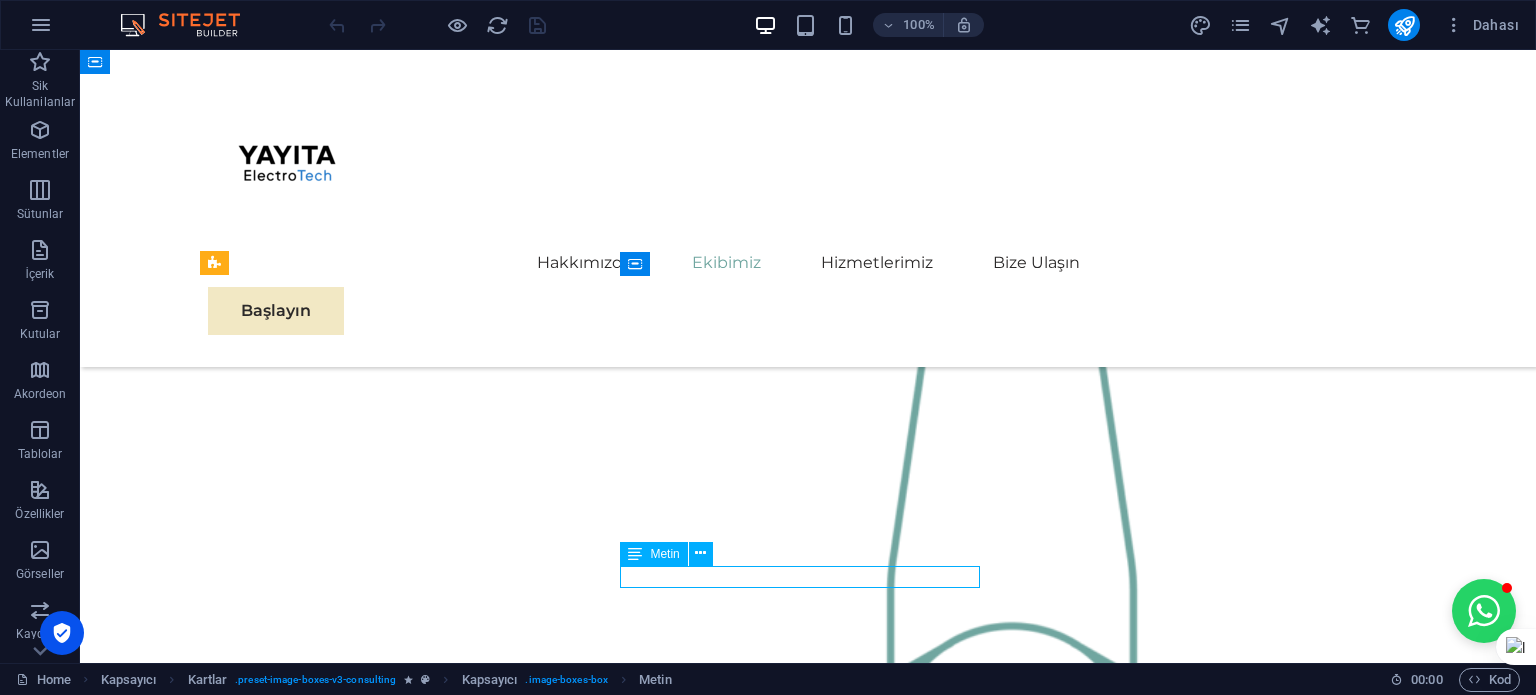 click on "Enerji Mühendisi" at bounding box center [388, 2530] 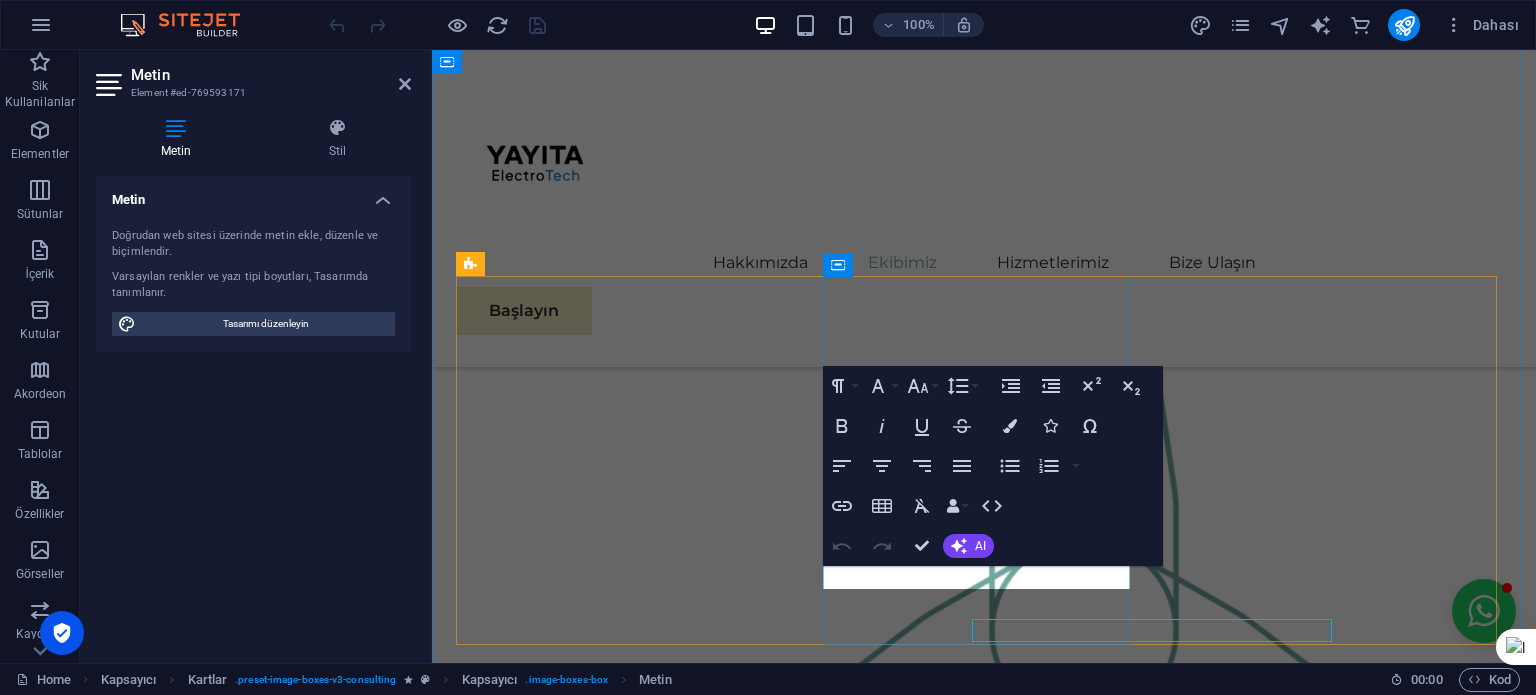 scroll, scrollTop: 2046, scrollLeft: 0, axis: vertical 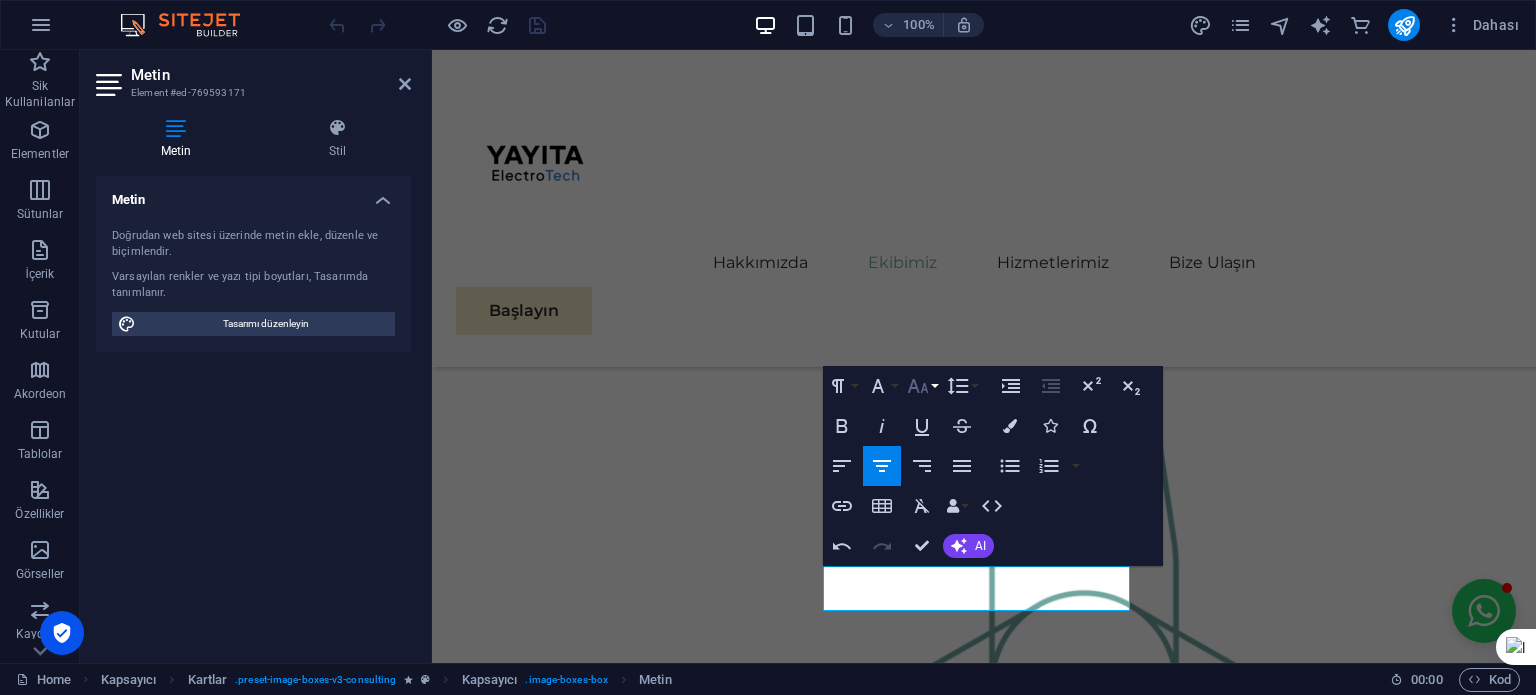 click 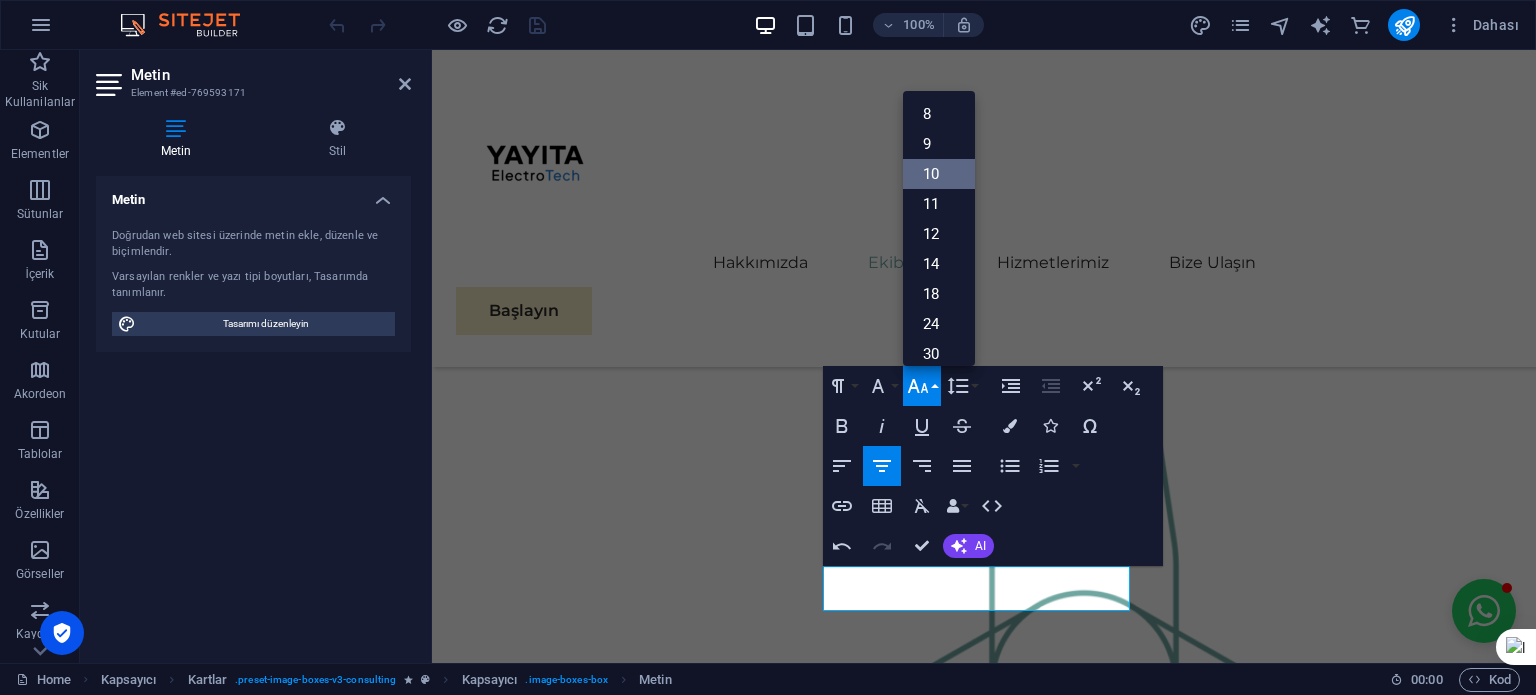 click on "10" at bounding box center [939, 174] 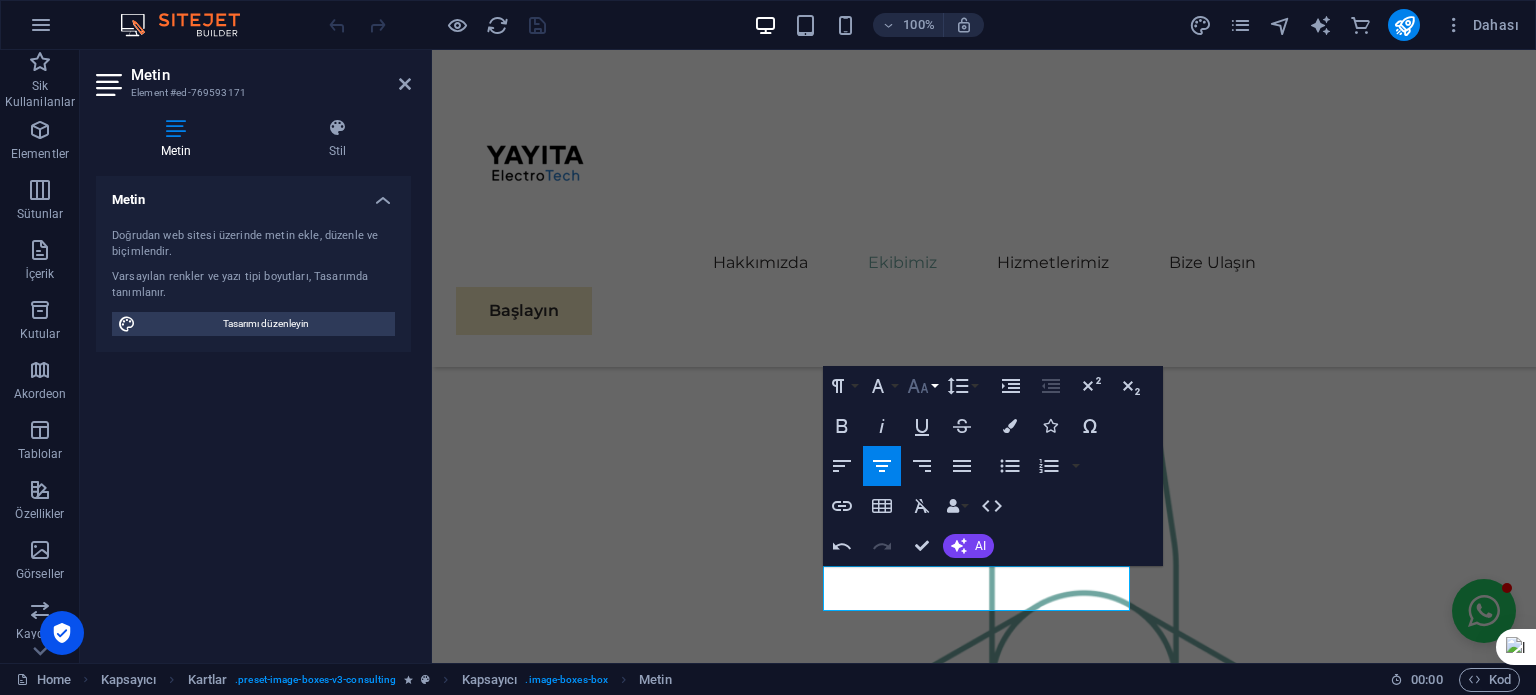 click 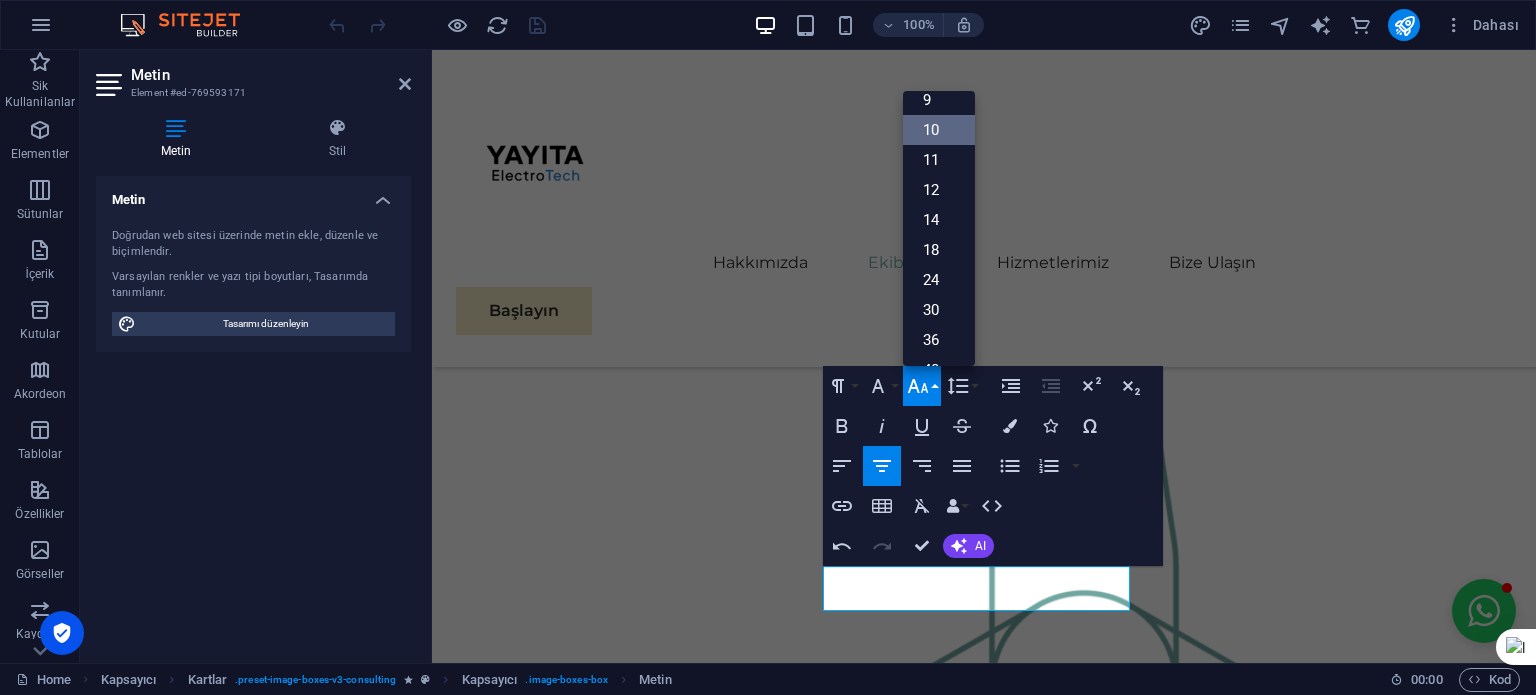 scroll, scrollTop: 0, scrollLeft: 0, axis: both 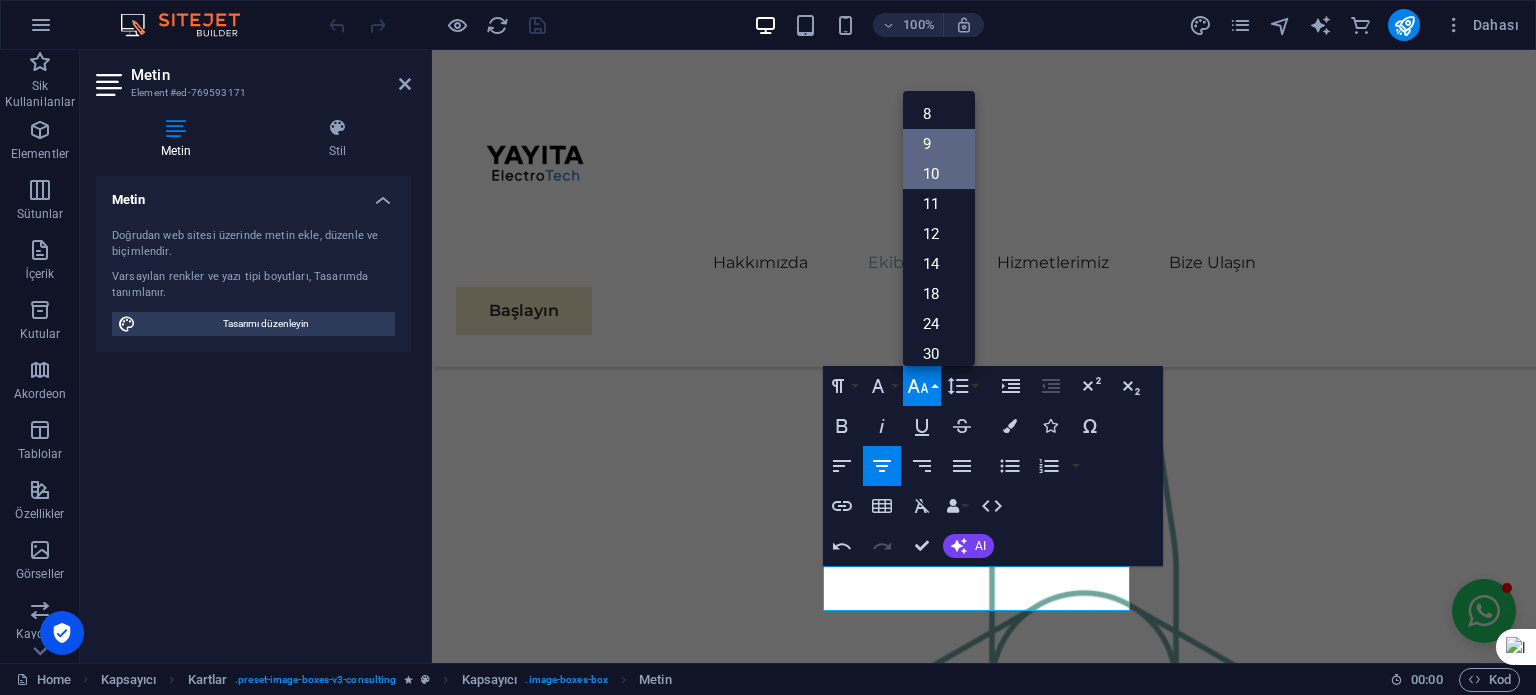 click on "9" at bounding box center [939, 144] 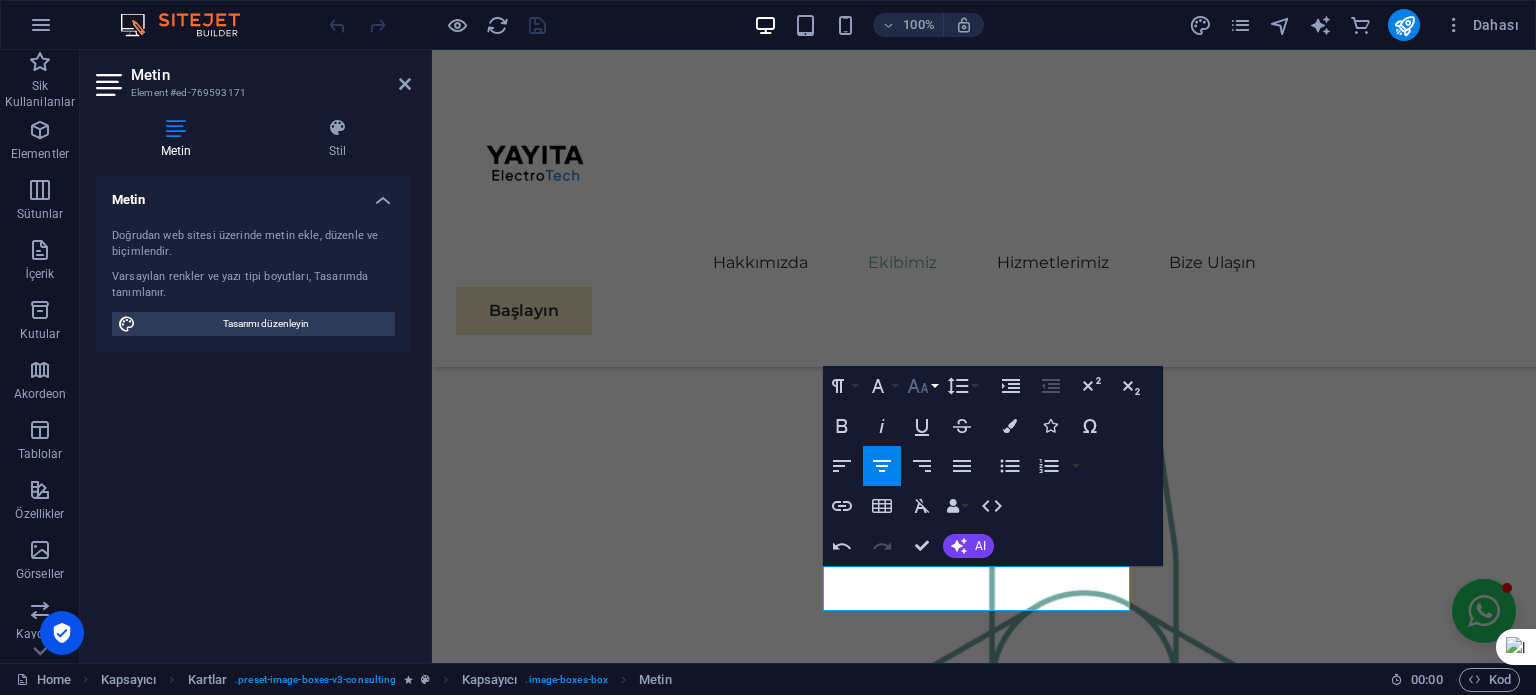 click on "Font Size" at bounding box center [922, 386] 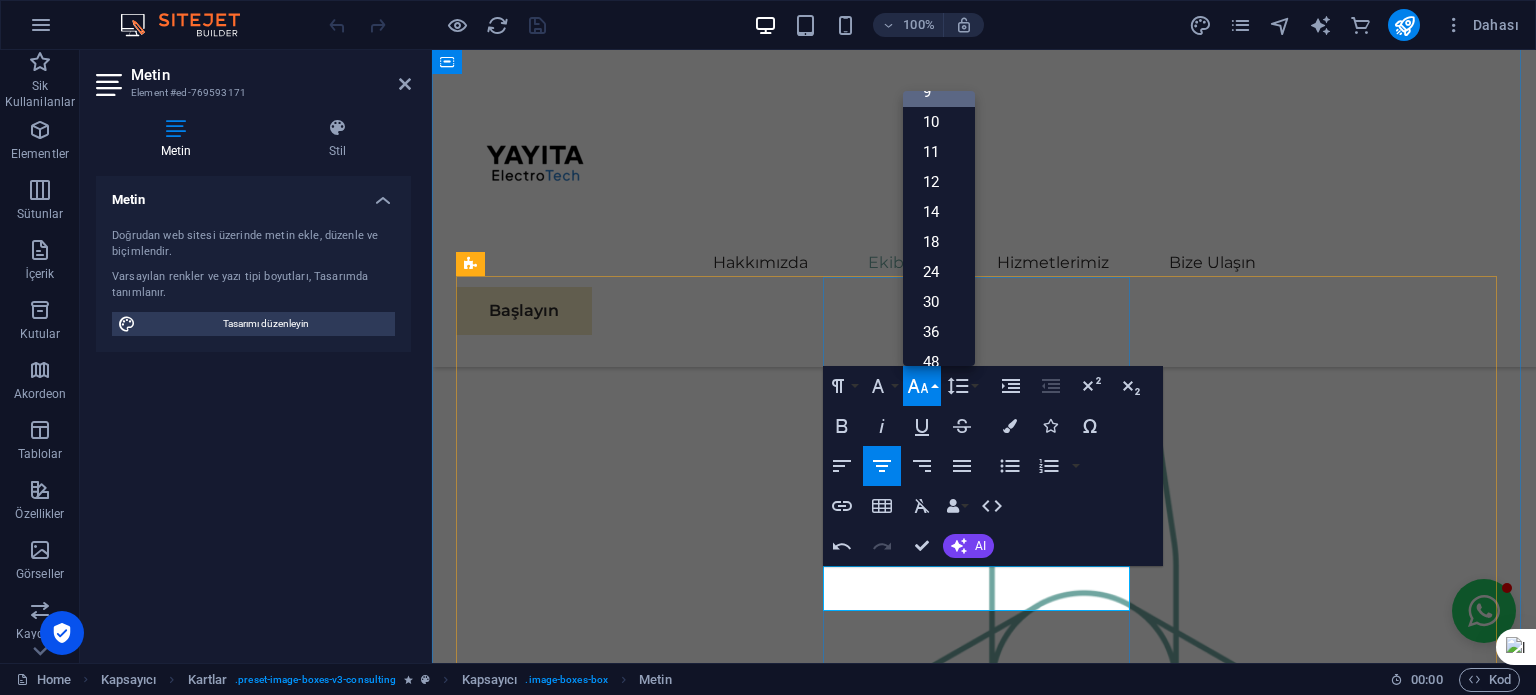 click on "Enerji Mühendisi & Proje Sorumlusu ​" at bounding box center [612, 2360] 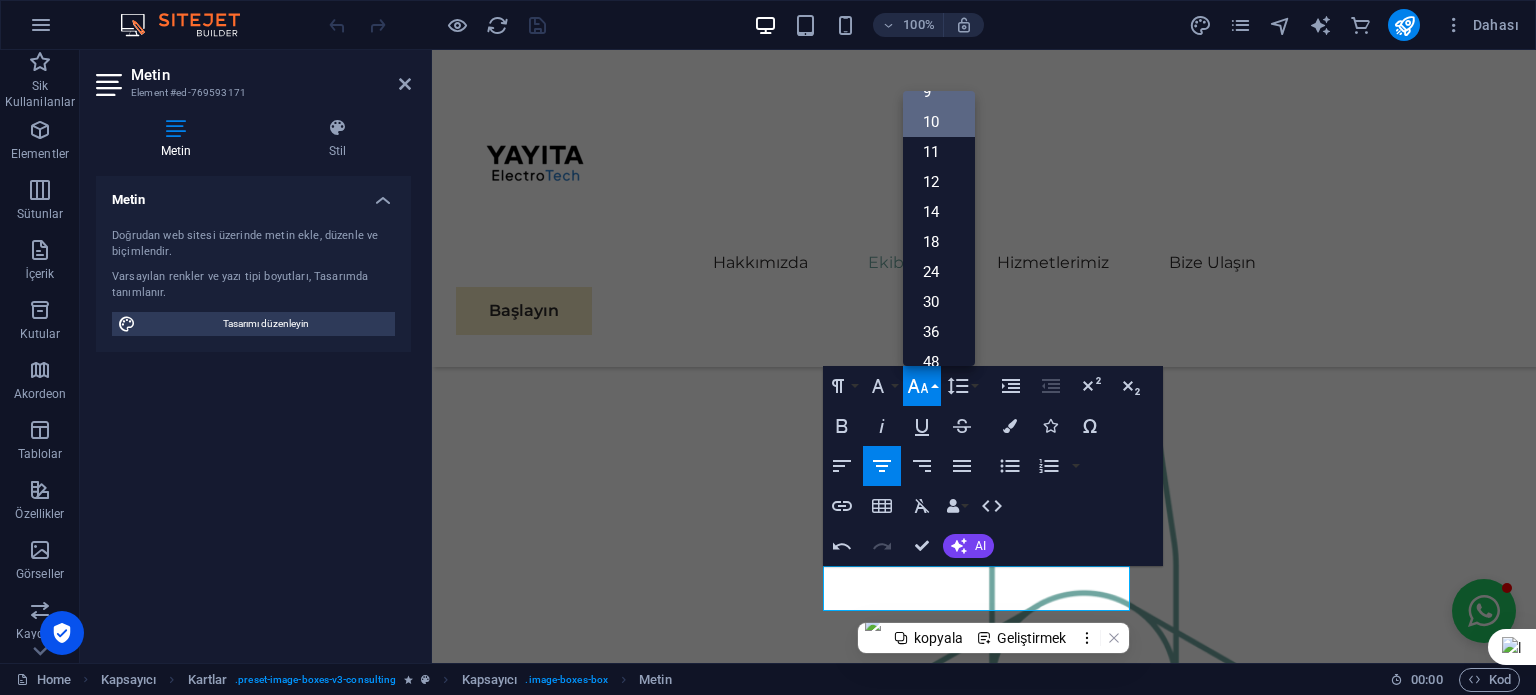 click on "10" at bounding box center [939, 122] 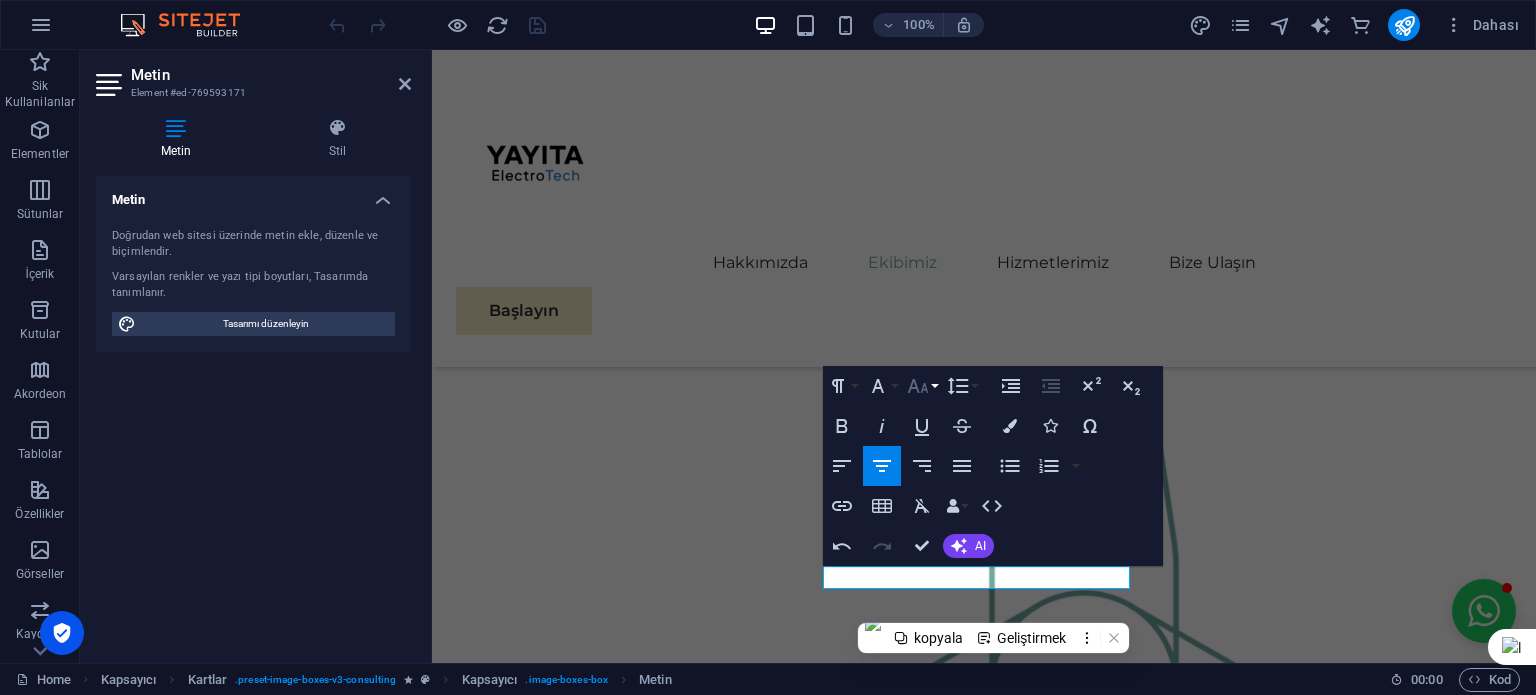 click 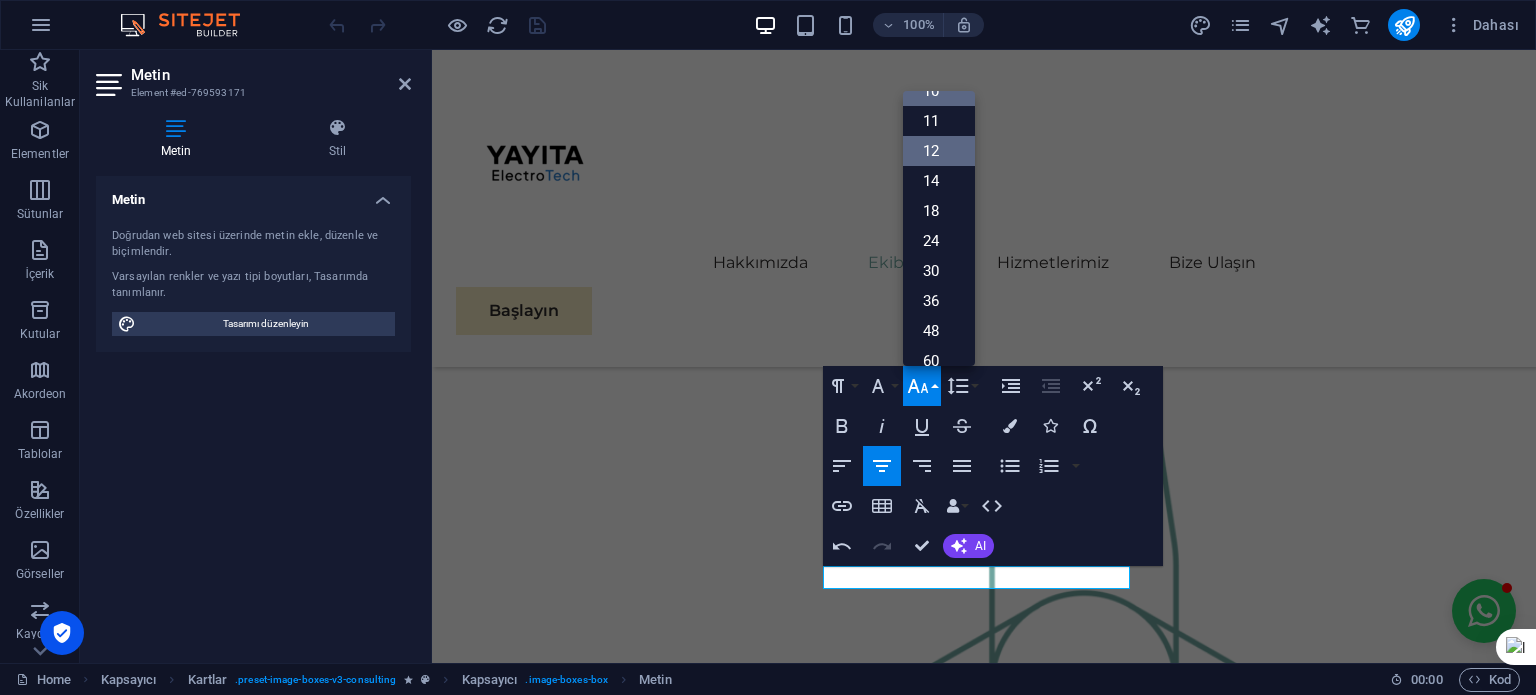 click on "12" at bounding box center [939, 151] 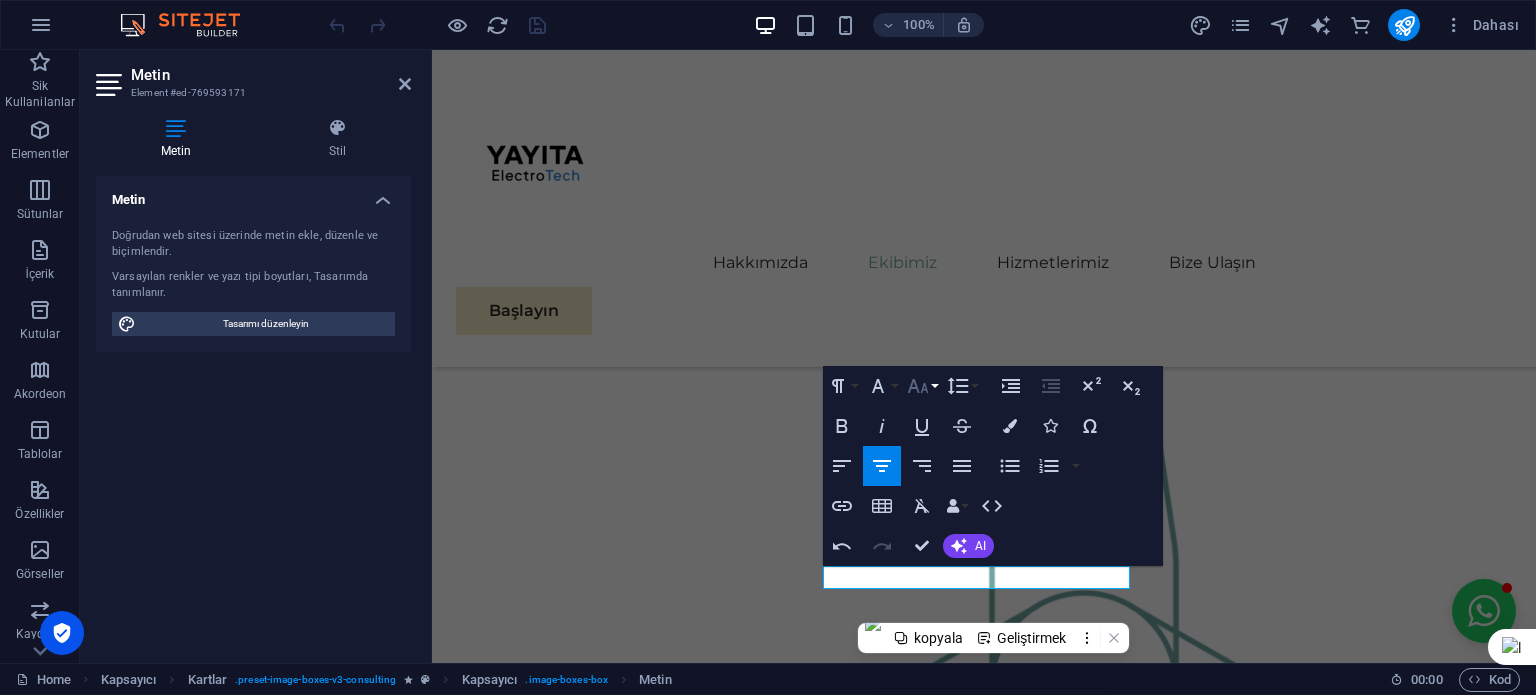 click 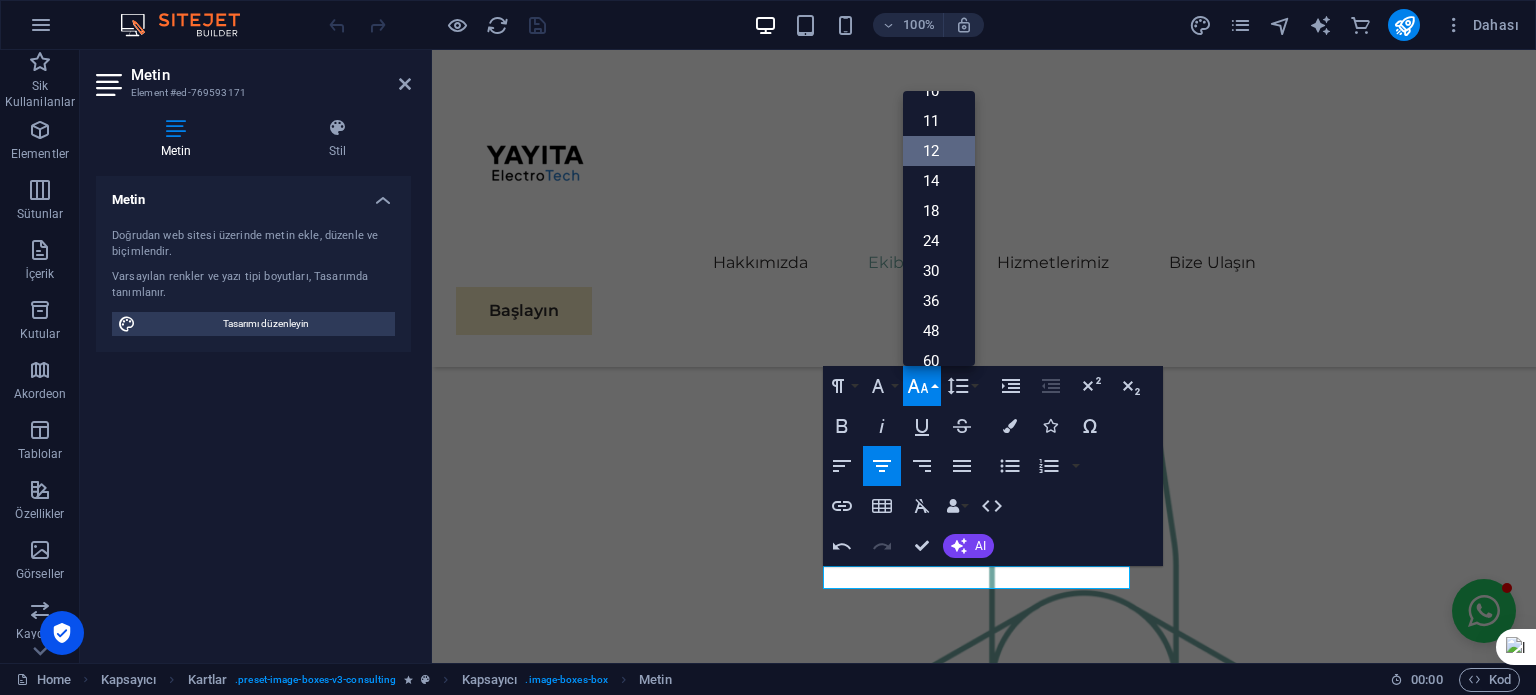 scroll, scrollTop: 143, scrollLeft: 0, axis: vertical 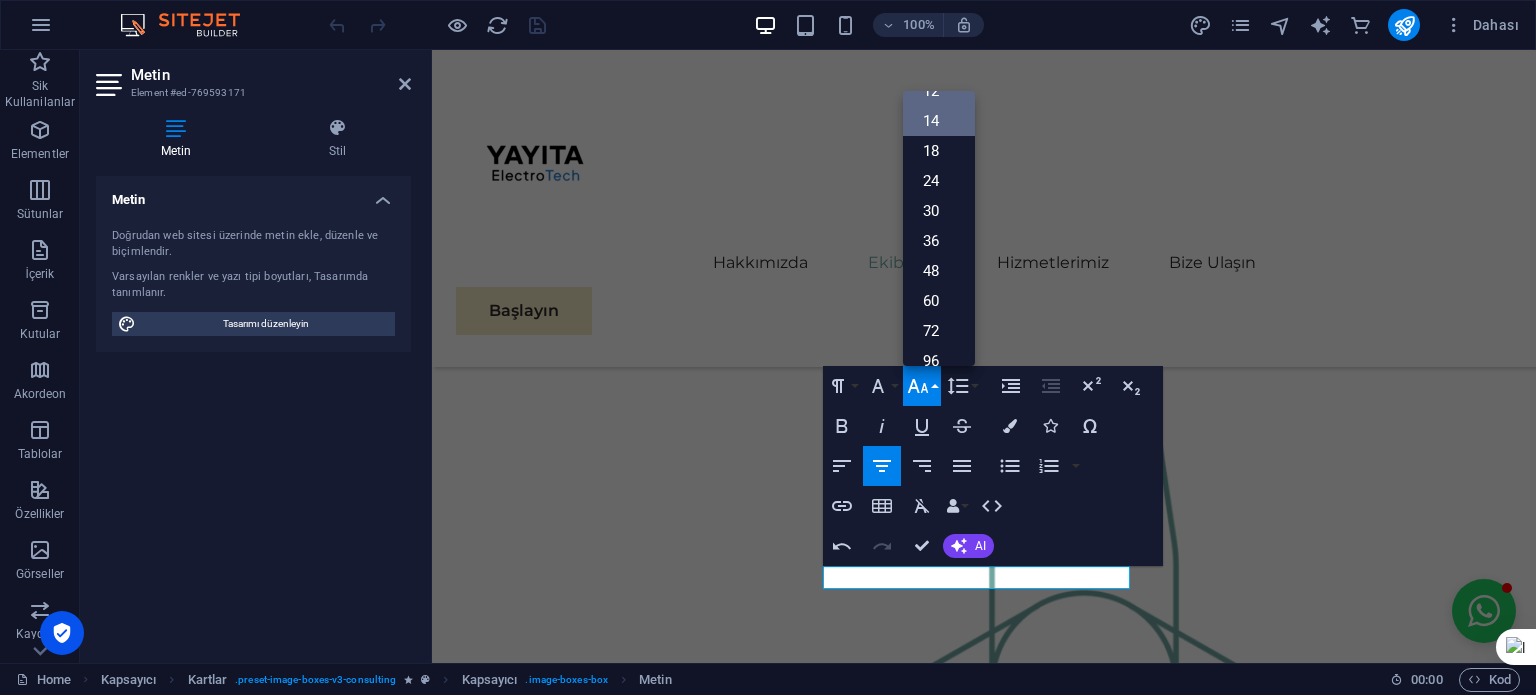 click on "14" at bounding box center [939, 121] 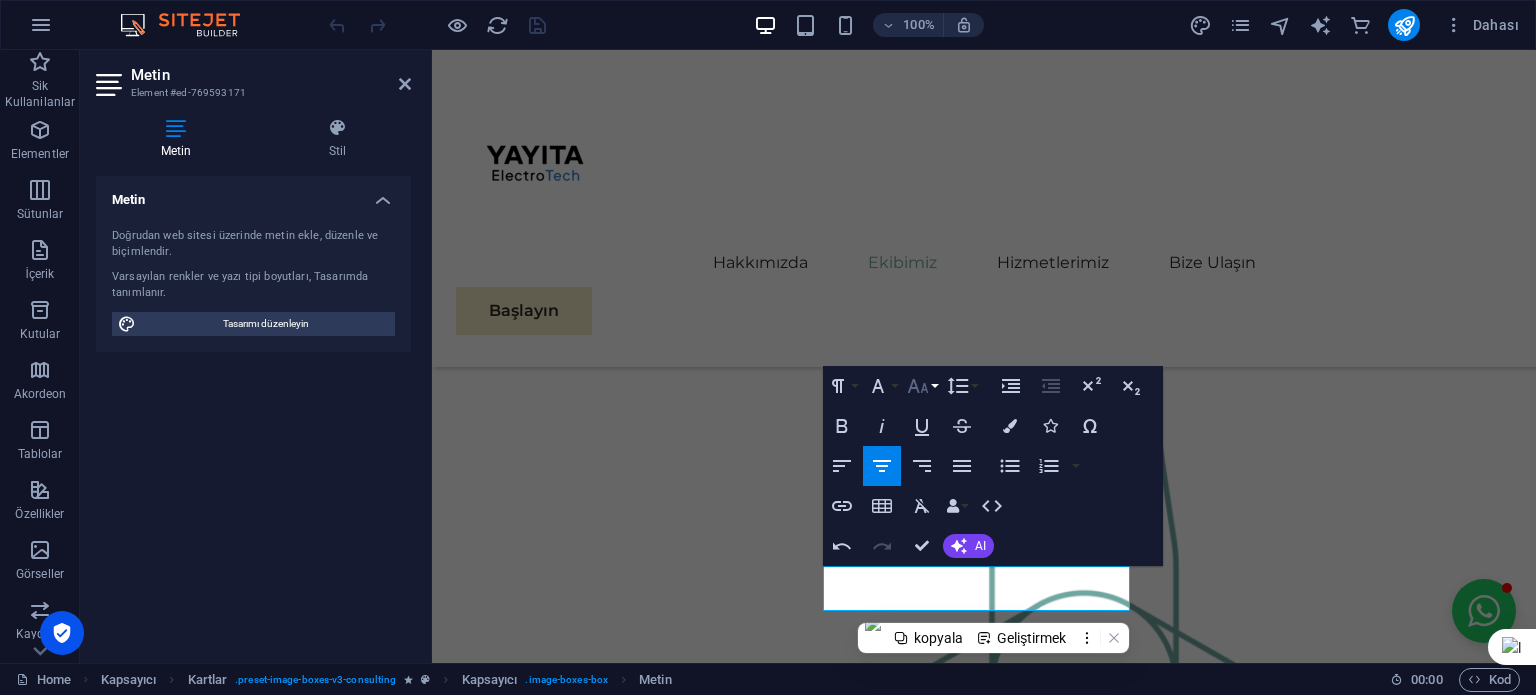 click 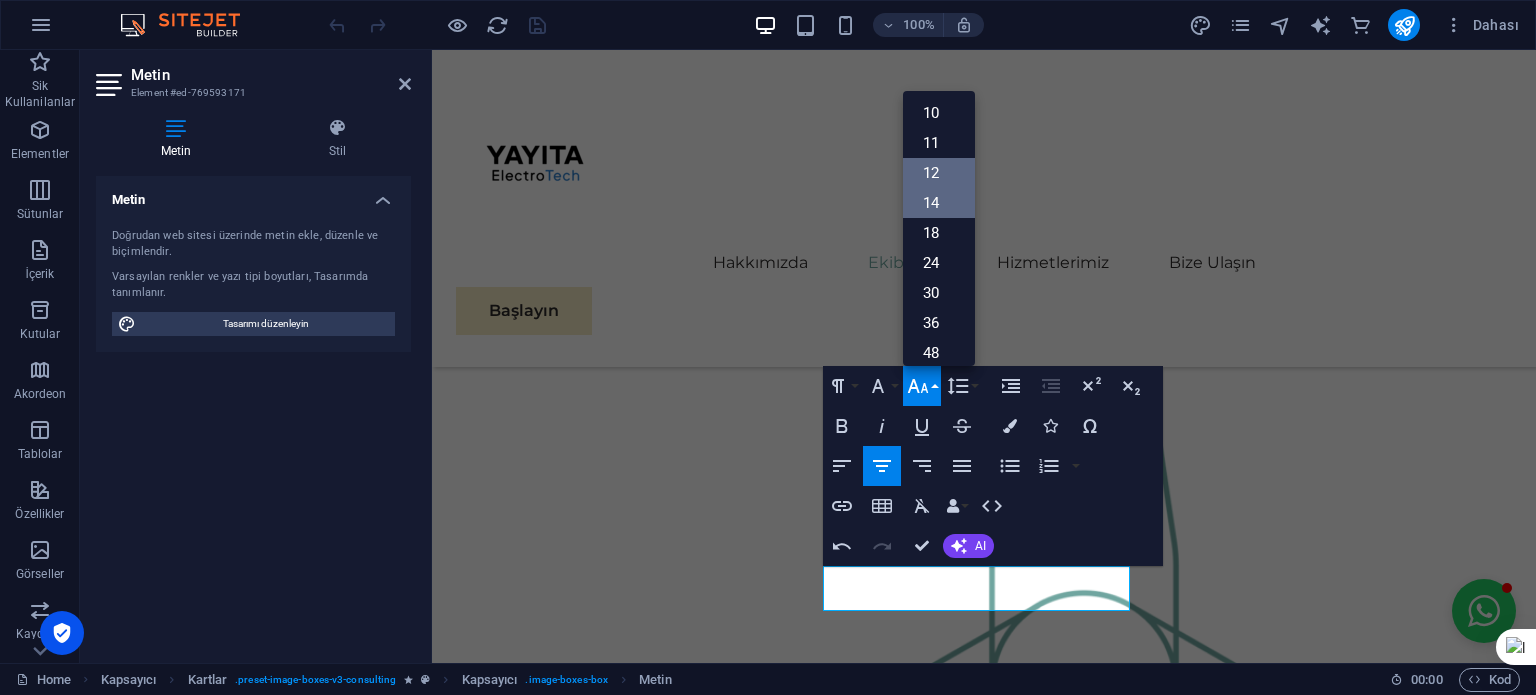 scroll, scrollTop: 60, scrollLeft: 0, axis: vertical 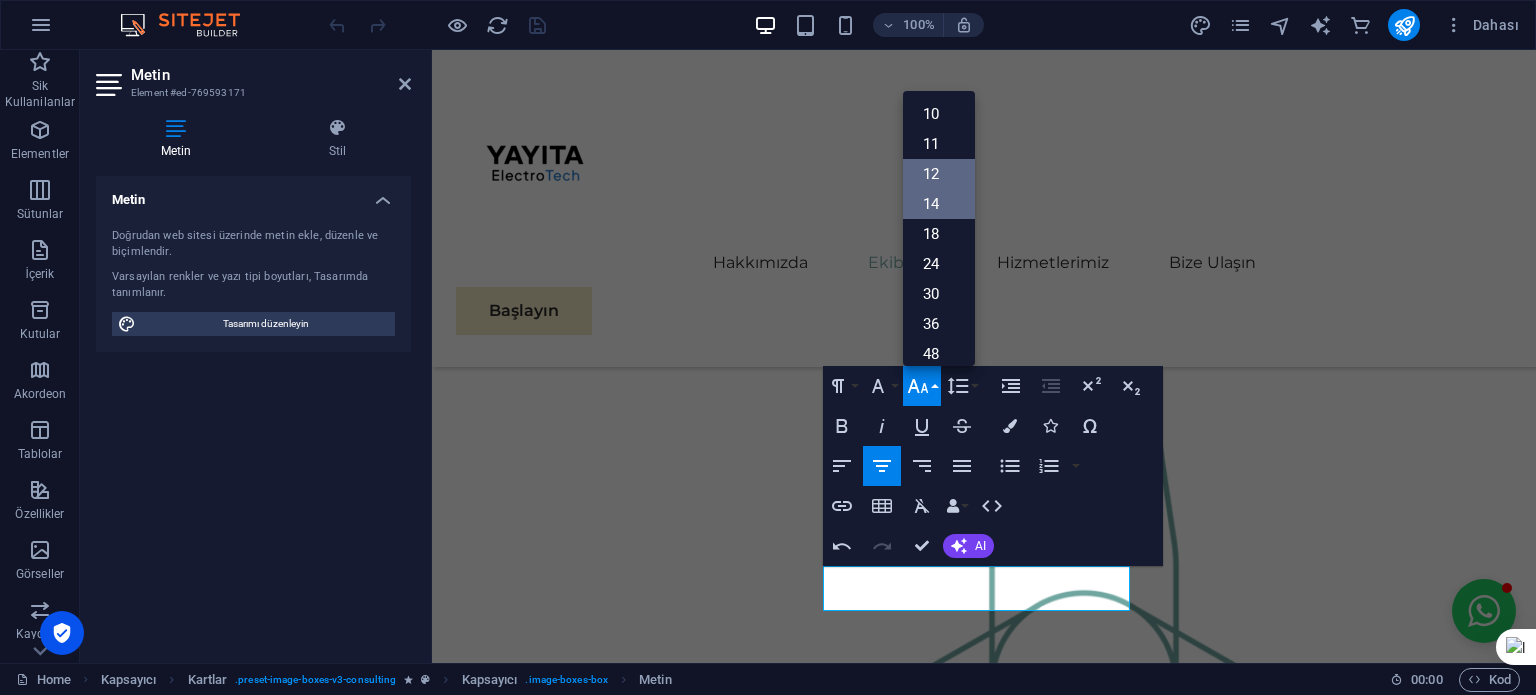 click on "12" at bounding box center (939, 174) 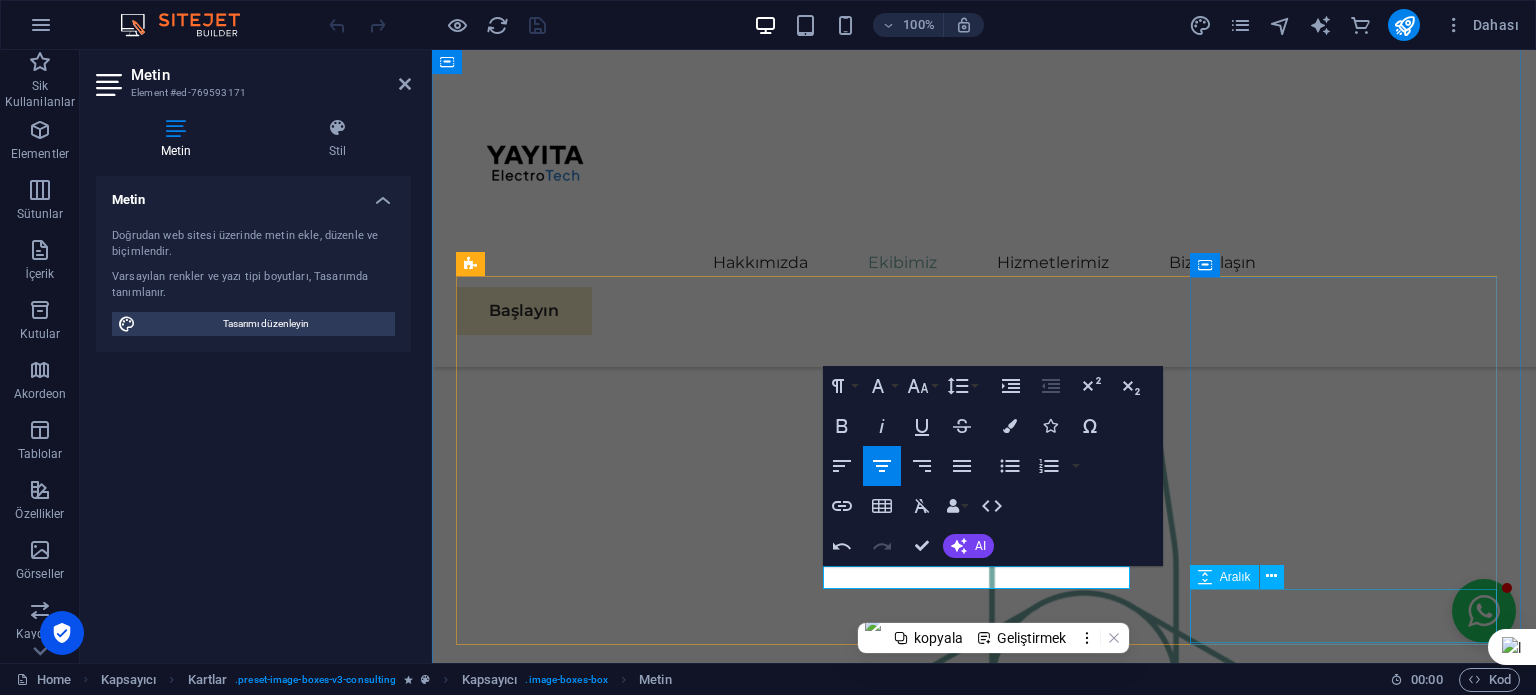 drag, startPoint x: 1269, startPoint y: 591, endPoint x: 1725, endPoint y: 639, distance: 458.51935 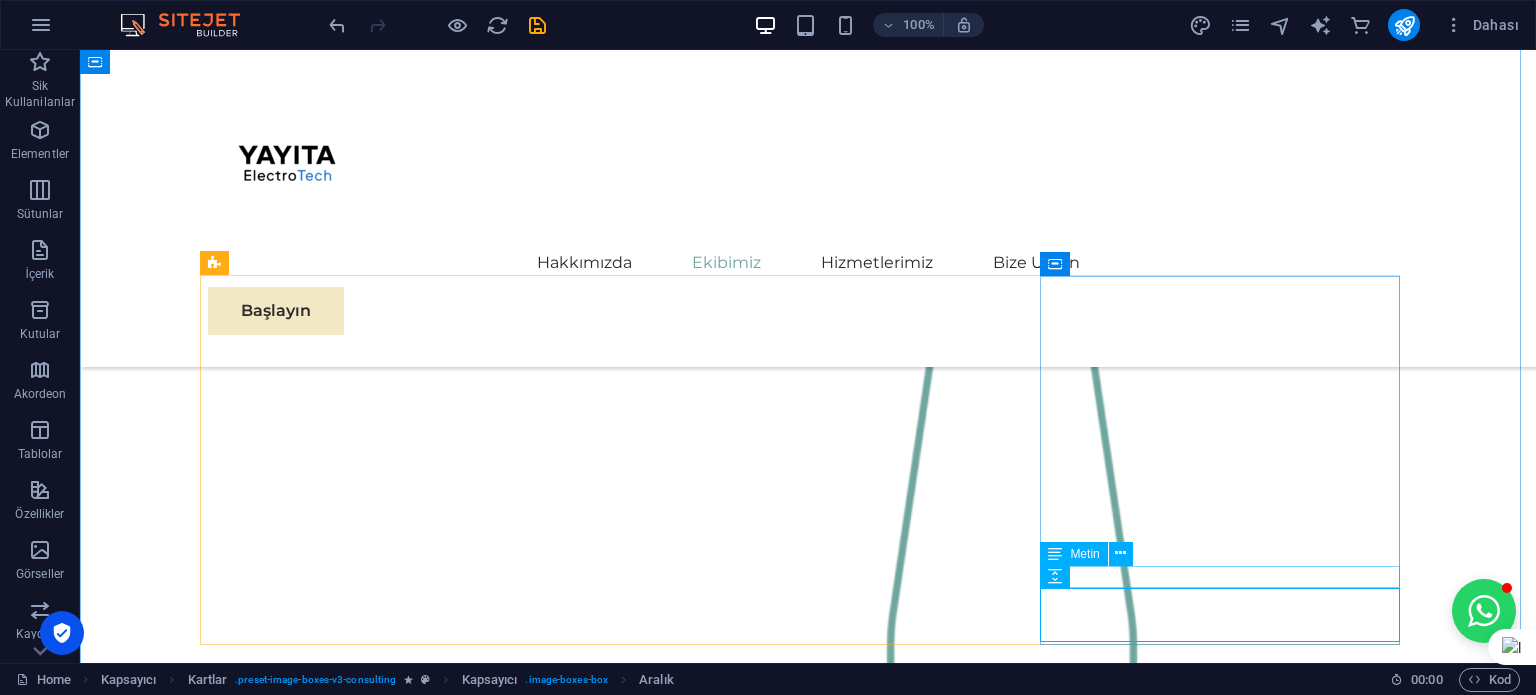 scroll, scrollTop: 2100, scrollLeft: 0, axis: vertical 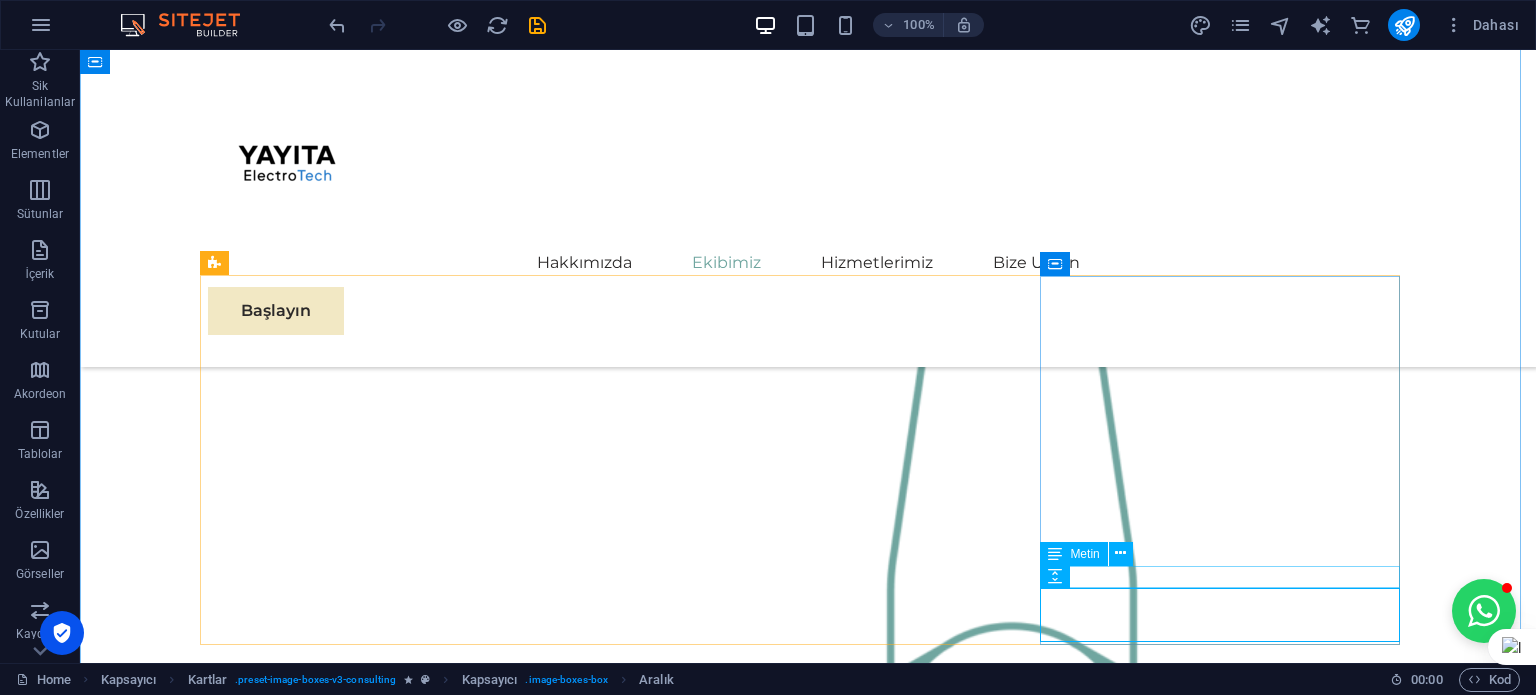 click on "Teknik İşler Sorumlusu" at bounding box center [388, 2866] 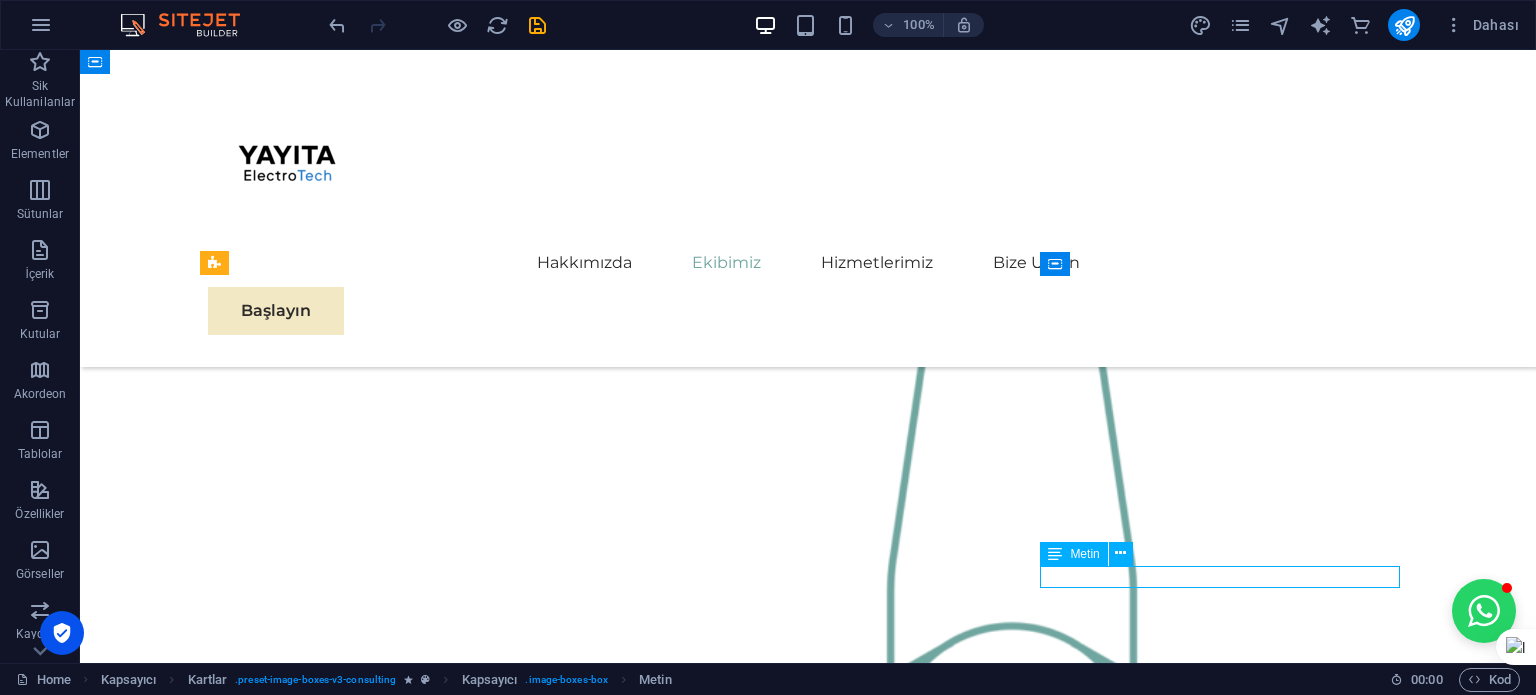 click on "Teknik İşler Sorumlusu" at bounding box center (388, 2866) 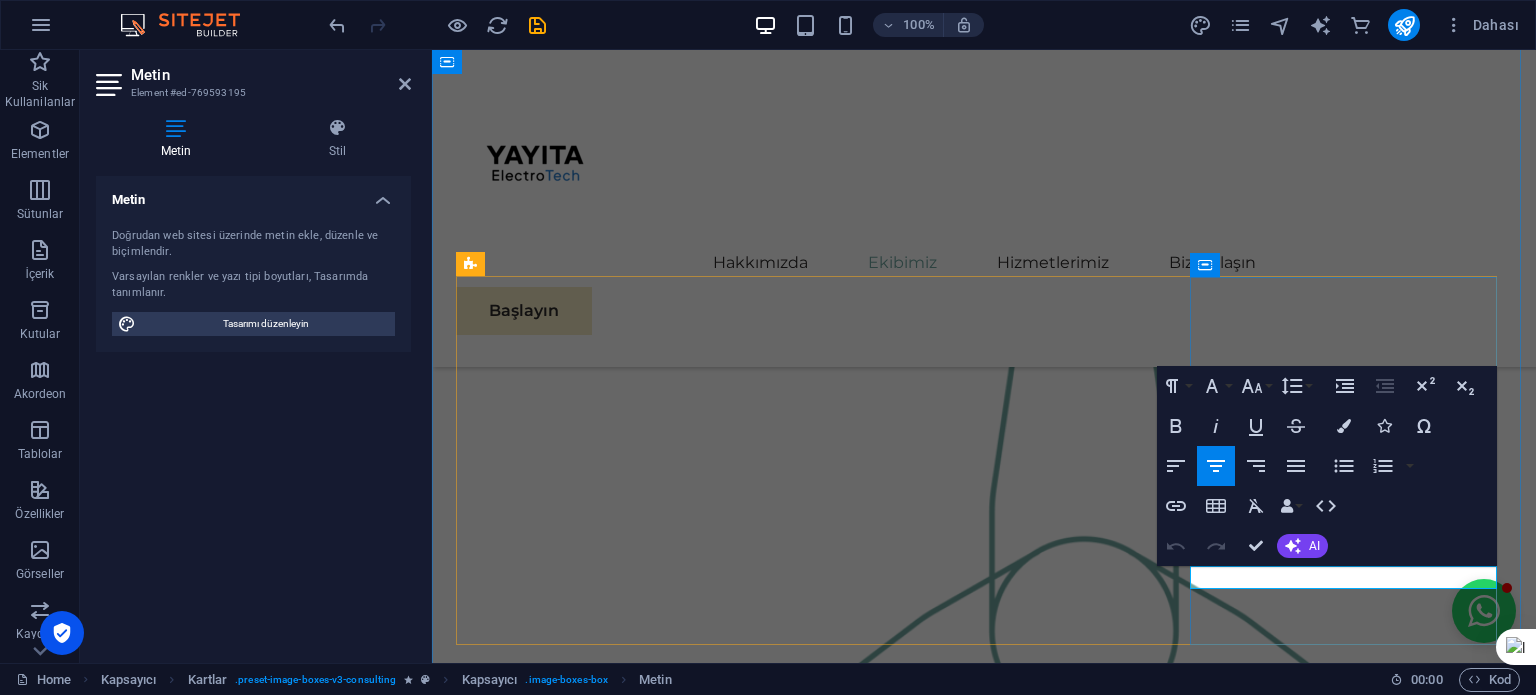scroll, scrollTop: 2046, scrollLeft: 0, axis: vertical 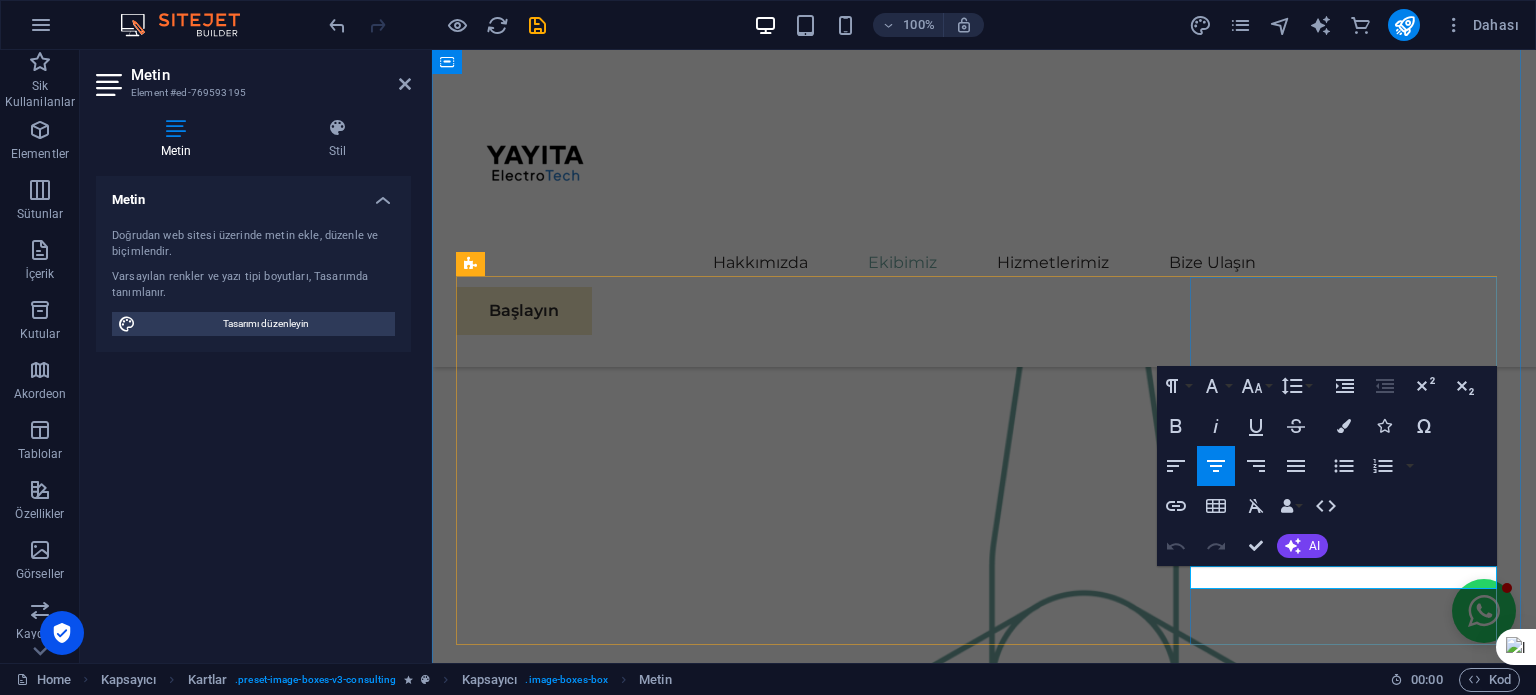 click on "Teknik İşler Sorumlusu" at bounding box center (612, 2721) 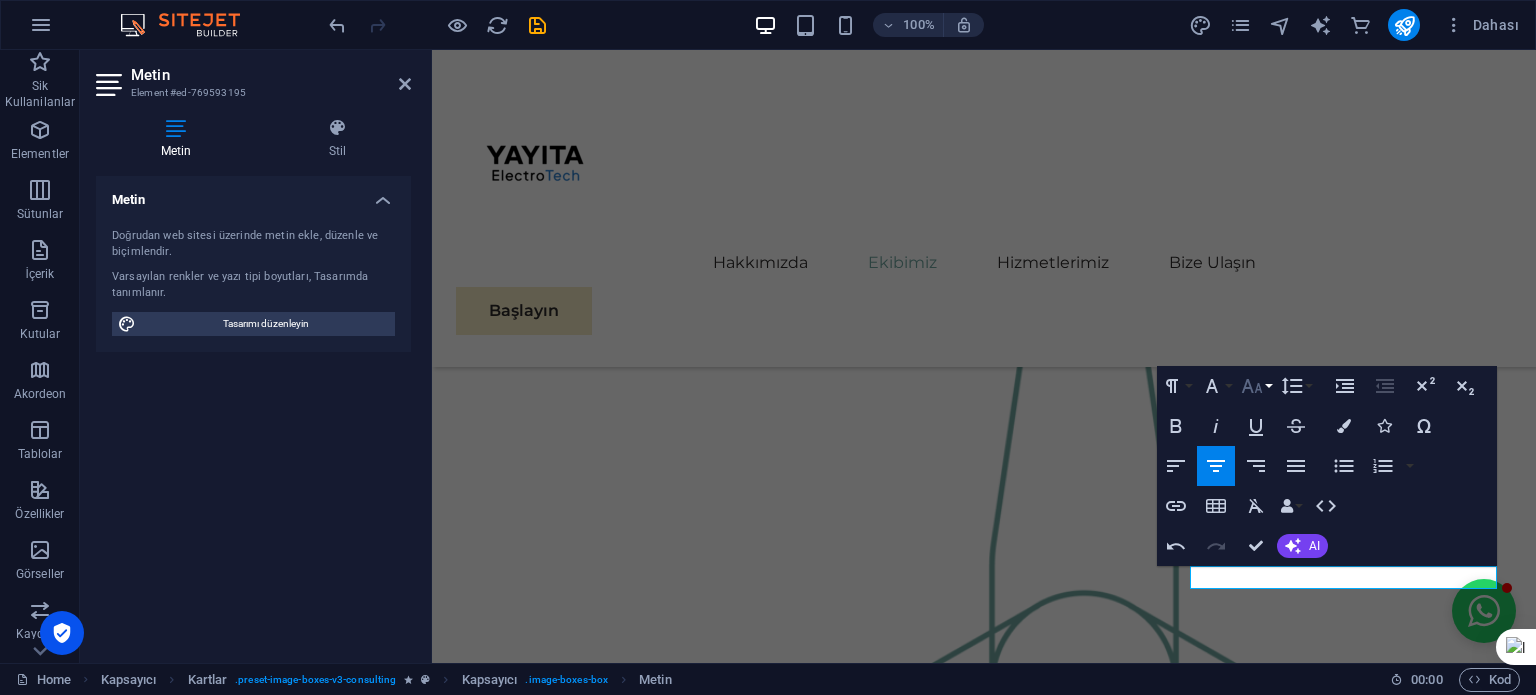 click 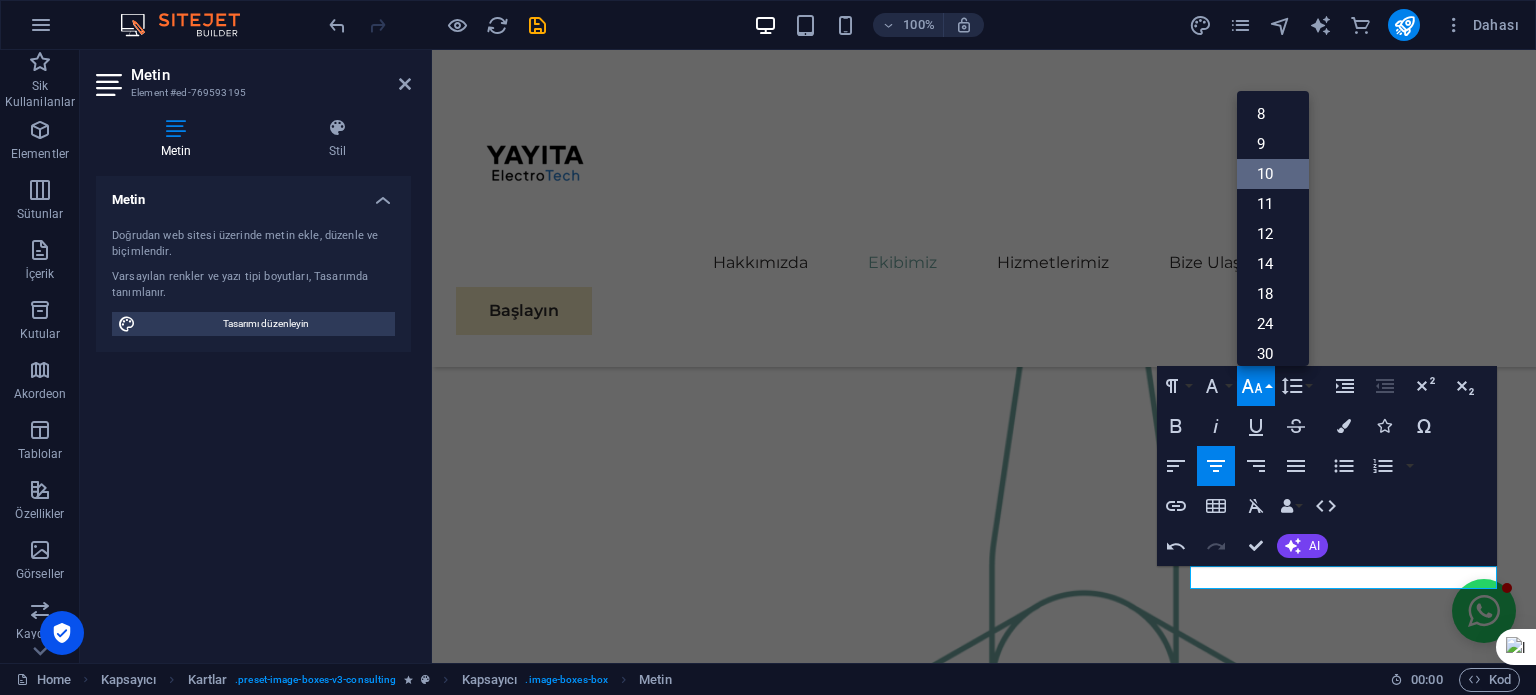 click on "10" at bounding box center (1273, 174) 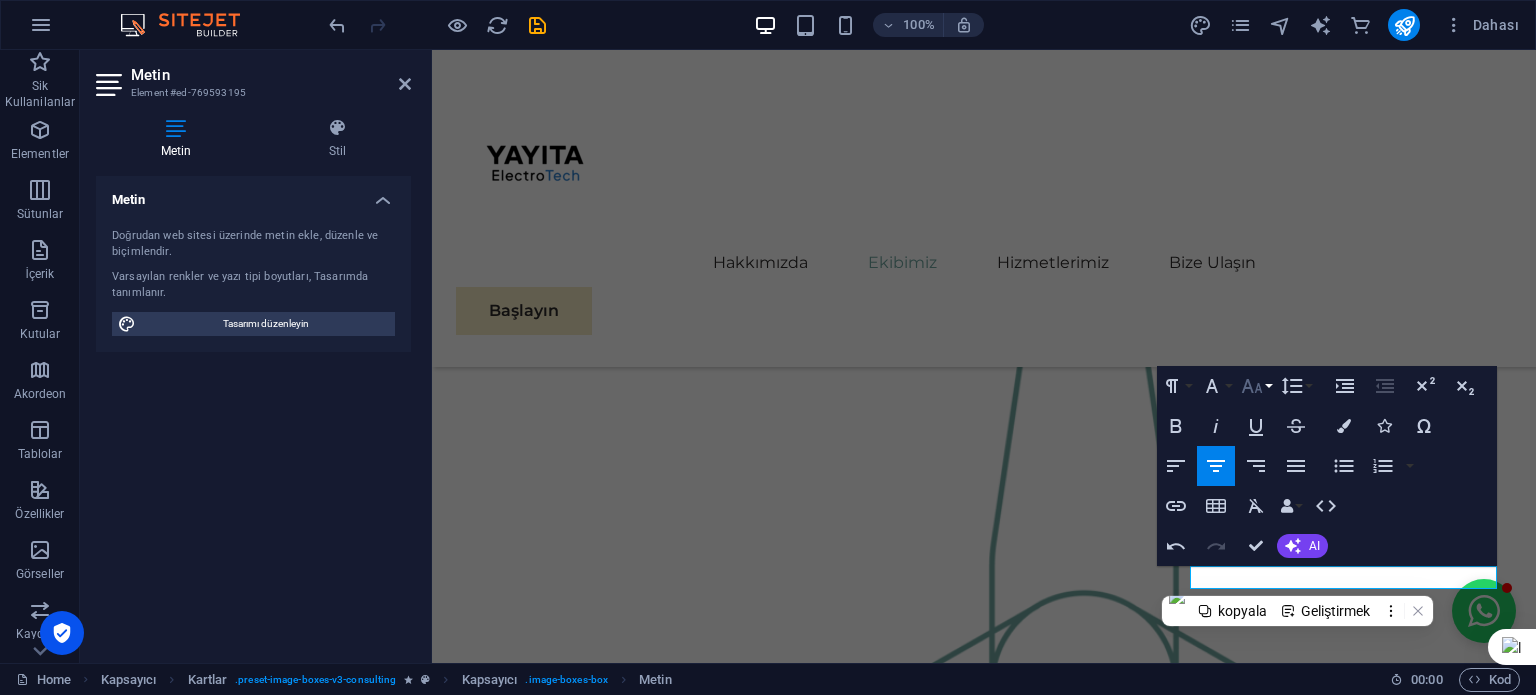 click 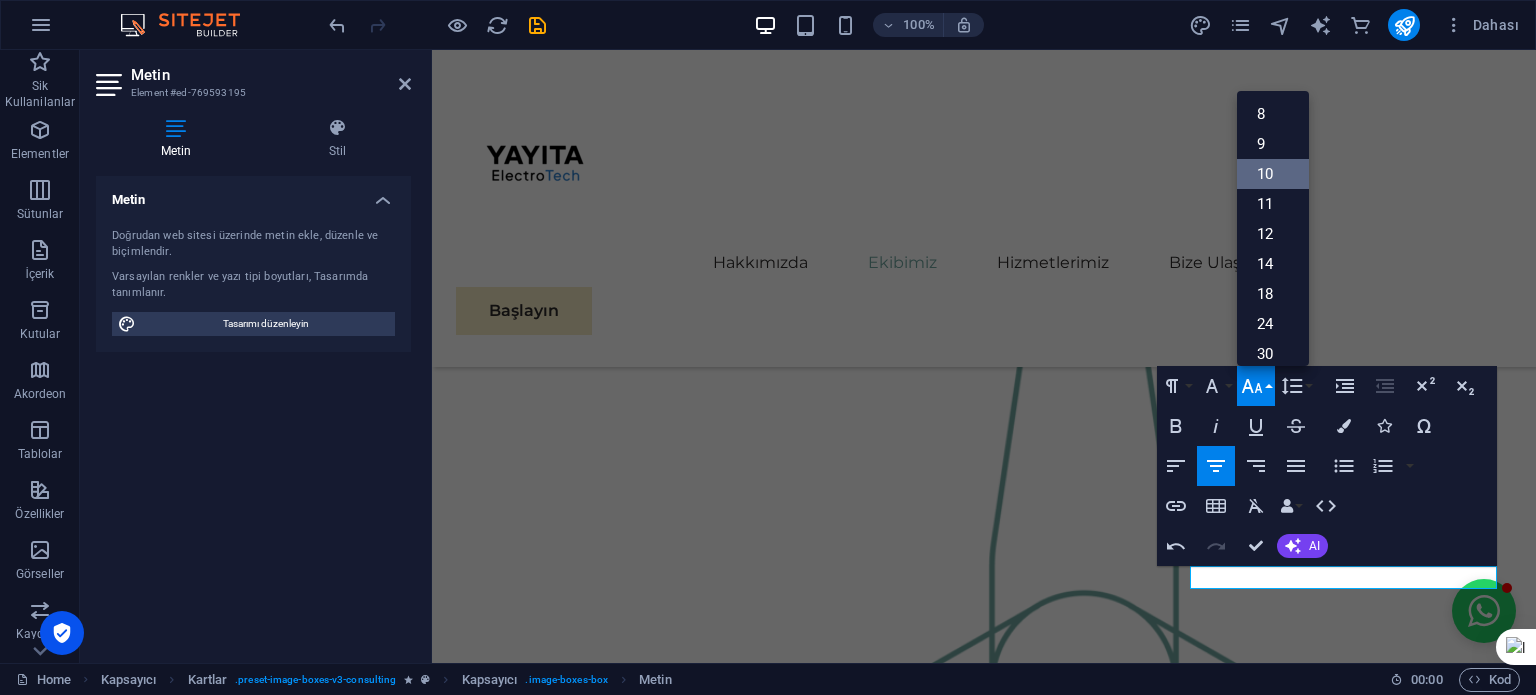 click on "10" at bounding box center (1273, 174) 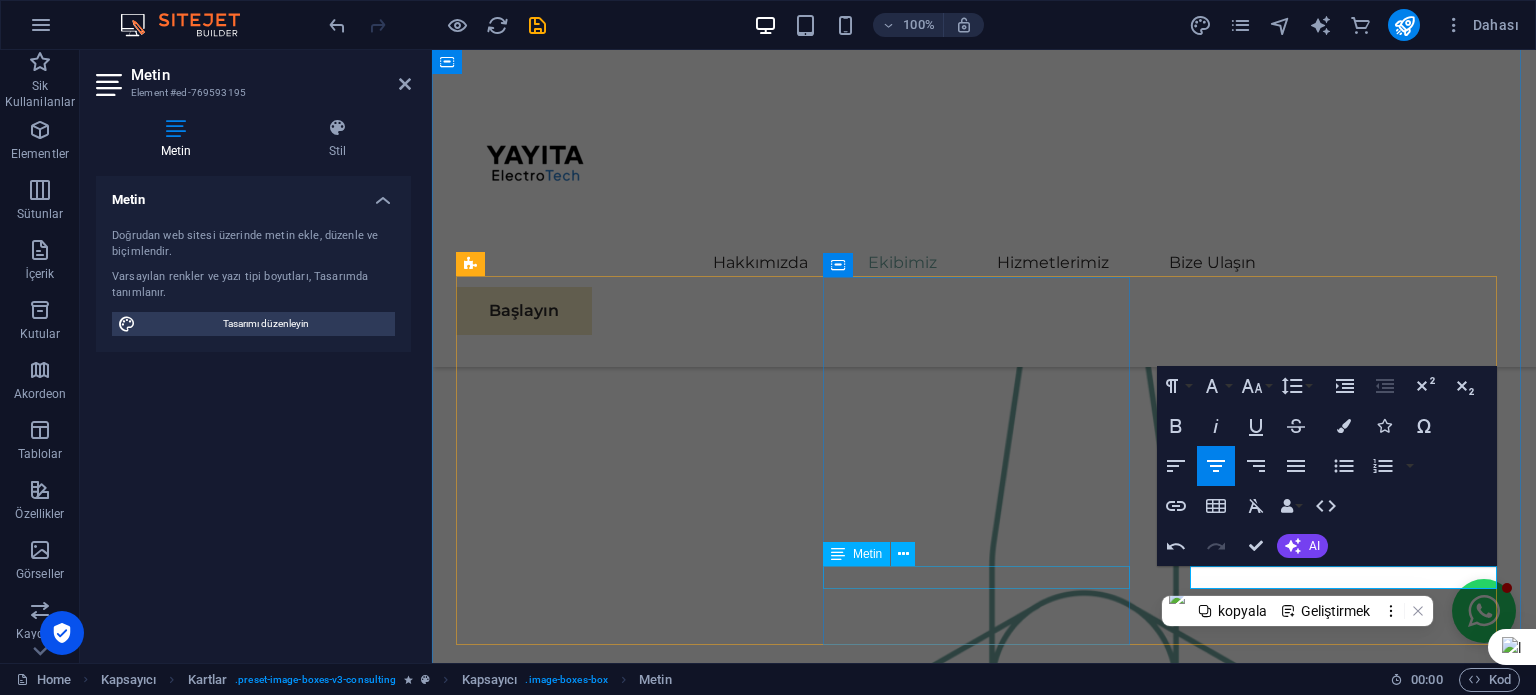 click on "Enerji Mühendisi & Proje Sorumlusu" at bounding box center (612, 2349) 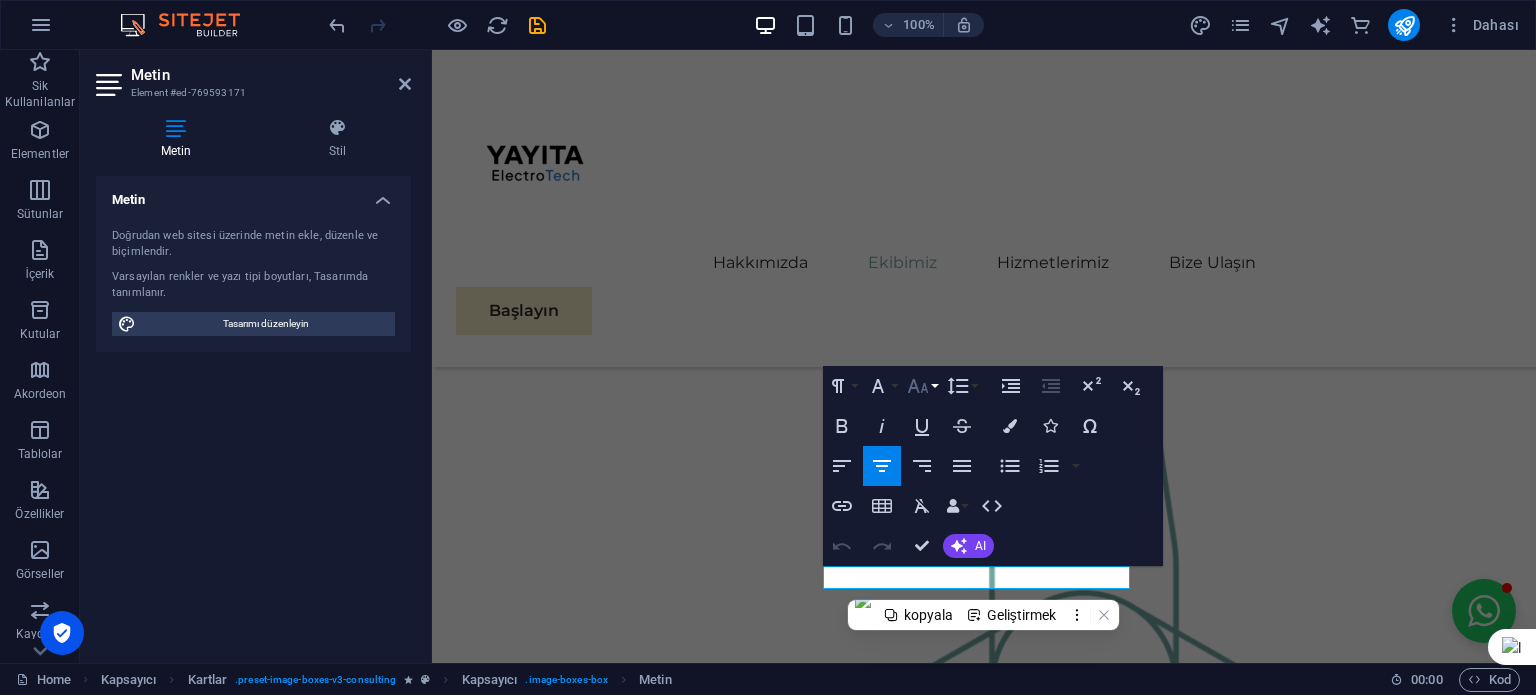 click 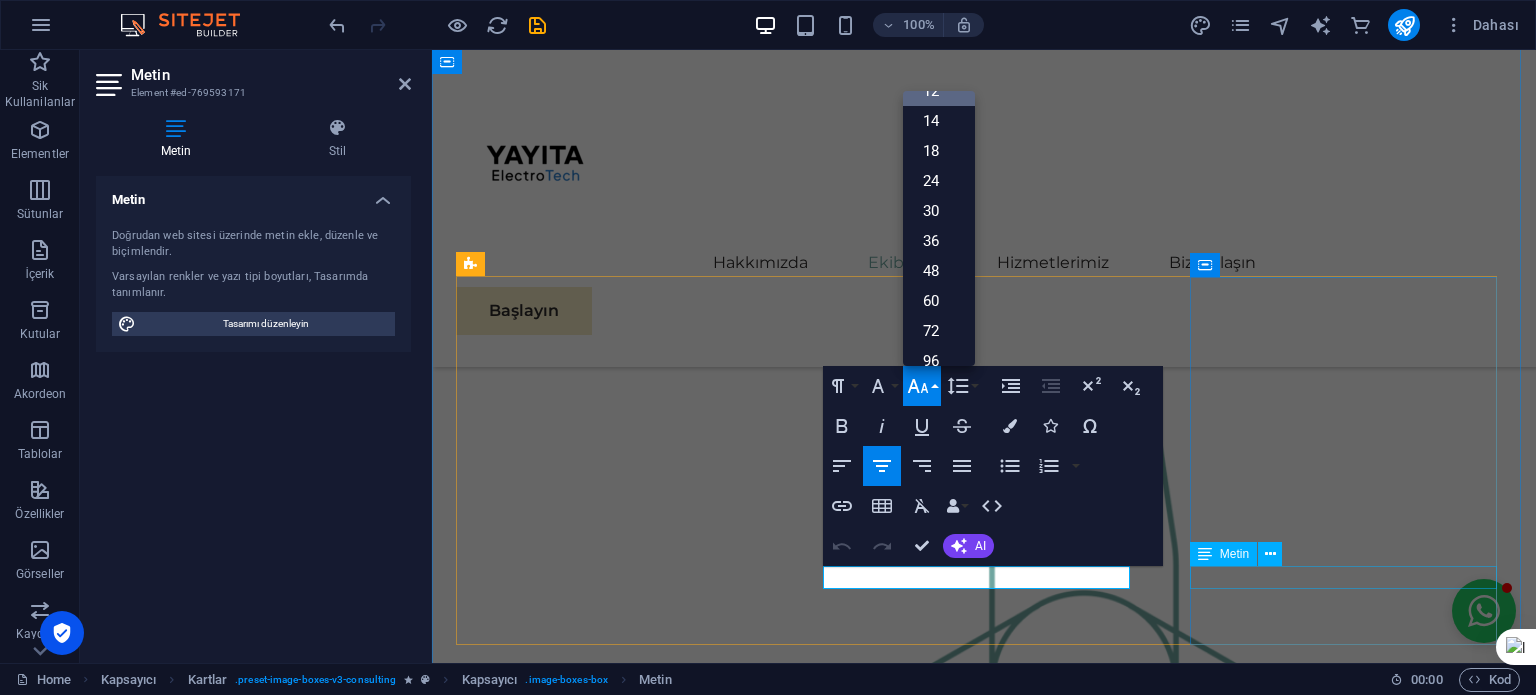 click on "Teknik Uygulama Uzmanı" at bounding box center [612, 2721] 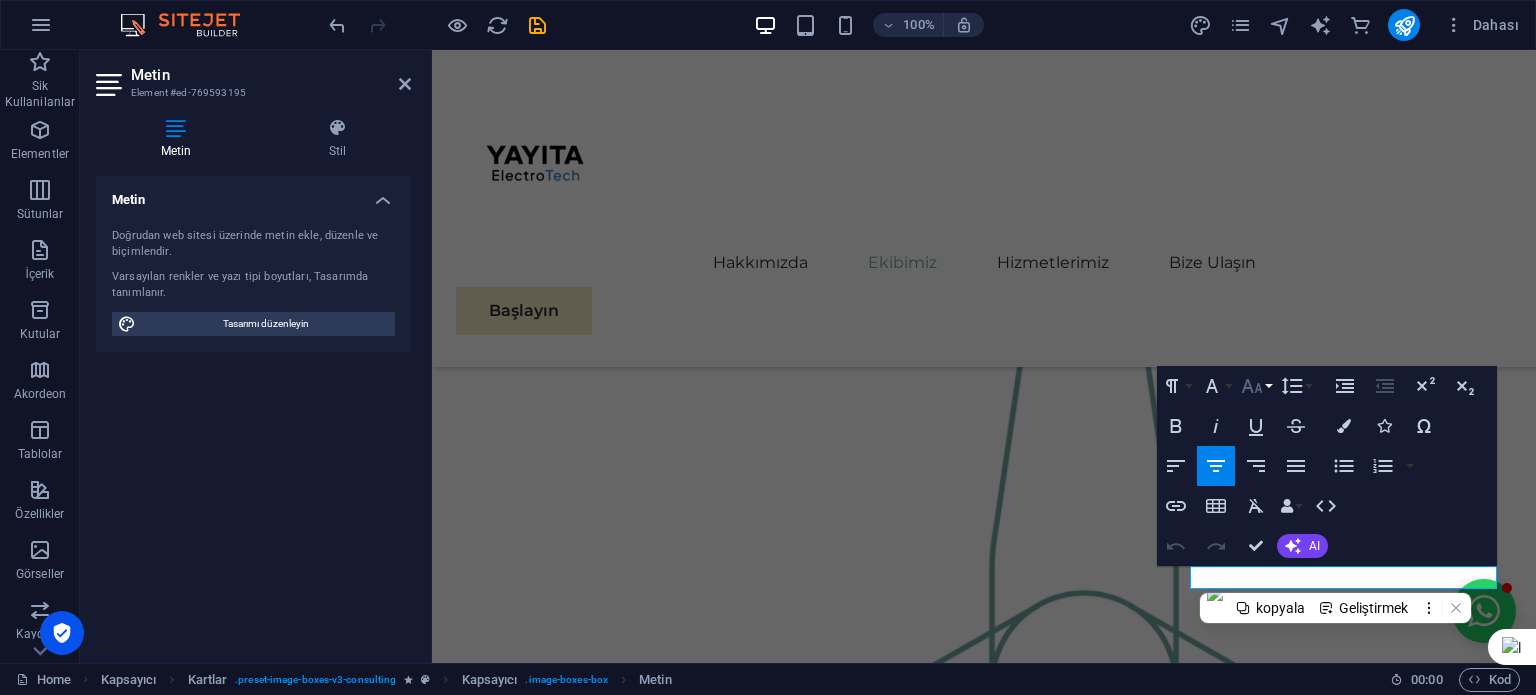click 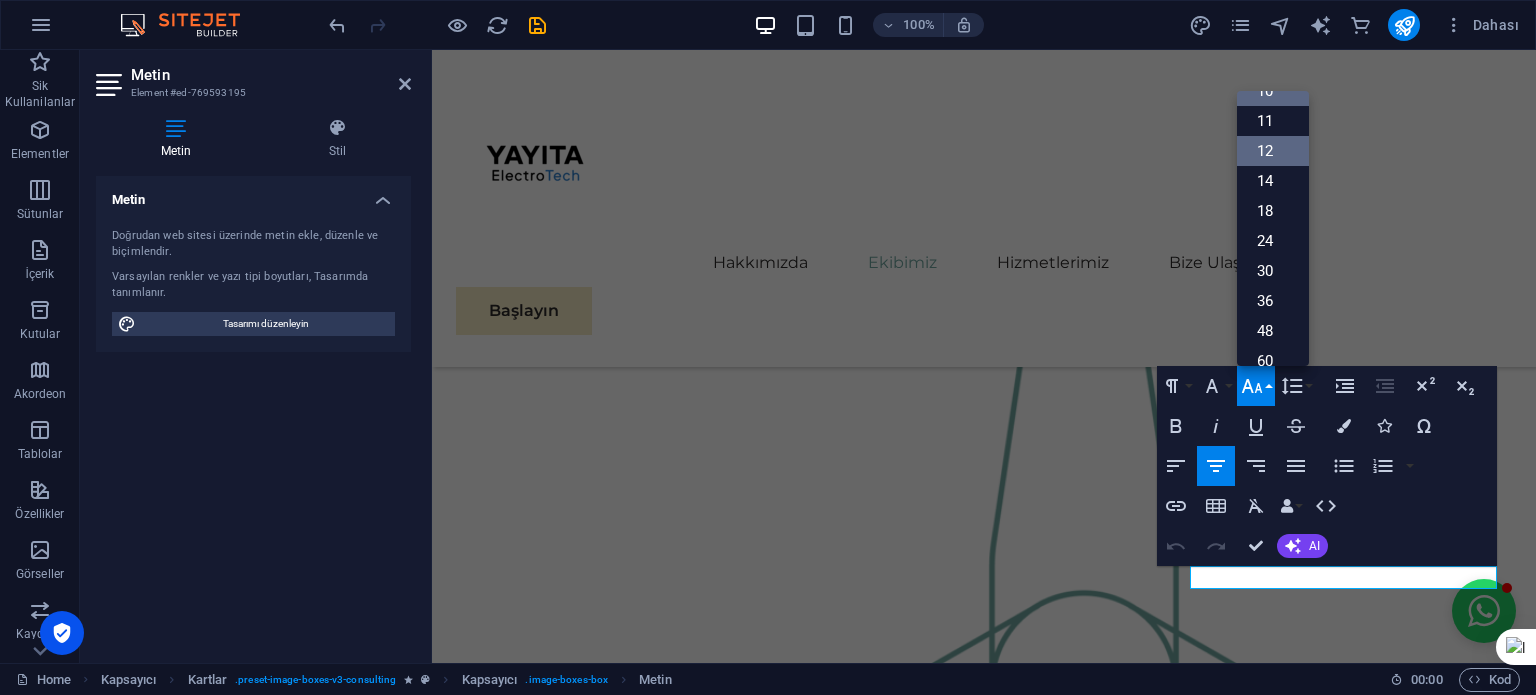 drag, startPoint x: 1268, startPoint y: 152, endPoint x: 775, endPoint y: 261, distance: 504.90594 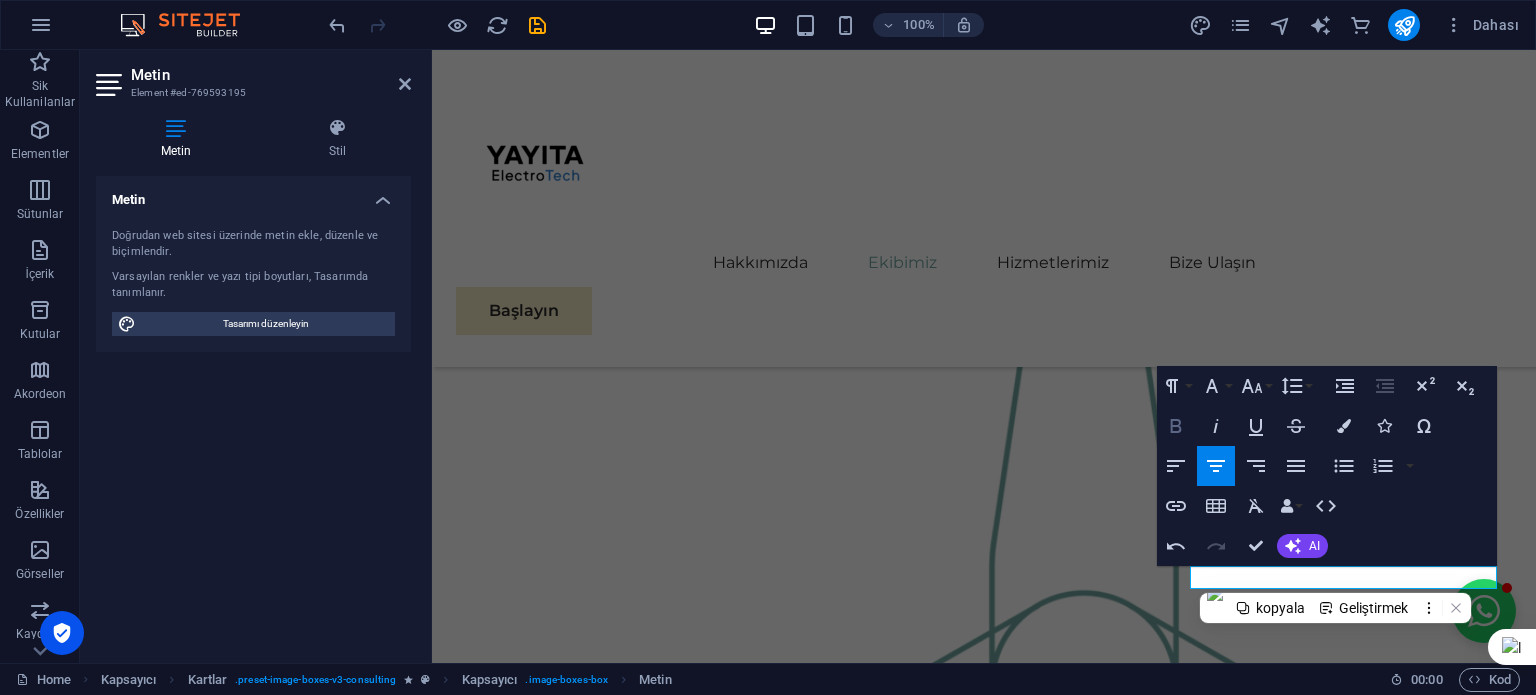 click 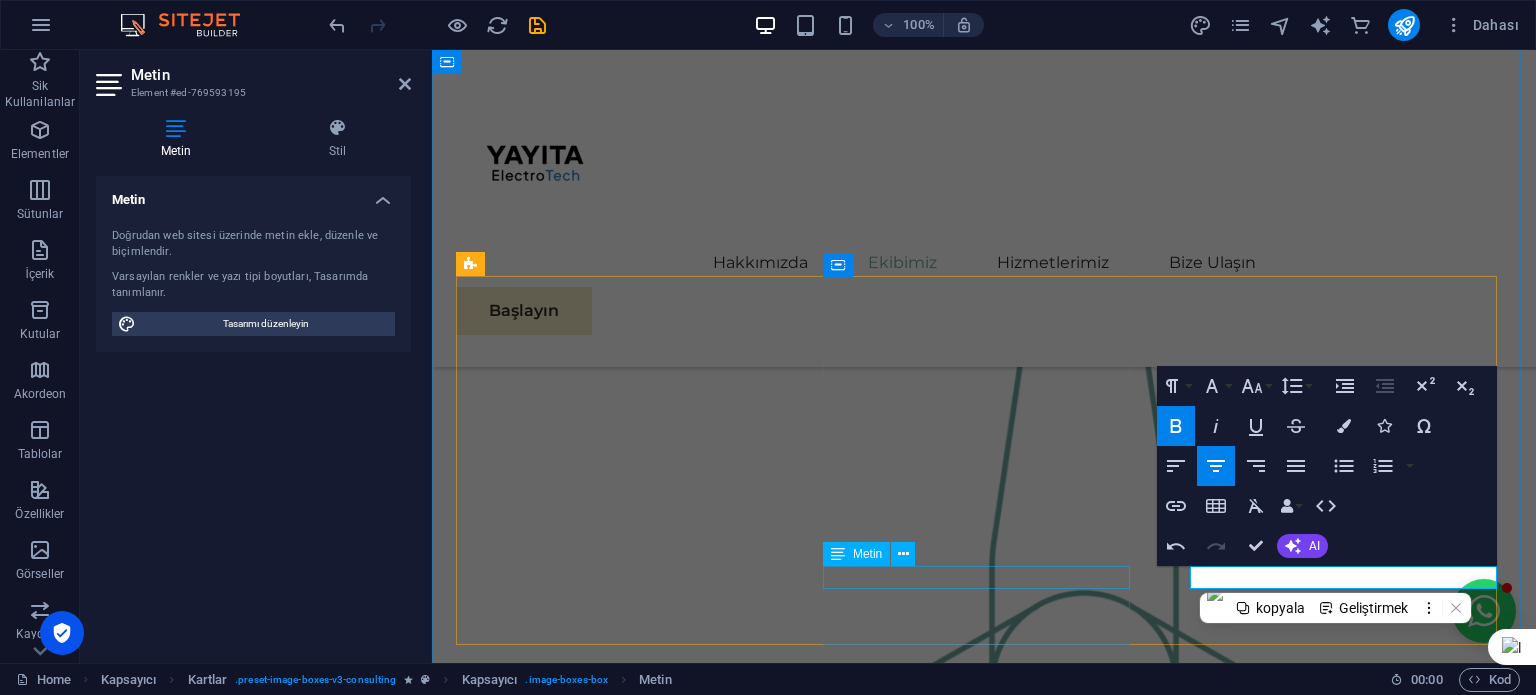 click on "Enerji Mühendisi & Proje Sorumlusu" at bounding box center (612, 2349) 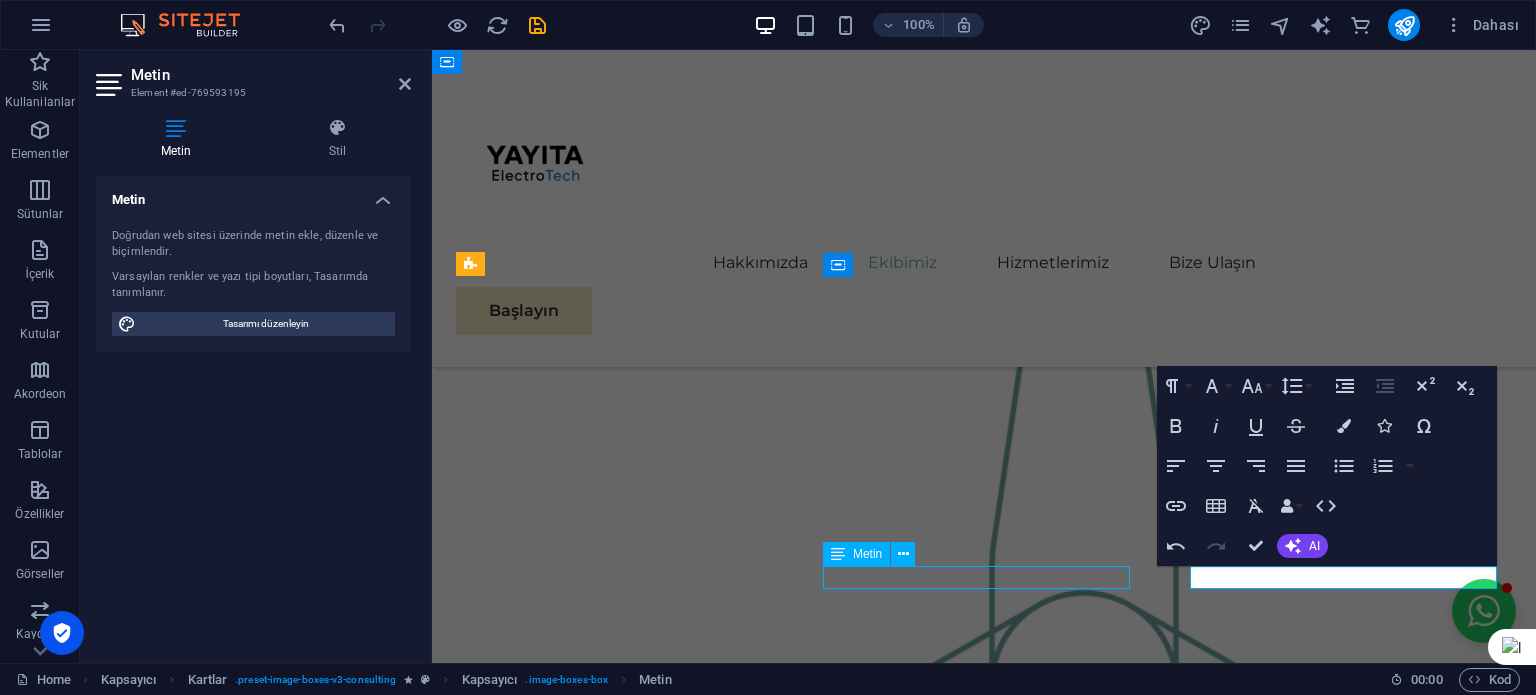 click on "Enerji Mühendisi & Proje Sorumlusu" at bounding box center [612, 2349] 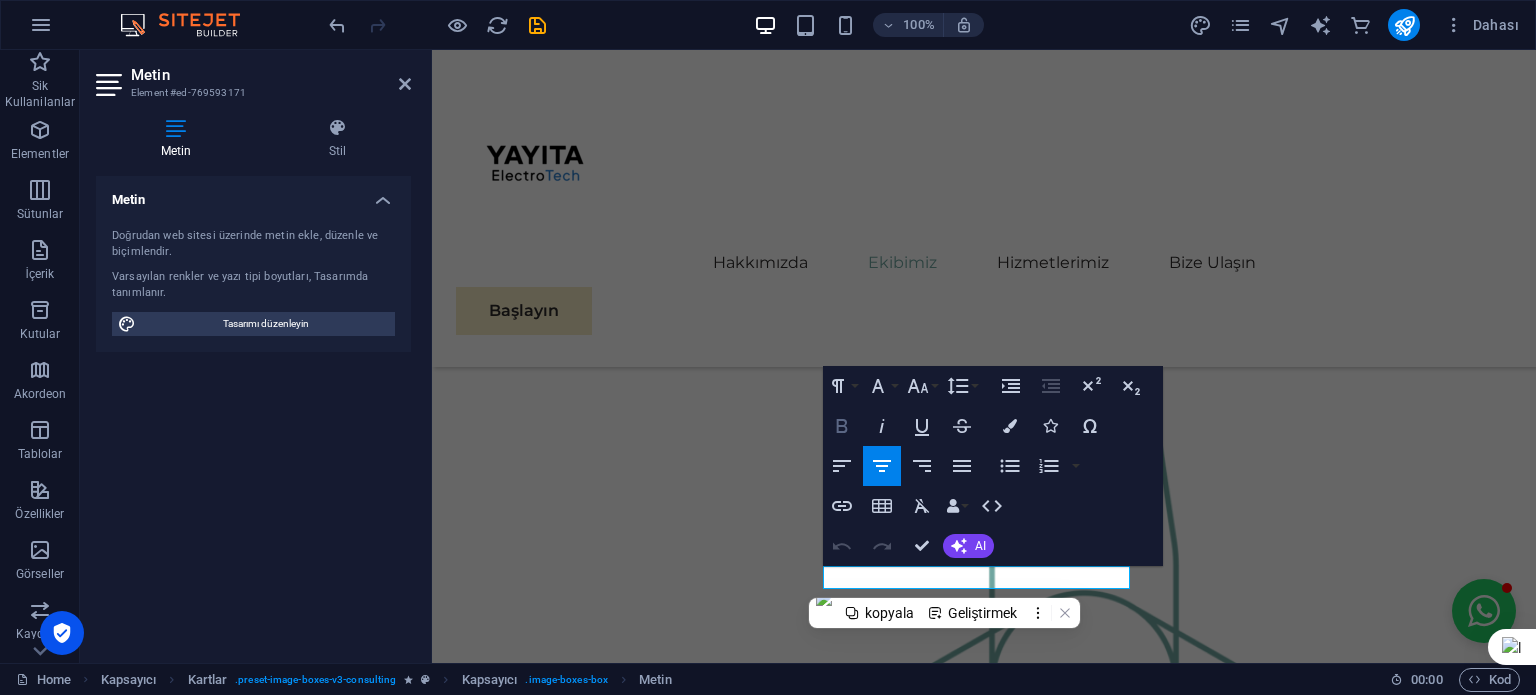 click 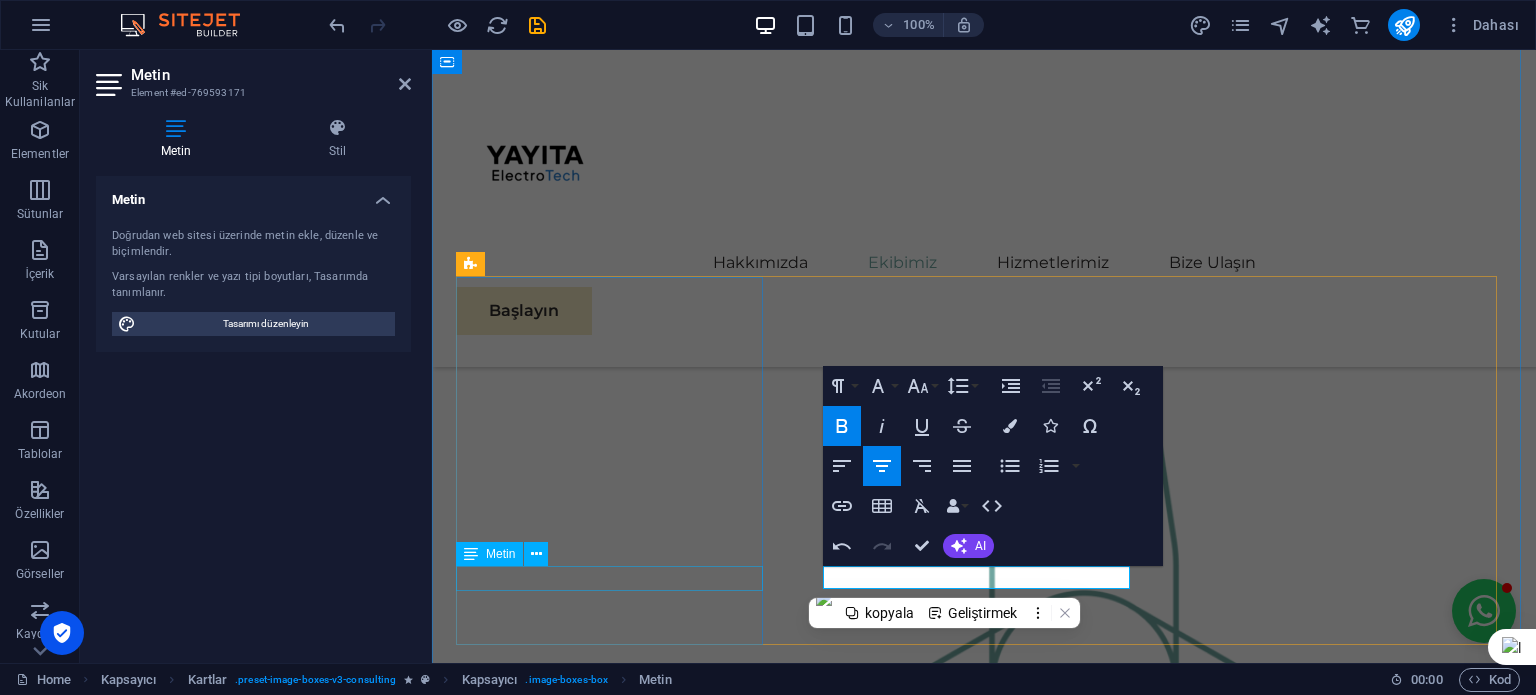 click on "?" at bounding box center (612, 1975) 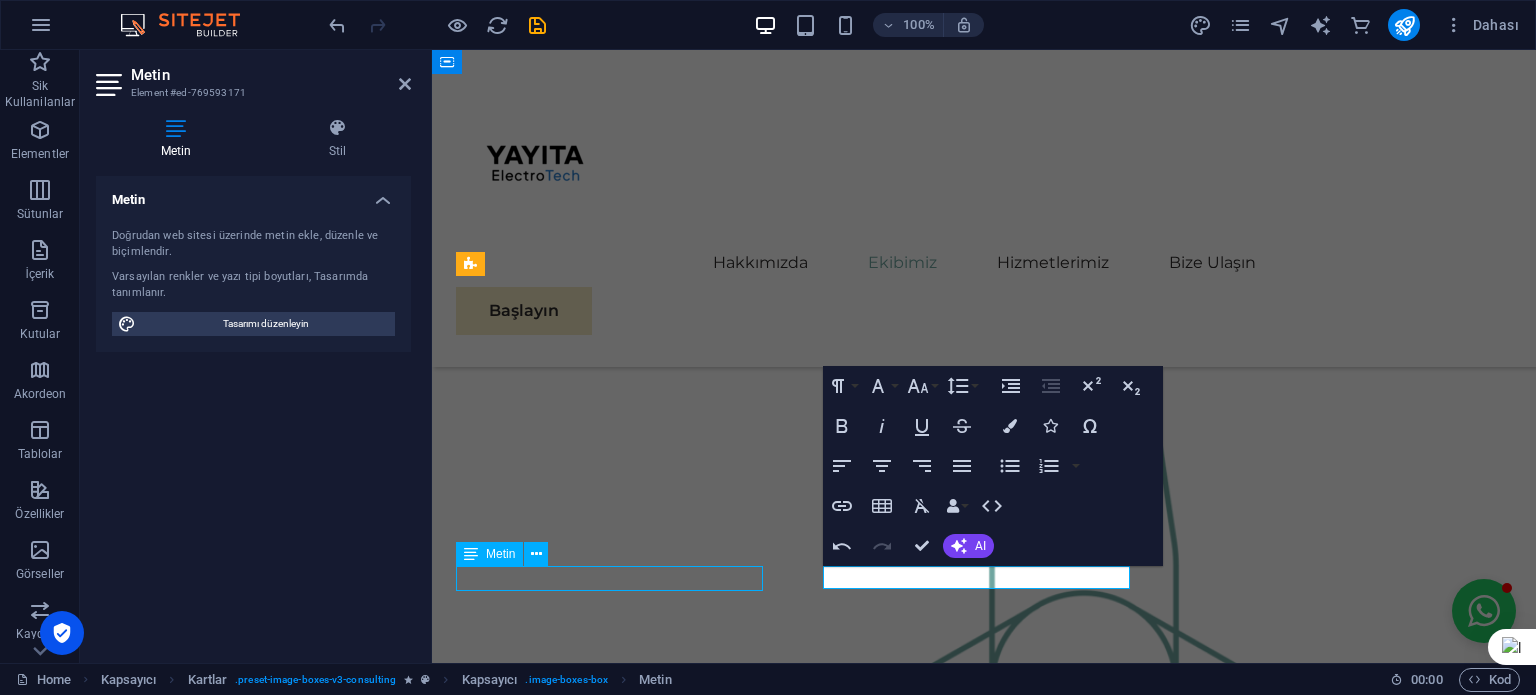 click on "?" at bounding box center (612, 1975) 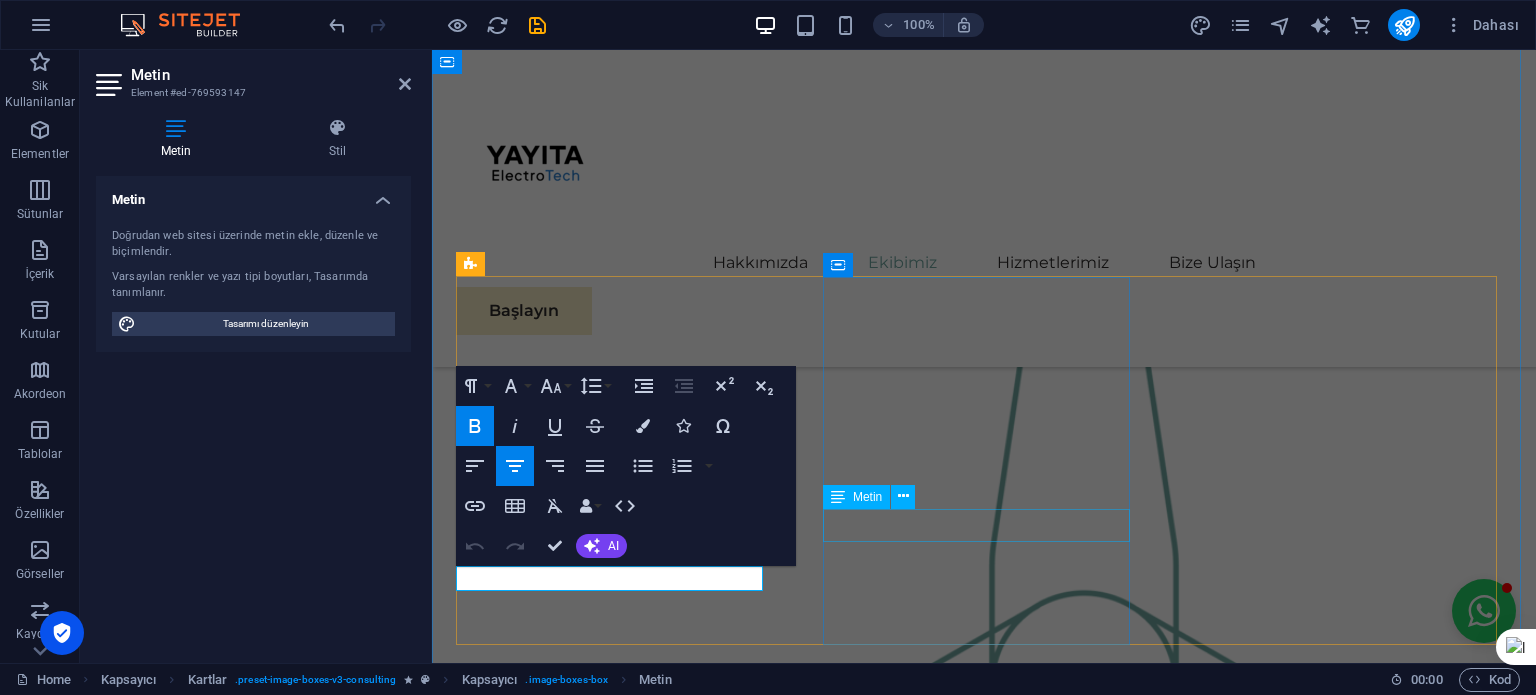 click on "?" at bounding box center (612, 2297) 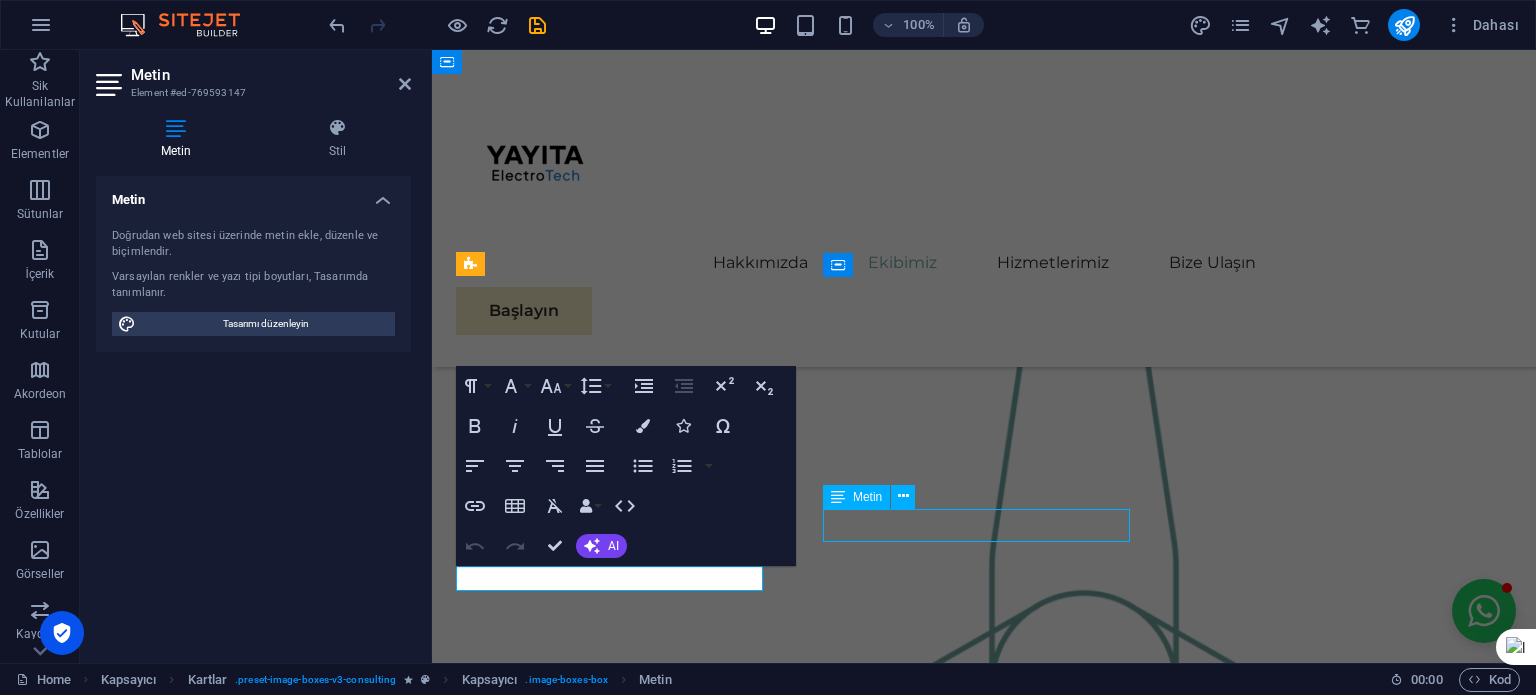 click on "?" at bounding box center (612, 2297) 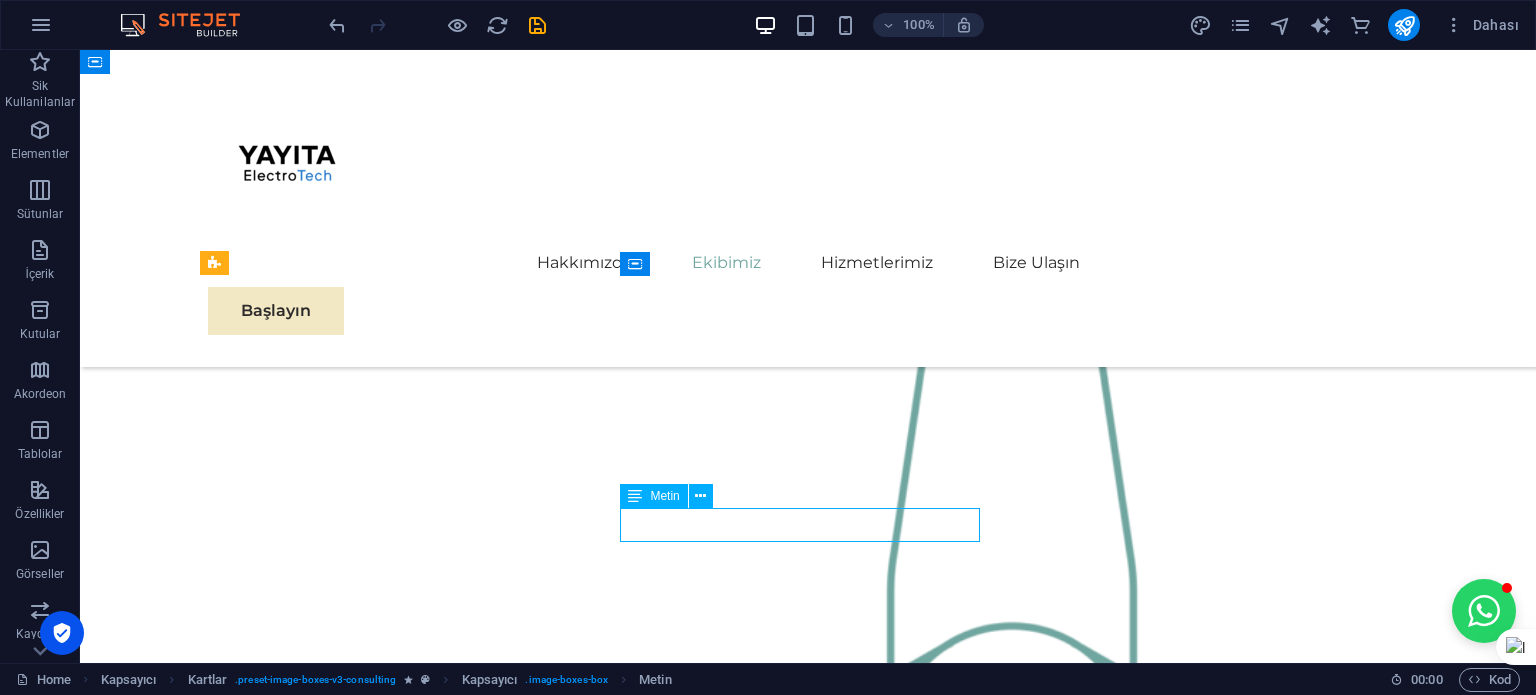 click on "?" at bounding box center (388, 2478) 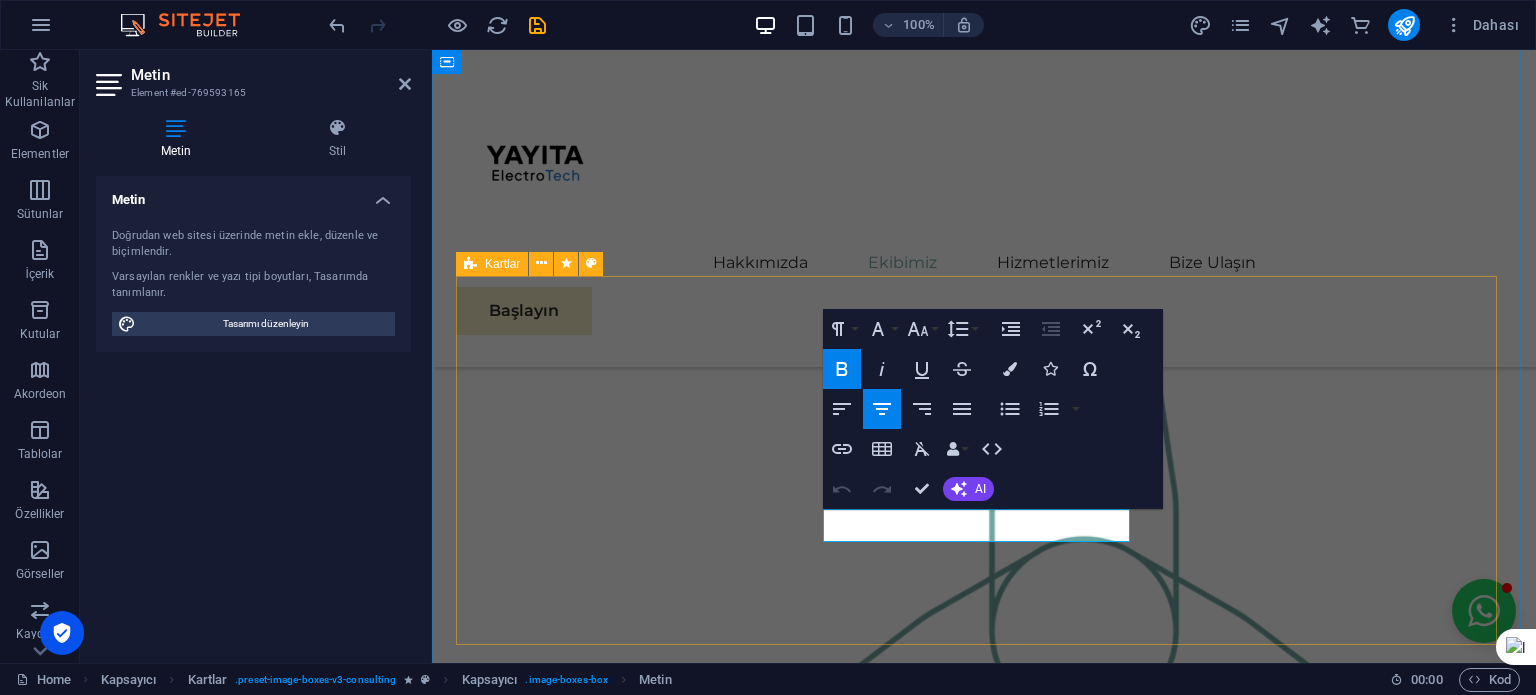 scroll, scrollTop: 2046, scrollLeft: 0, axis: vertical 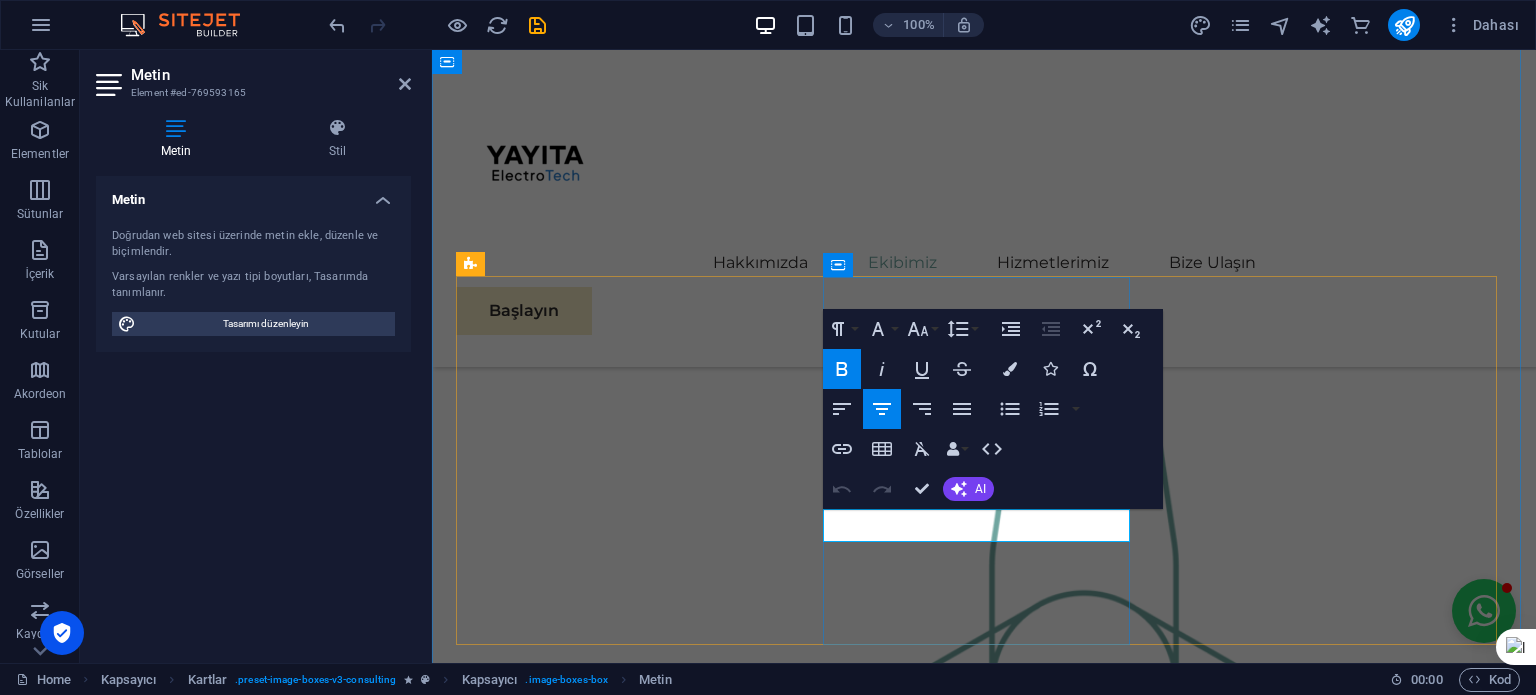 drag, startPoint x: 962, startPoint y: 527, endPoint x: 1013, endPoint y: 519, distance: 51.62364 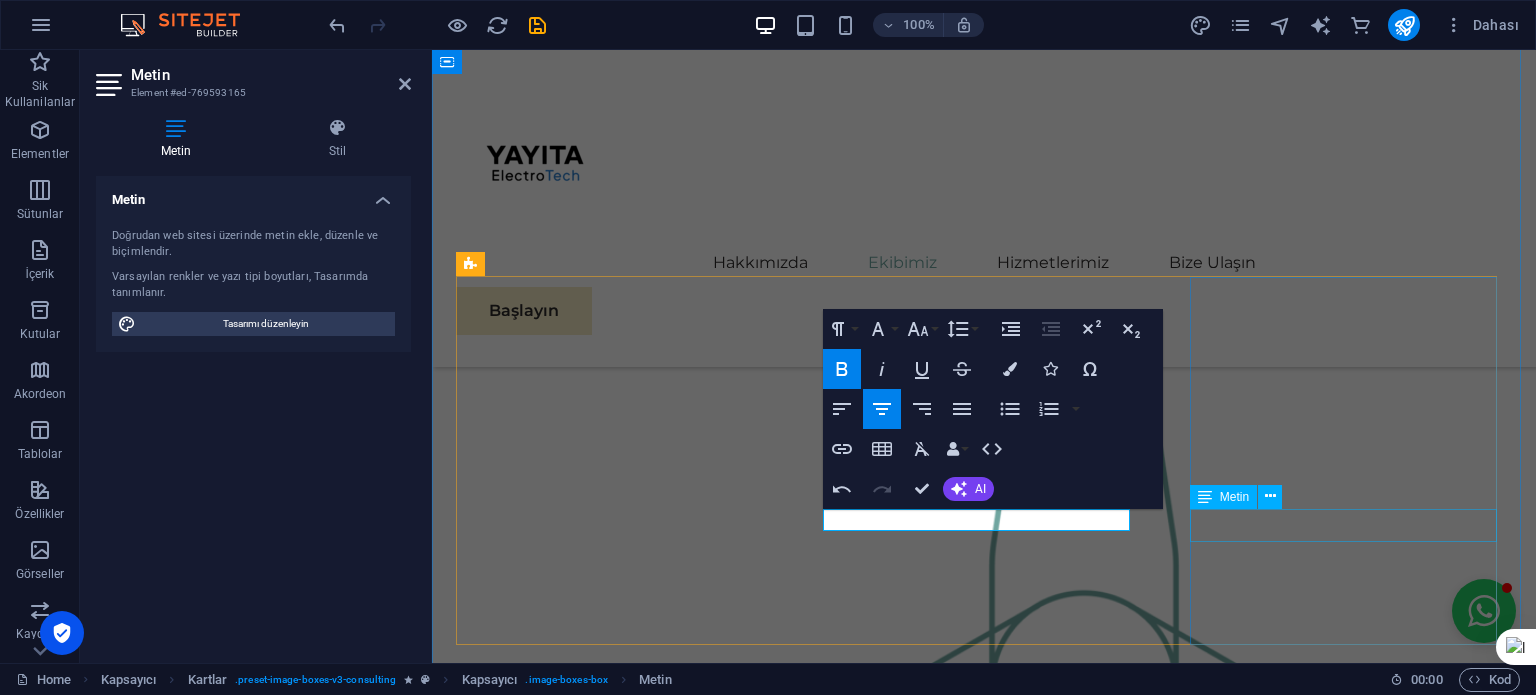 click on "?" at bounding box center [612, 2658] 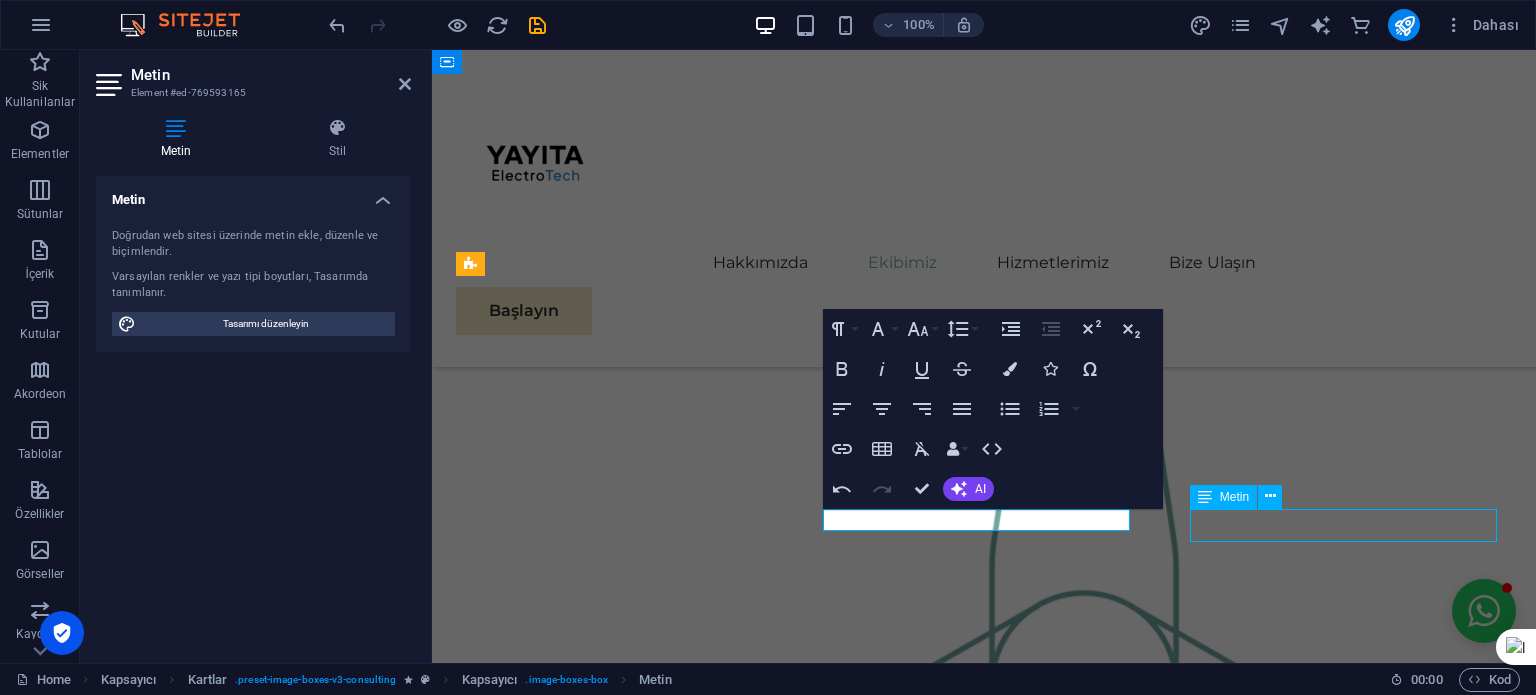 scroll, scrollTop: 2100, scrollLeft: 0, axis: vertical 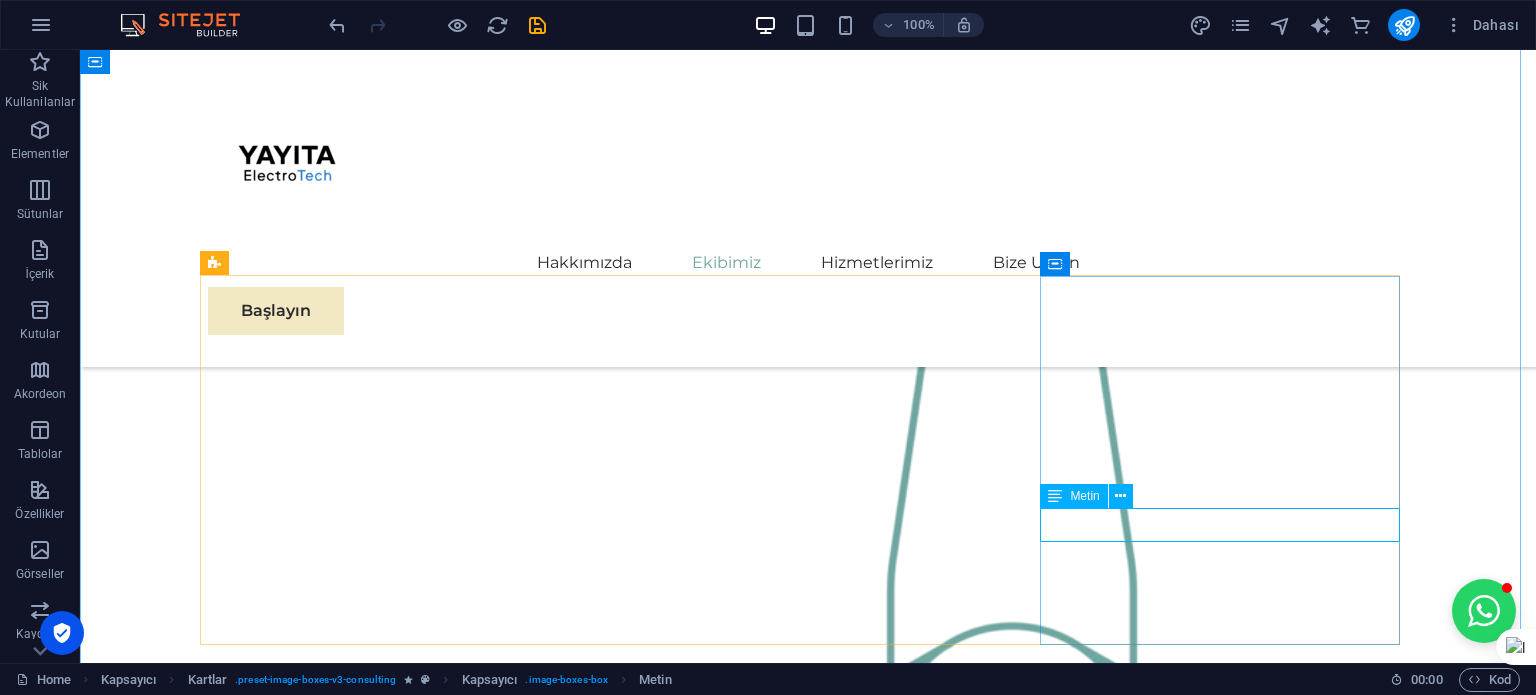click on "?" at bounding box center (388, 2803) 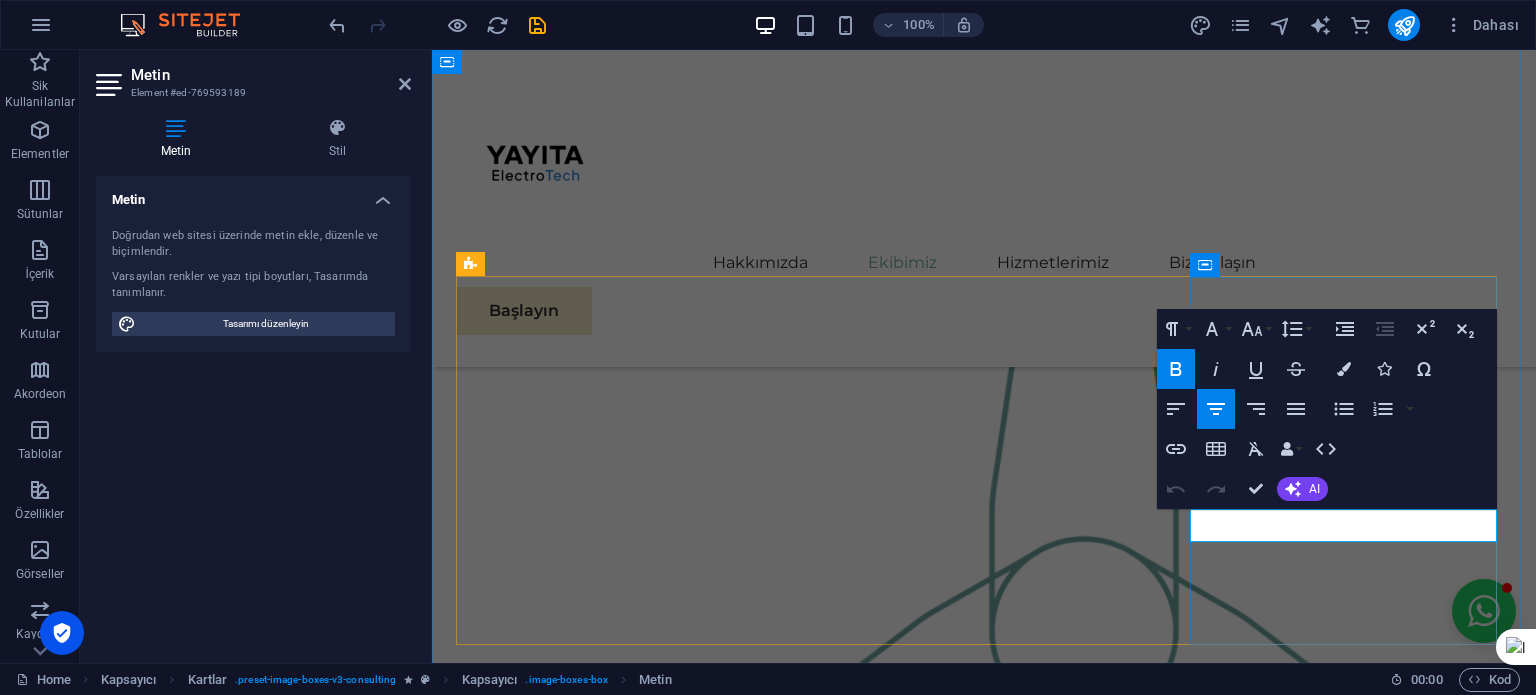 scroll, scrollTop: 2046, scrollLeft: 0, axis: vertical 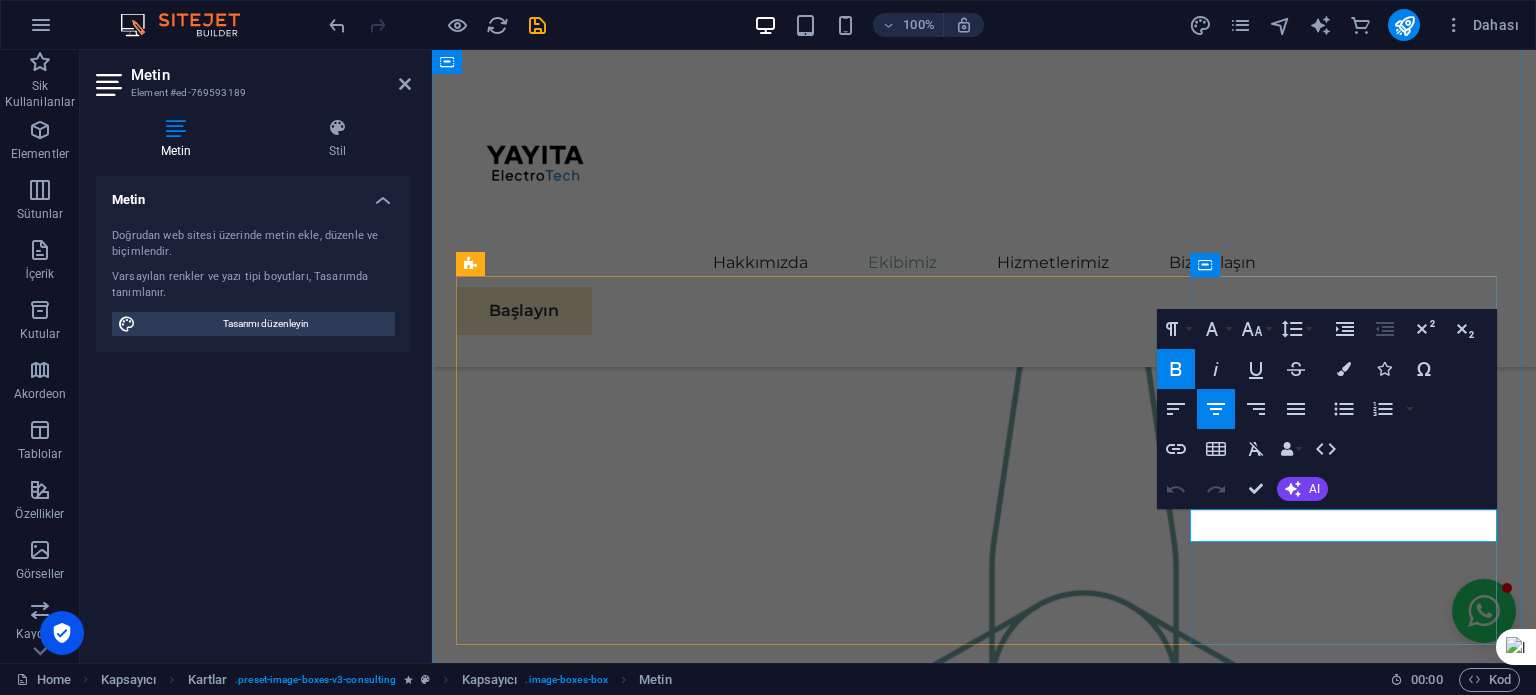 drag, startPoint x: 1297, startPoint y: 527, endPoint x: 1379, endPoint y: 523, distance: 82.0975 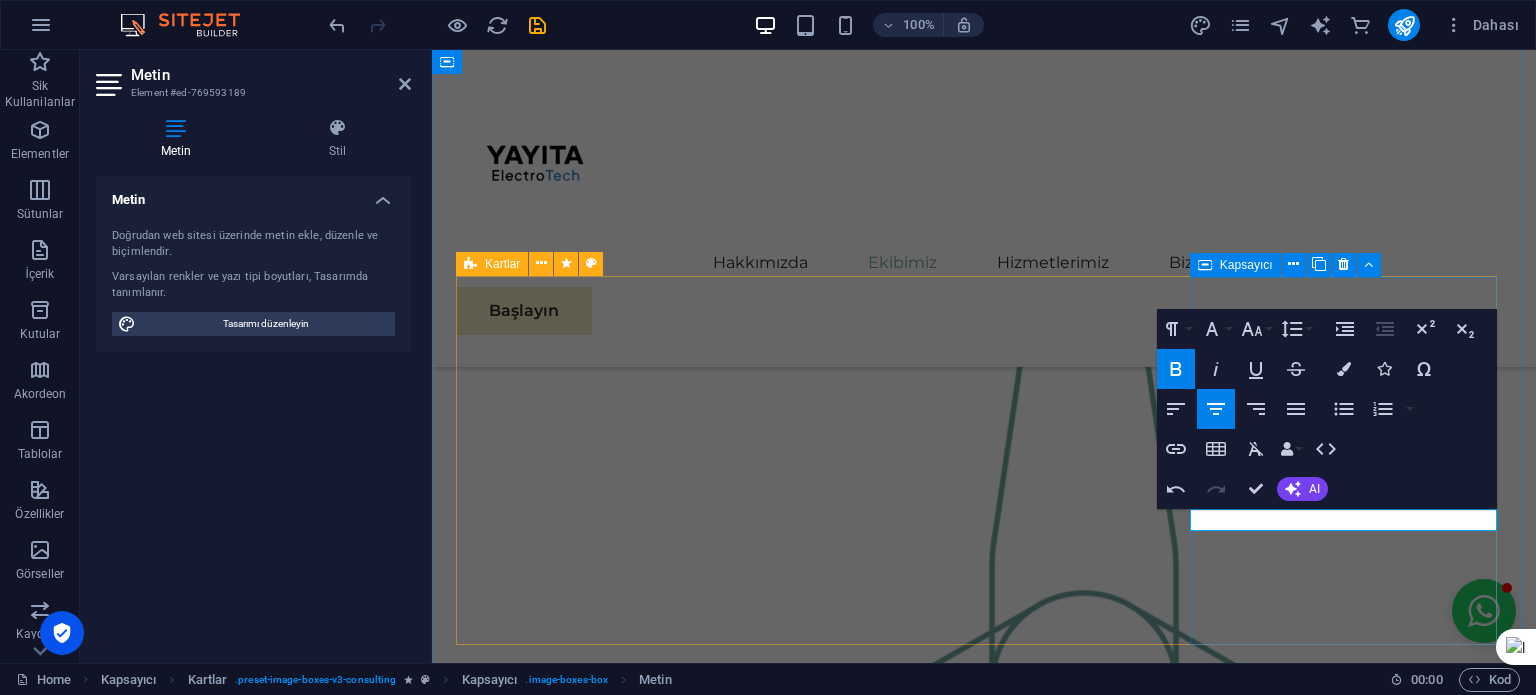 click on "İçeriği buraya bırak veya  Element ekle  Panoyu yapıştır ? ? İçeriği buraya bırak veya  Element ekle  Panoyu yapıştır 👨‍🔧  Mushap HANBAY Enerji Mühendisi & Proje Sorumlusu İçeriği buraya bırak veya  Element ekle  Panoyu yapıştır 🔧  Hakan ÖZTURGUT Teknik Uygulama Uzmanı" at bounding box center [984, 2229] 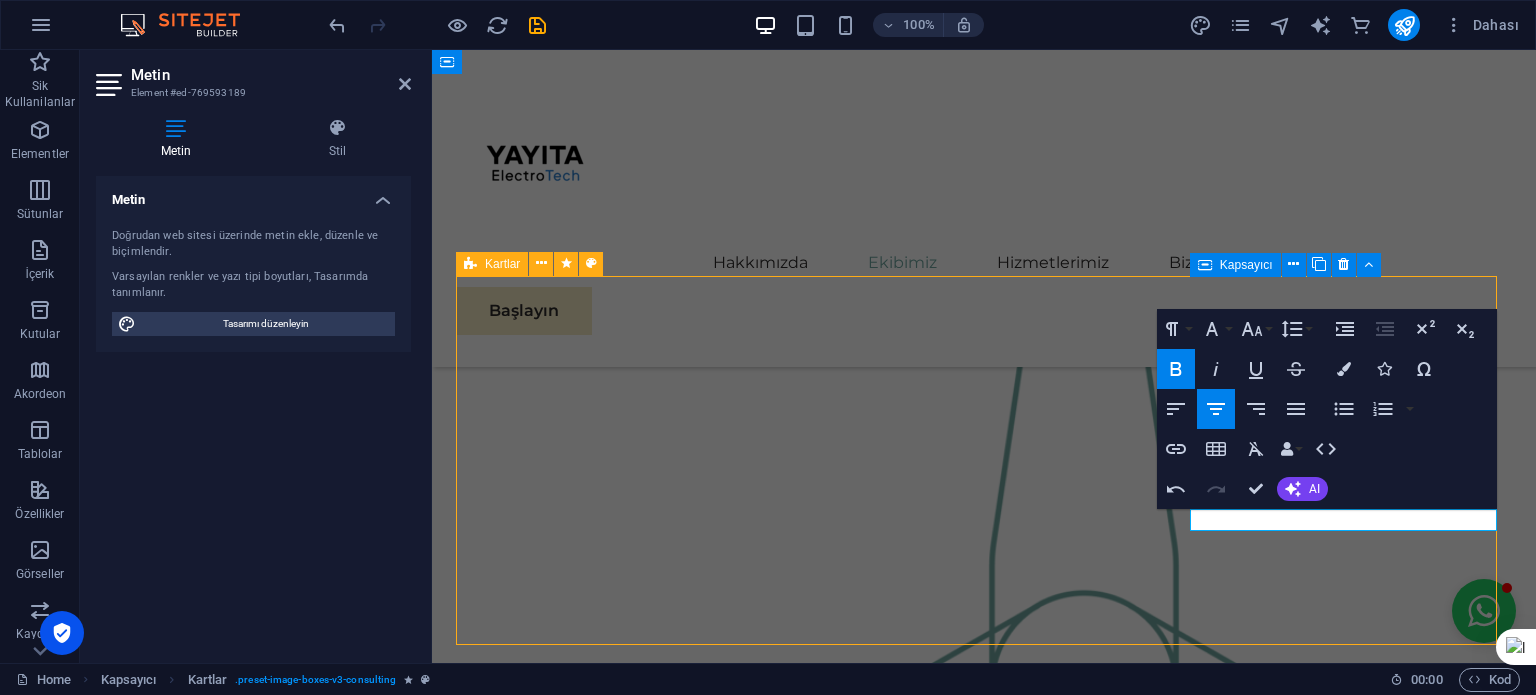 scroll, scrollTop: 2100, scrollLeft: 0, axis: vertical 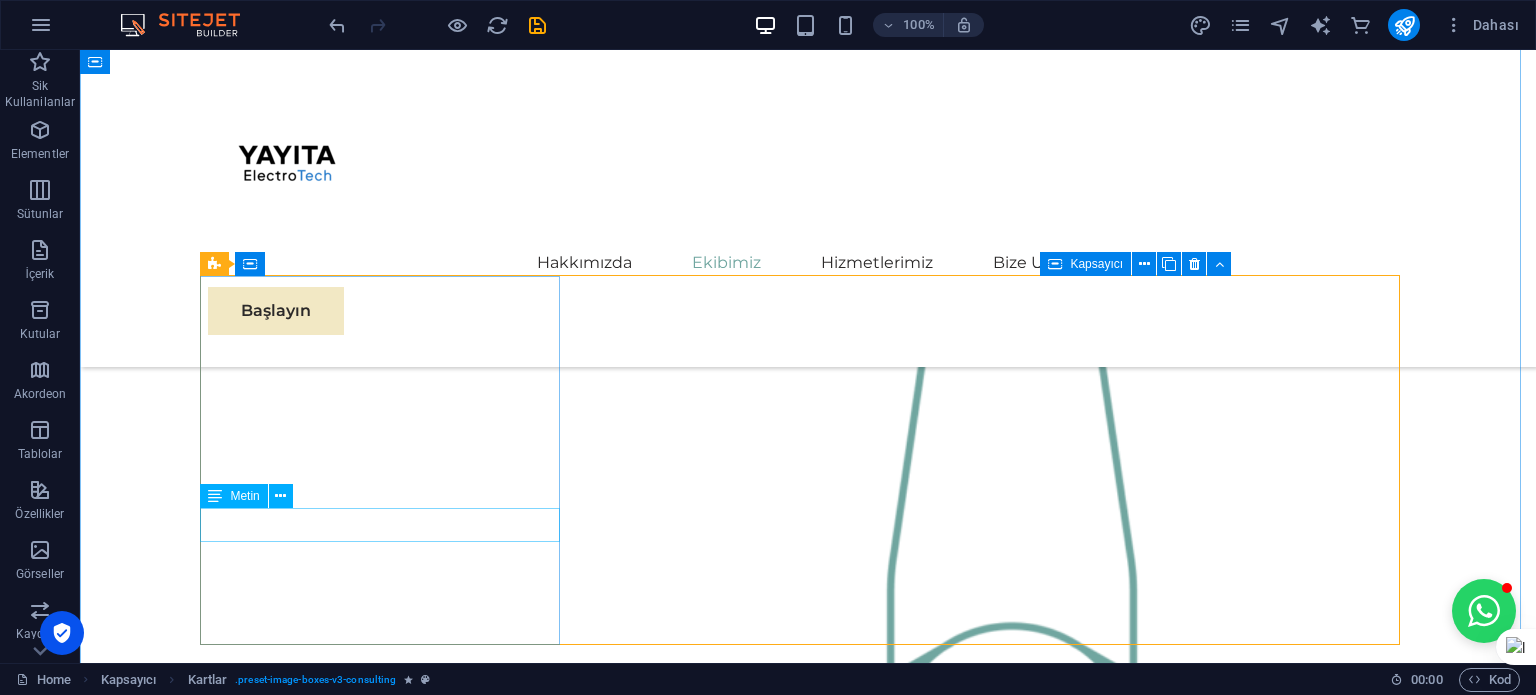 click on "?" at bounding box center [388, 2140] 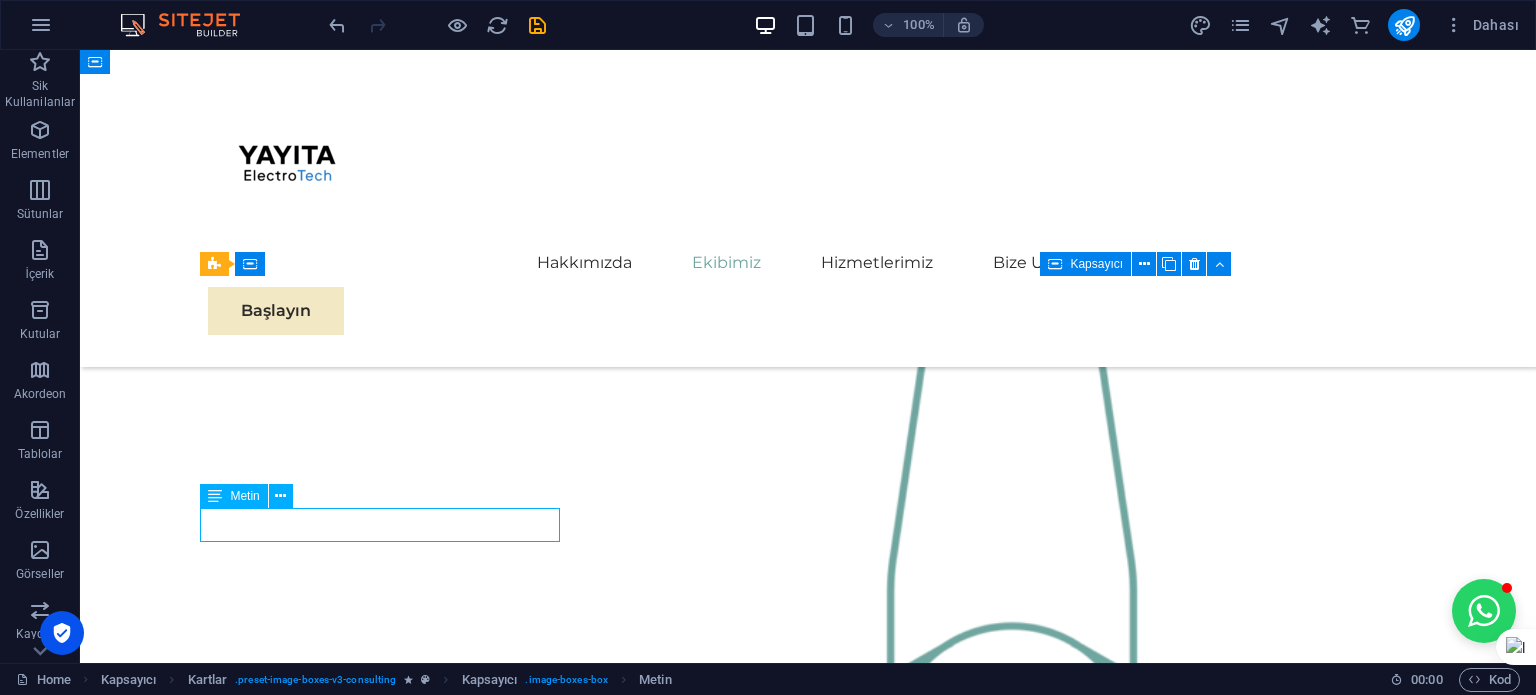 click on "?" at bounding box center [388, 2140] 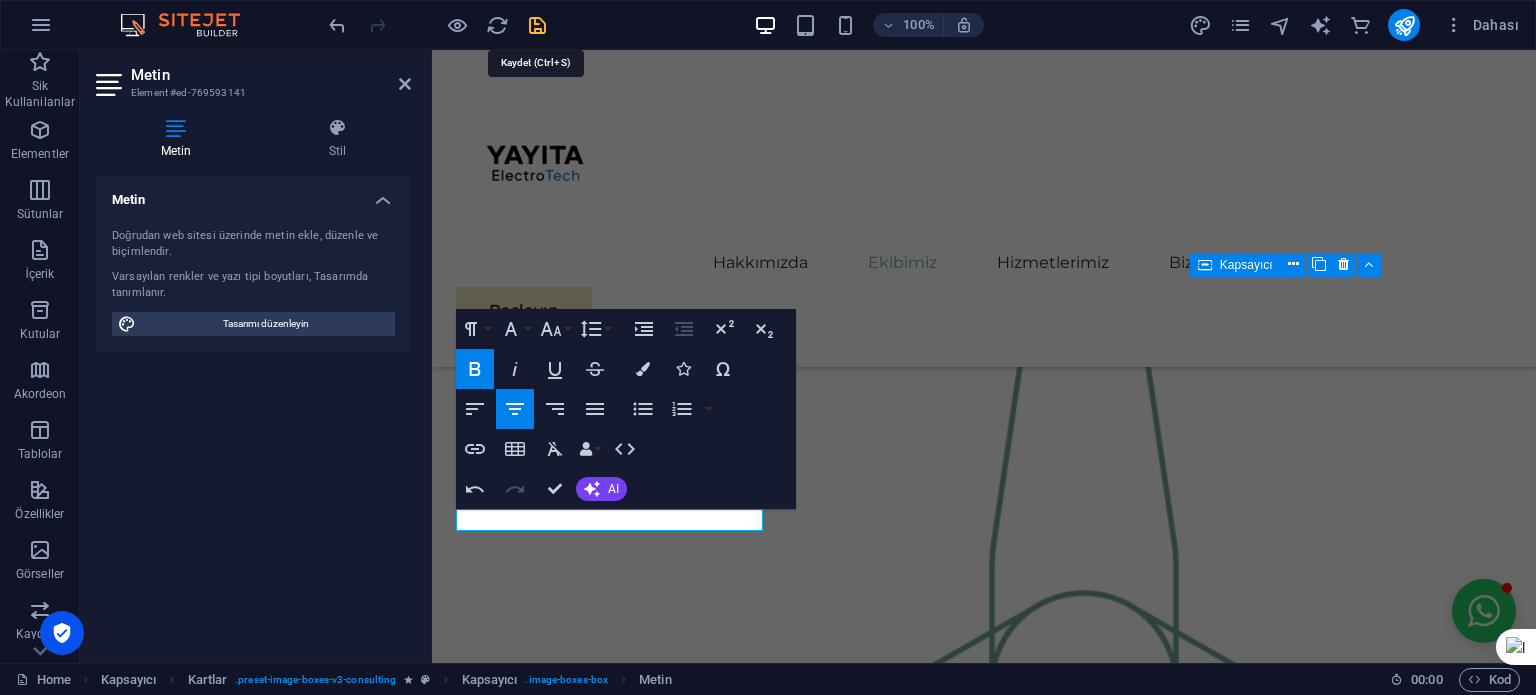 click at bounding box center (537, 25) 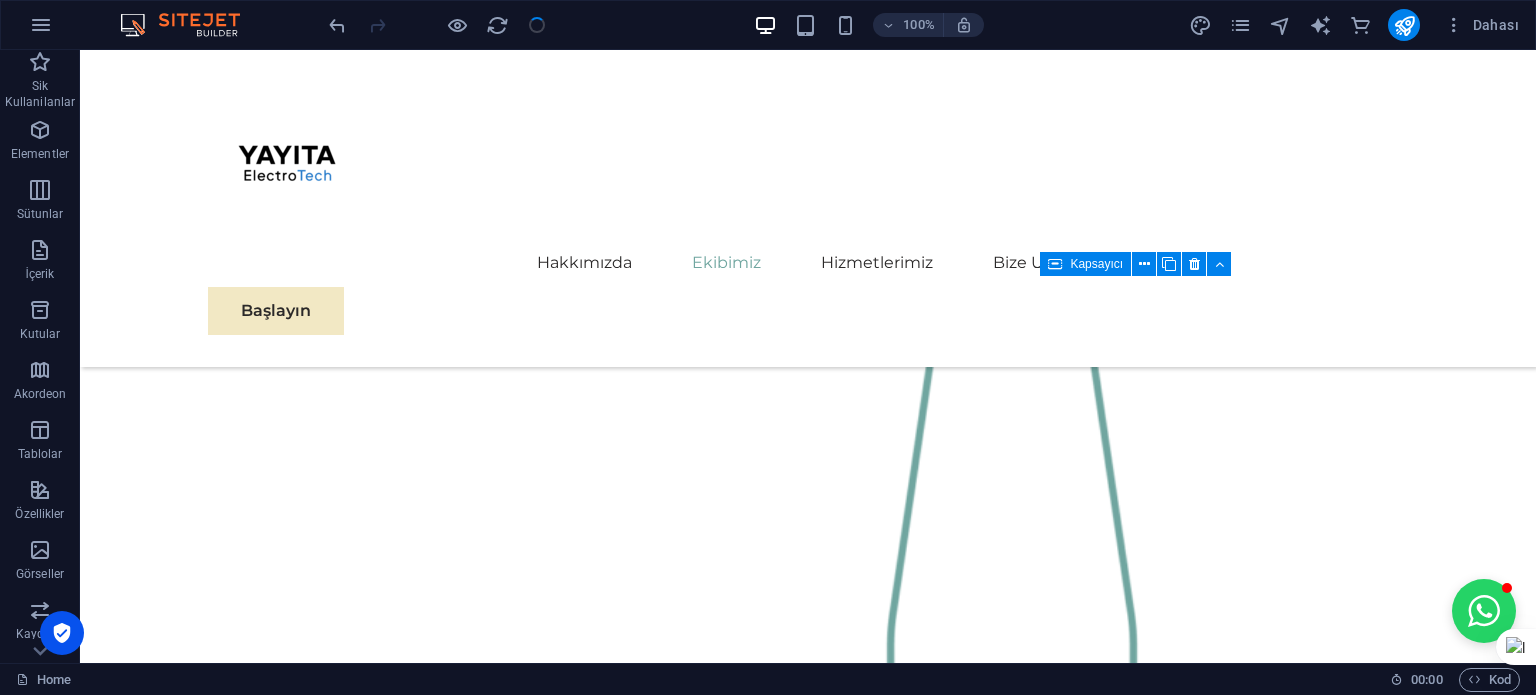 scroll, scrollTop: 2100, scrollLeft: 0, axis: vertical 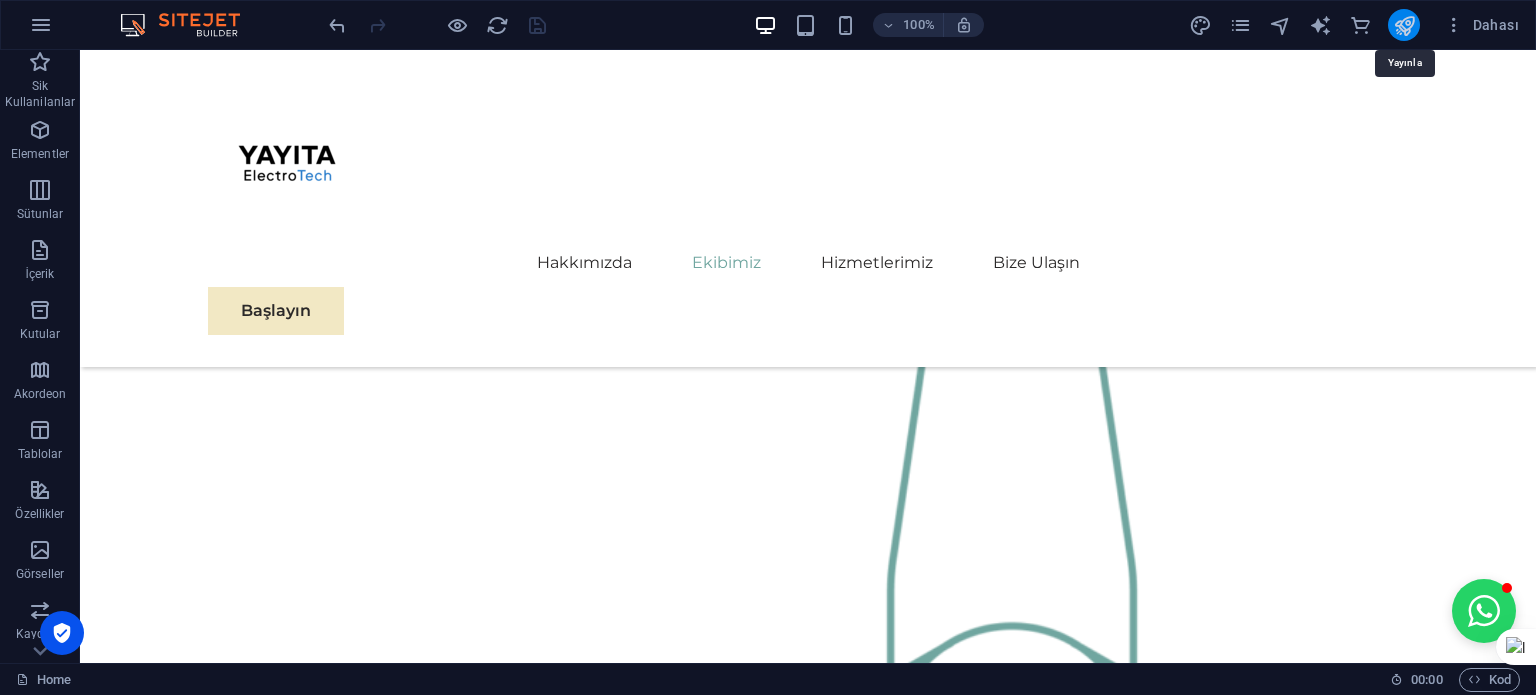 click at bounding box center [1404, 25] 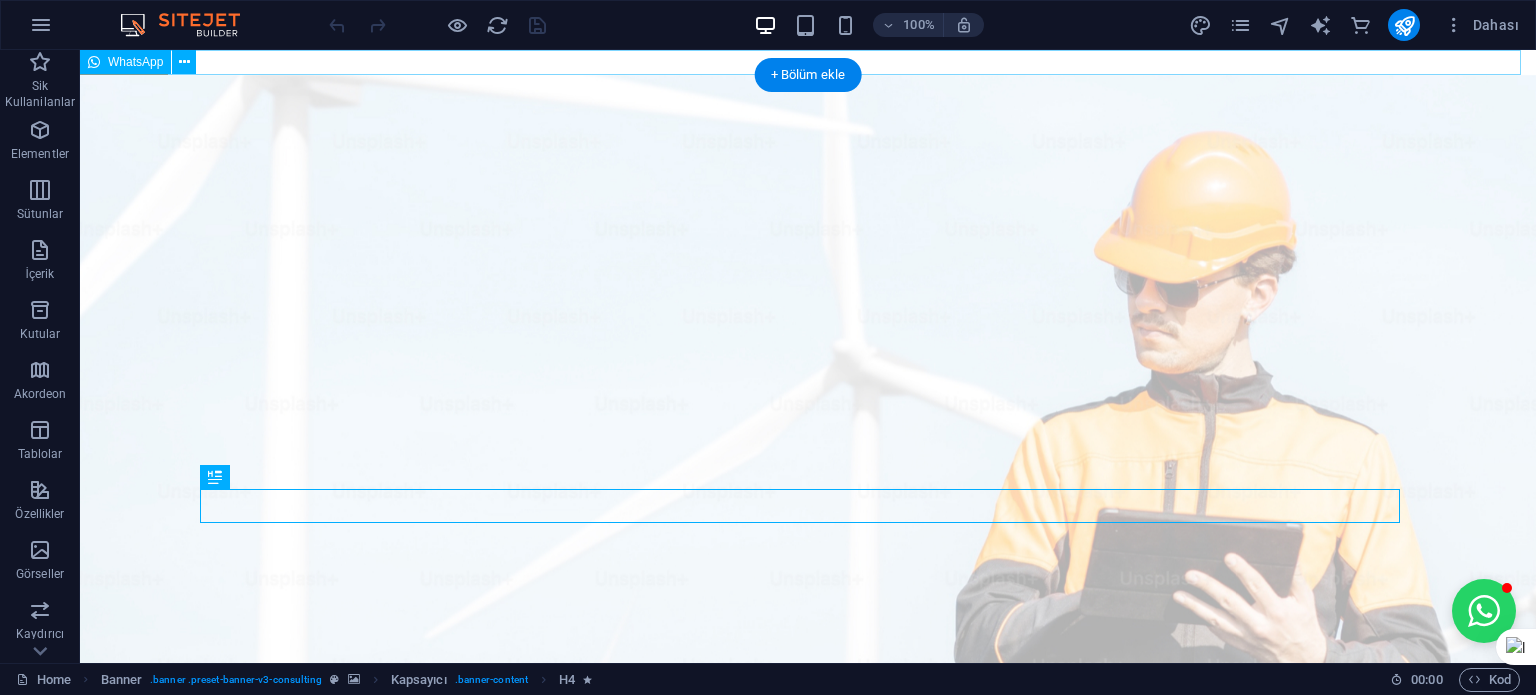 scroll, scrollTop: 0, scrollLeft: 0, axis: both 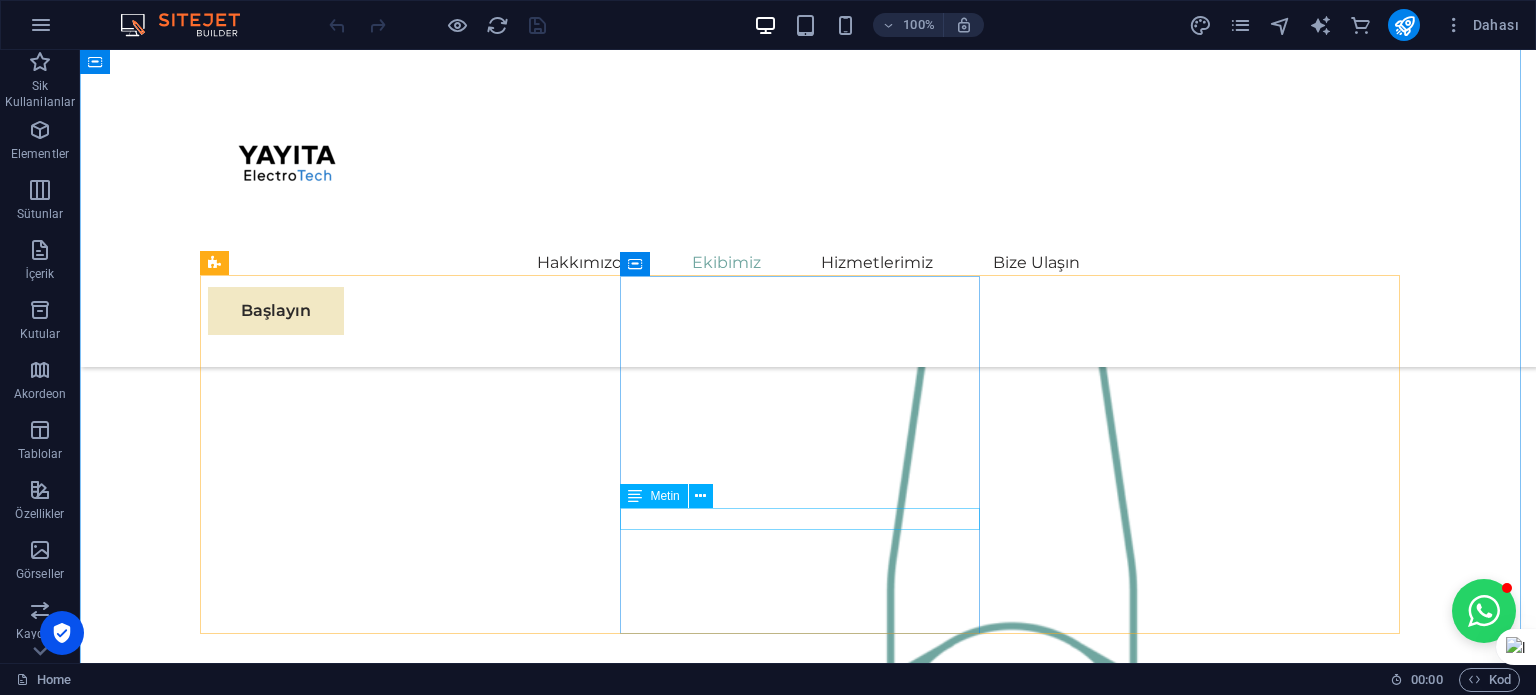 click on "👨‍🔧  [PERSON_NAME]" at bounding box center [388, 2461] 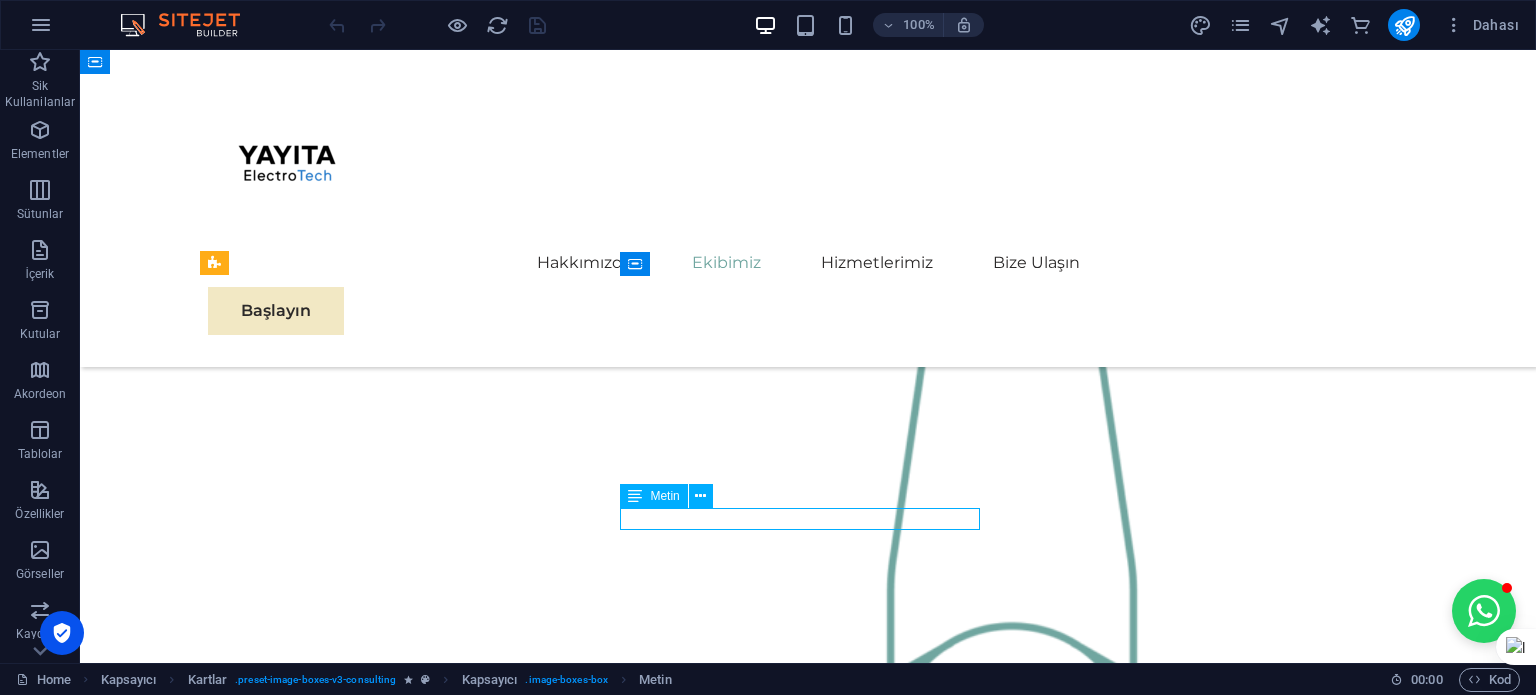 click on "👨‍🔧  [PERSON_NAME]" at bounding box center [388, 2461] 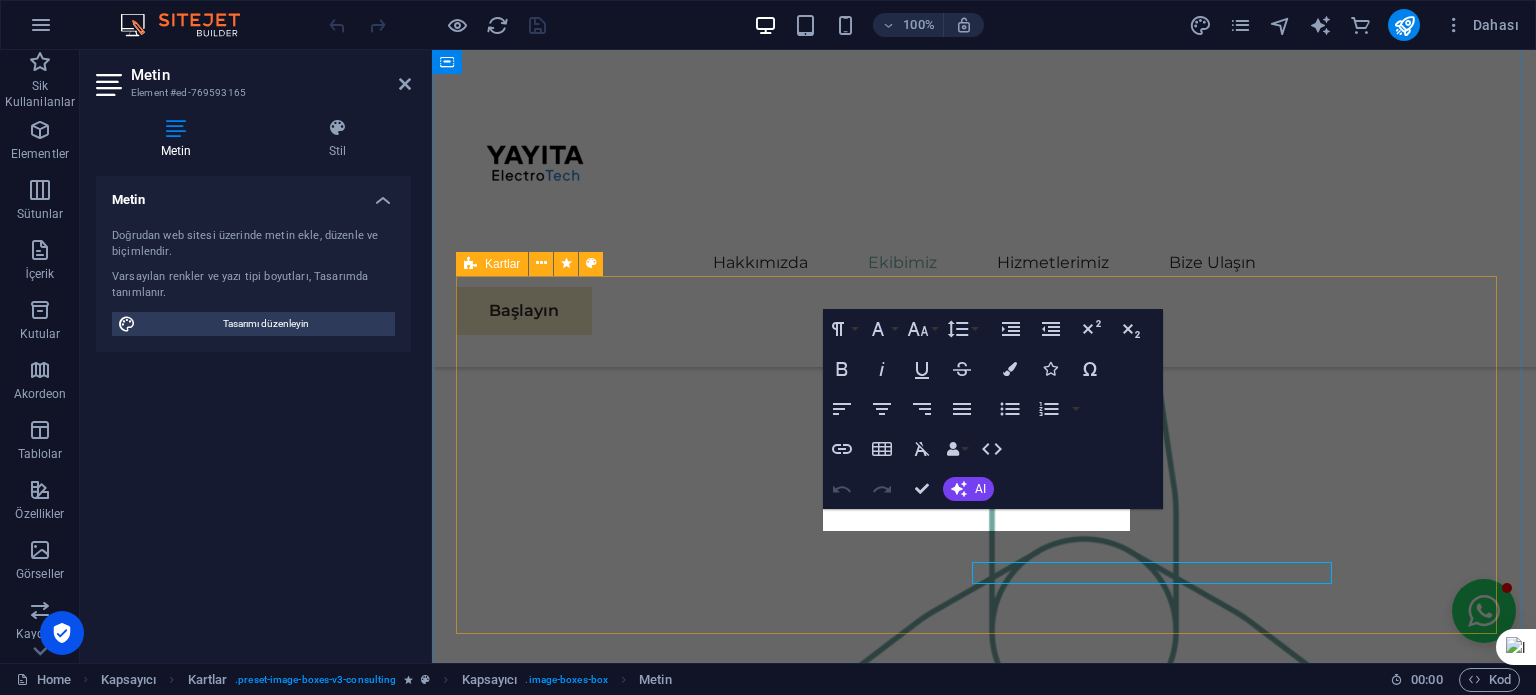 scroll, scrollTop: 2046, scrollLeft: 0, axis: vertical 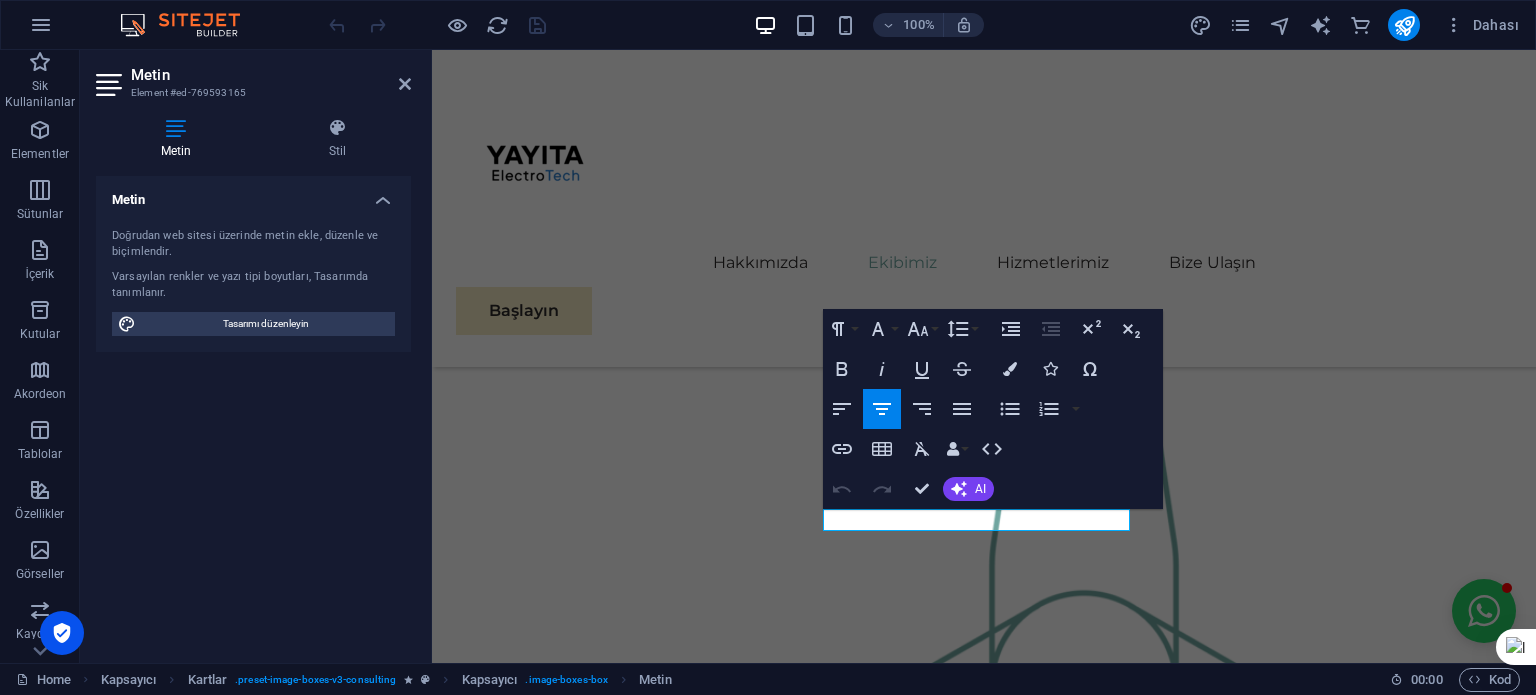 click 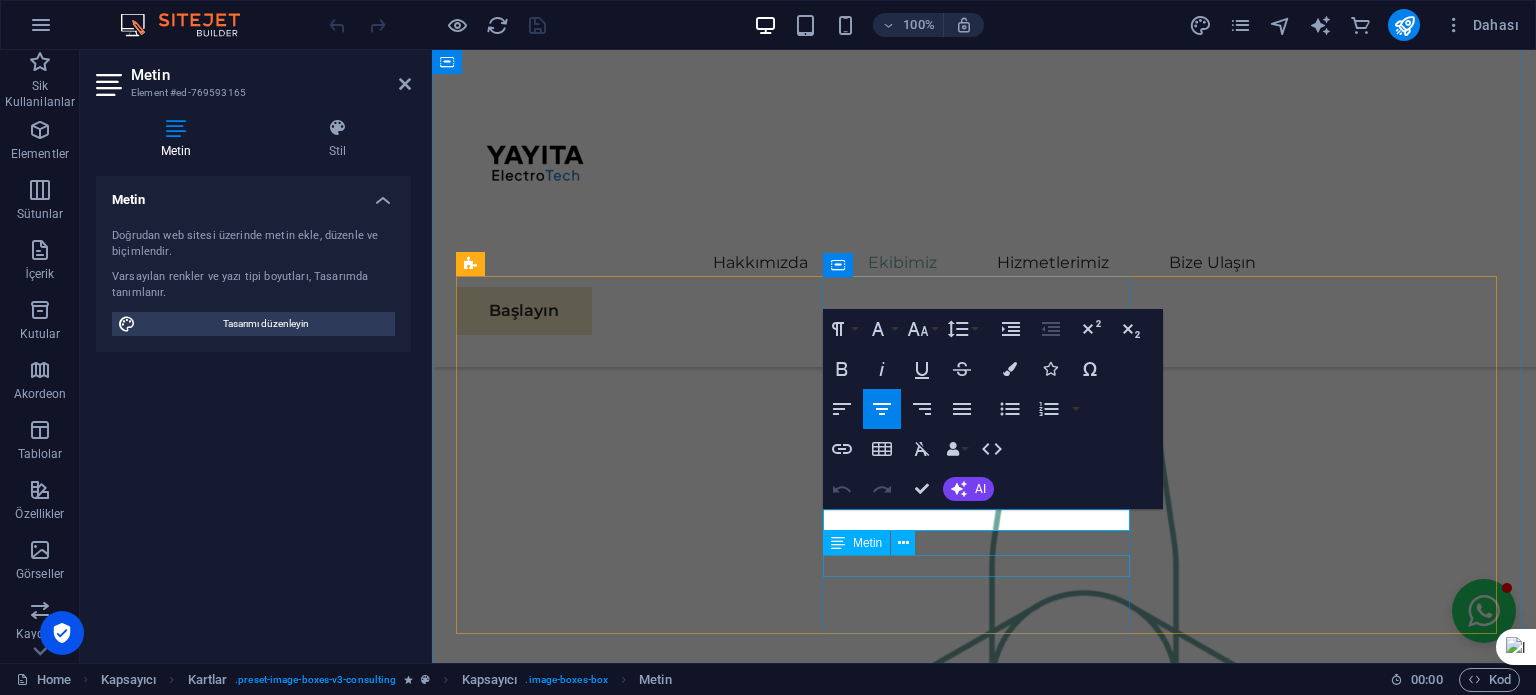 click on "Enerji Mühendisi & Proje Sorumlusu" at bounding box center (612, 2326) 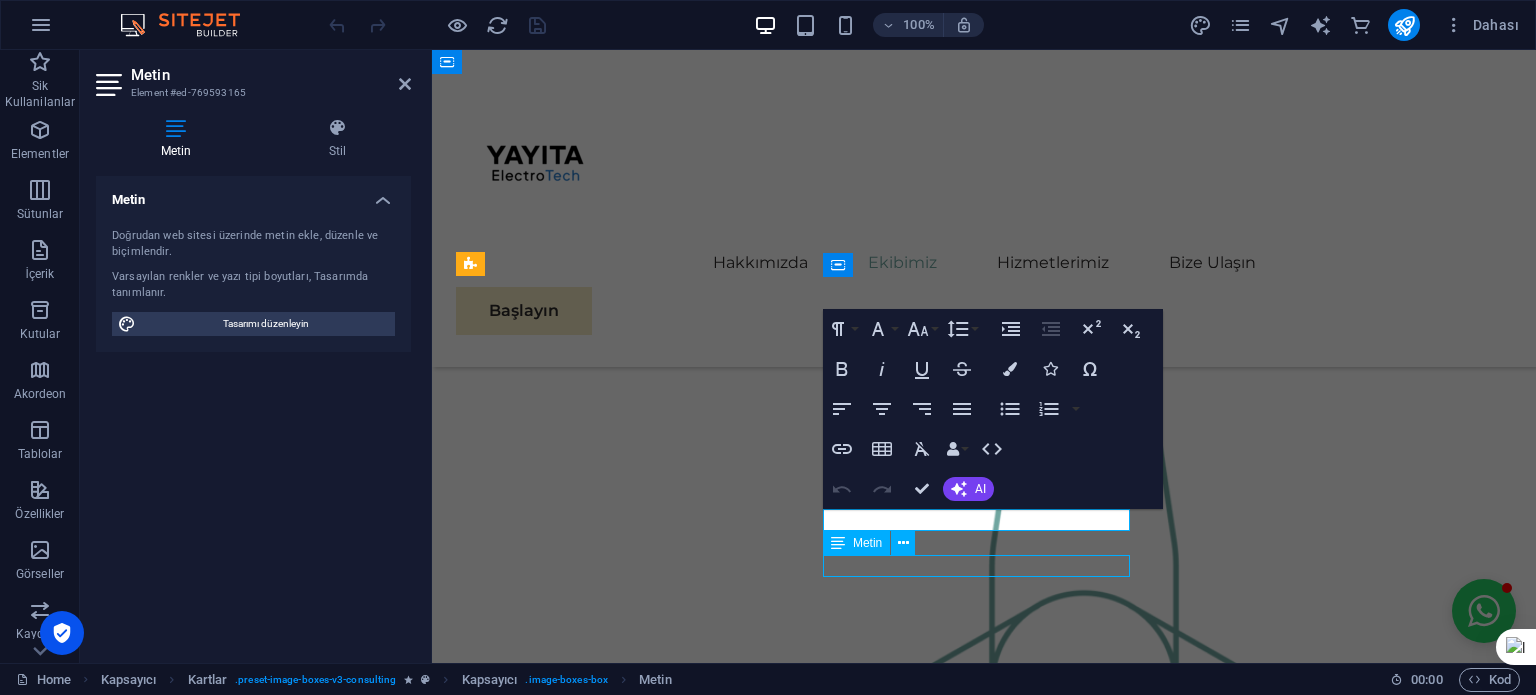 click on "Enerji Mühendisi & Proje Sorumlusu" at bounding box center (612, 2326) 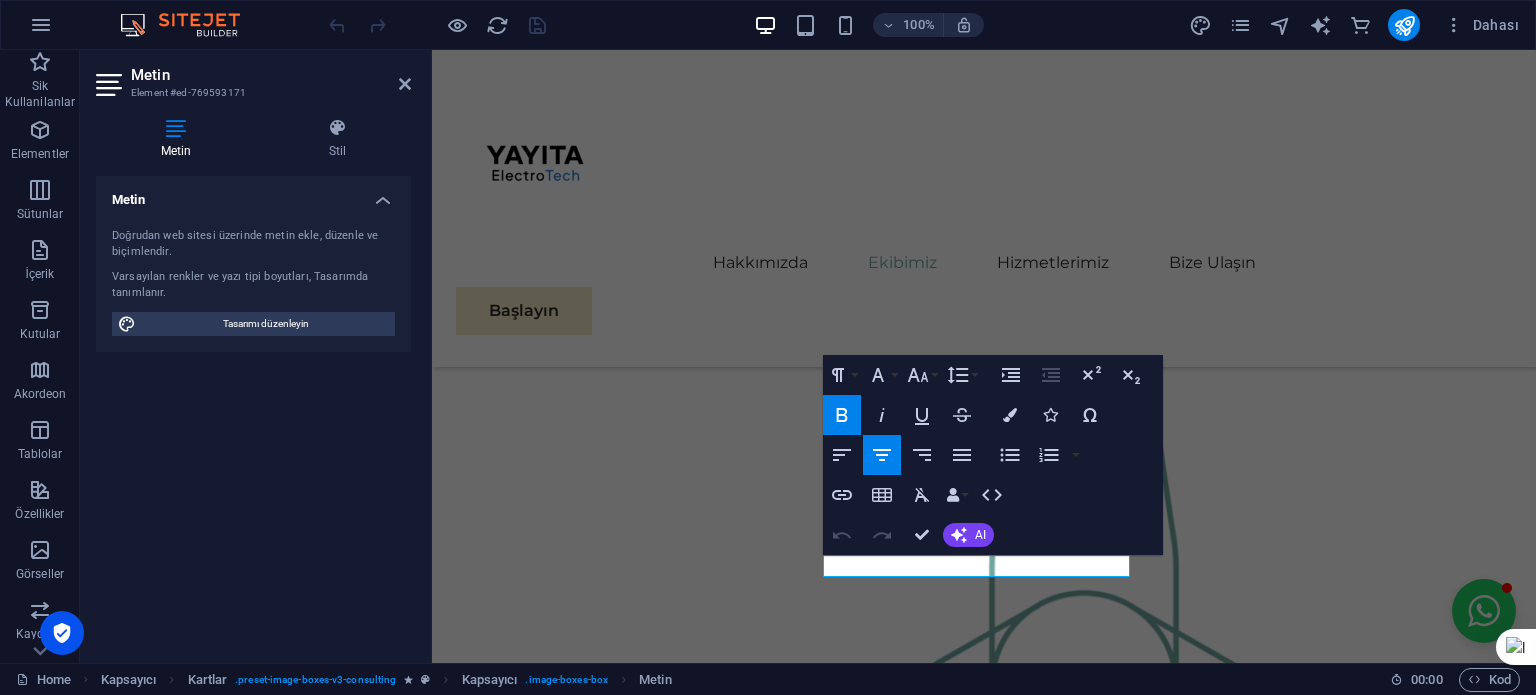 click 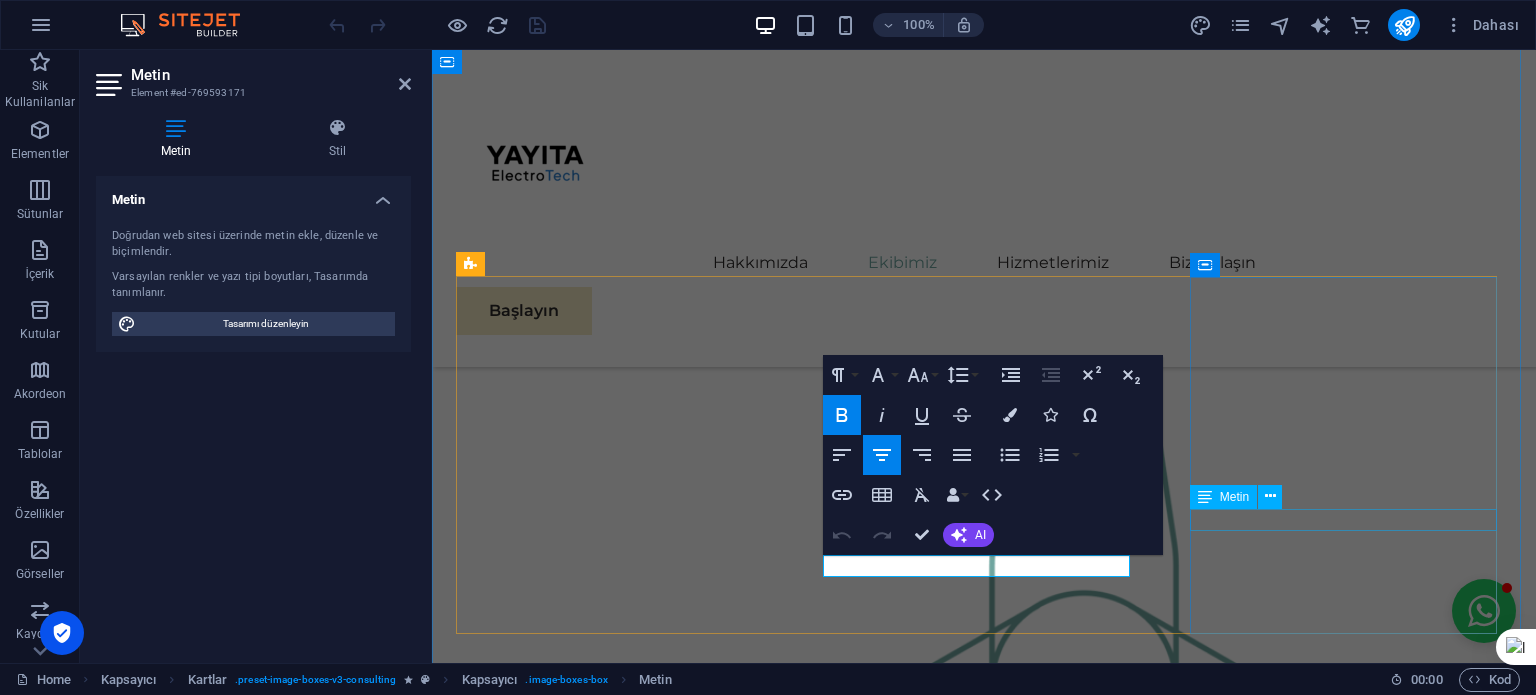 click on "🔧  [PERSON_NAME]" at bounding box center (612, 2641) 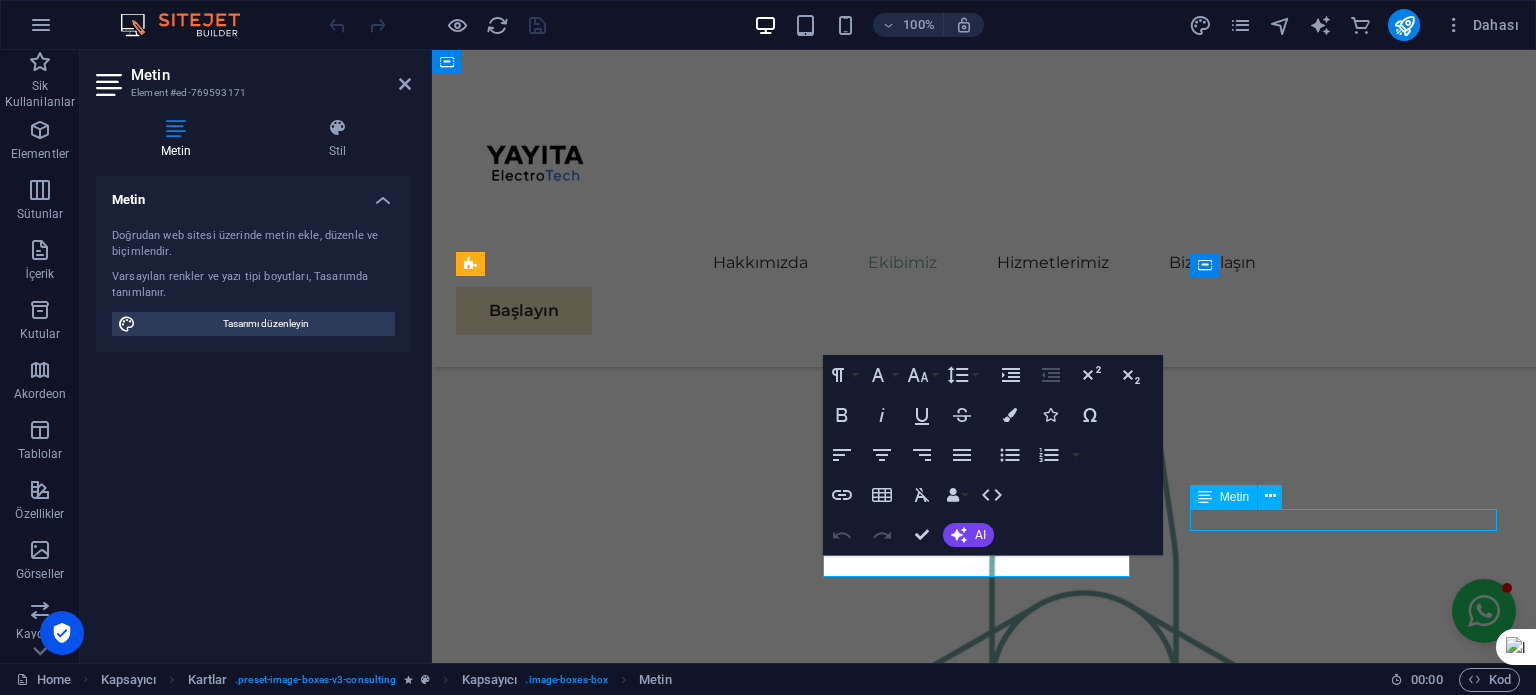 click on "🔧  [PERSON_NAME]" at bounding box center (612, 2641) 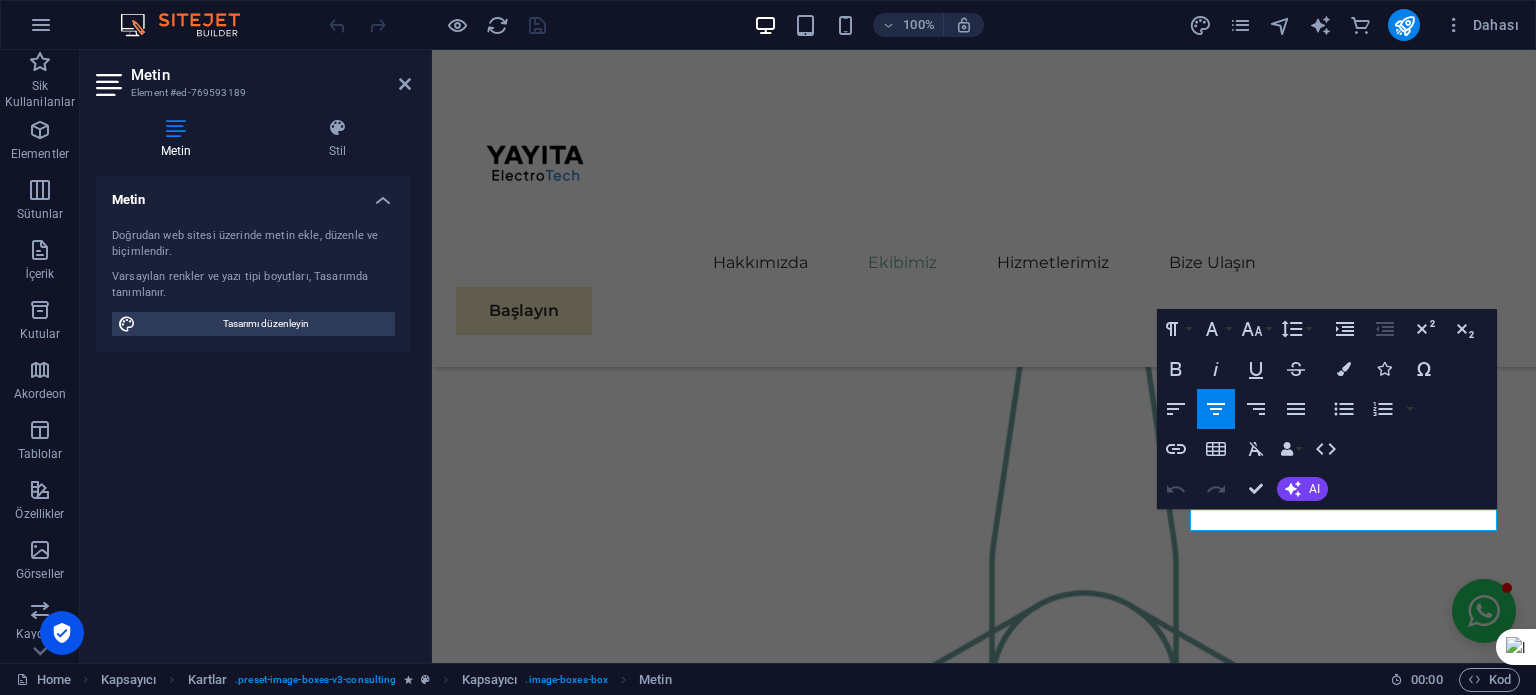 click on "Metin Doğrudan web sitesi üzerinde [PERSON_NAME], düzenle ve biçimlendir. Varsayılan renkler ve yazı tipi boyutları, Tasarımda tanımlanır. Tasarımı düzenleyin Hizalama Sola hizalı Ortalandı Sağa hizalı" at bounding box center (253, 411) 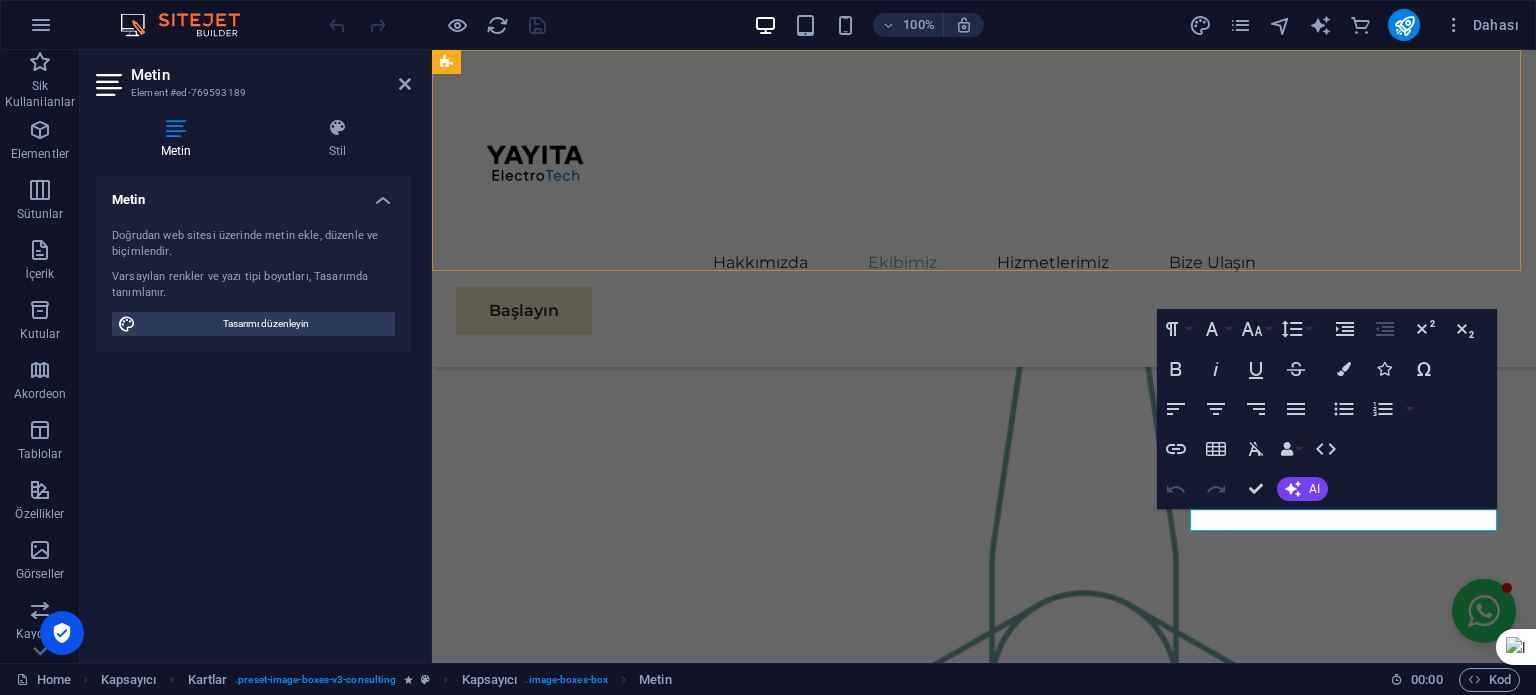 click on "Hakkımızda Ekibimiz Hizmetlerimiz Bize Ulaşın Başlayın" at bounding box center (984, 208) 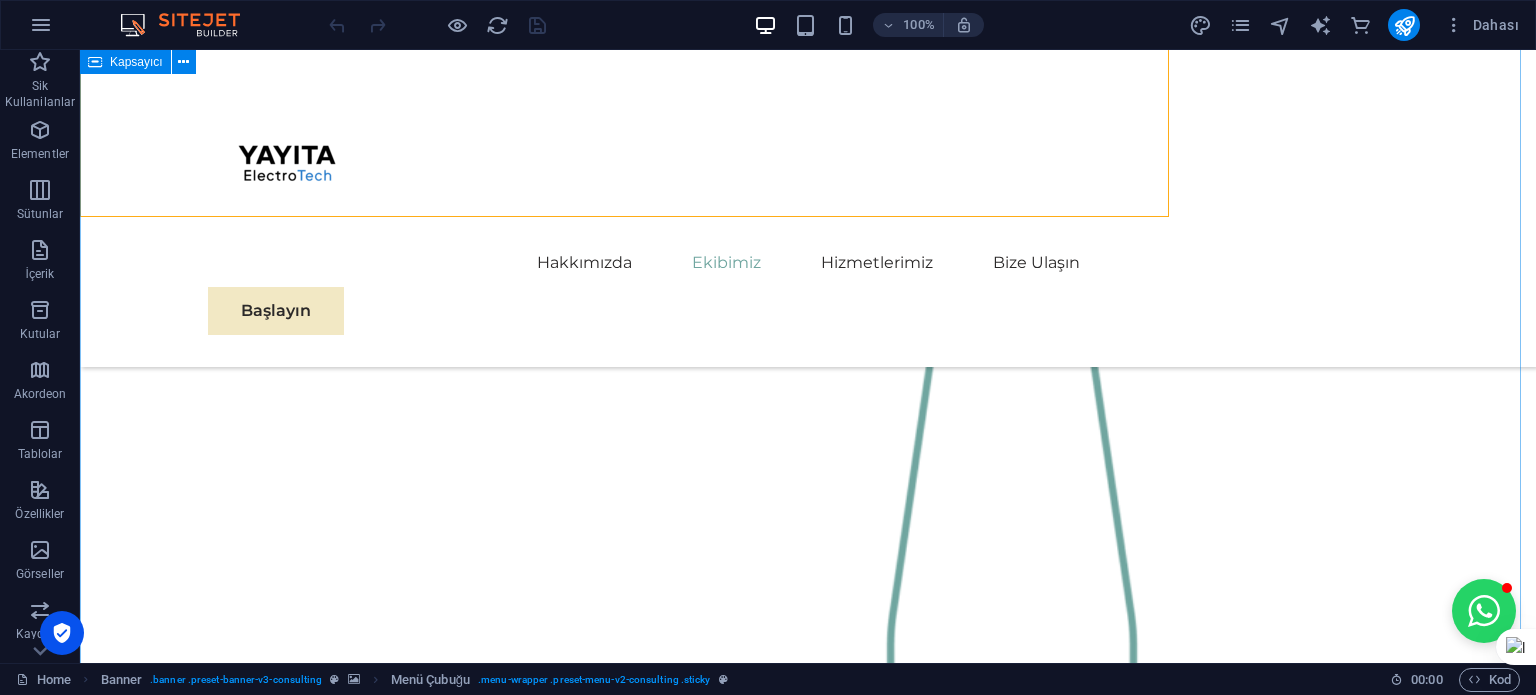 scroll, scrollTop: 2100, scrollLeft: 0, axis: vertical 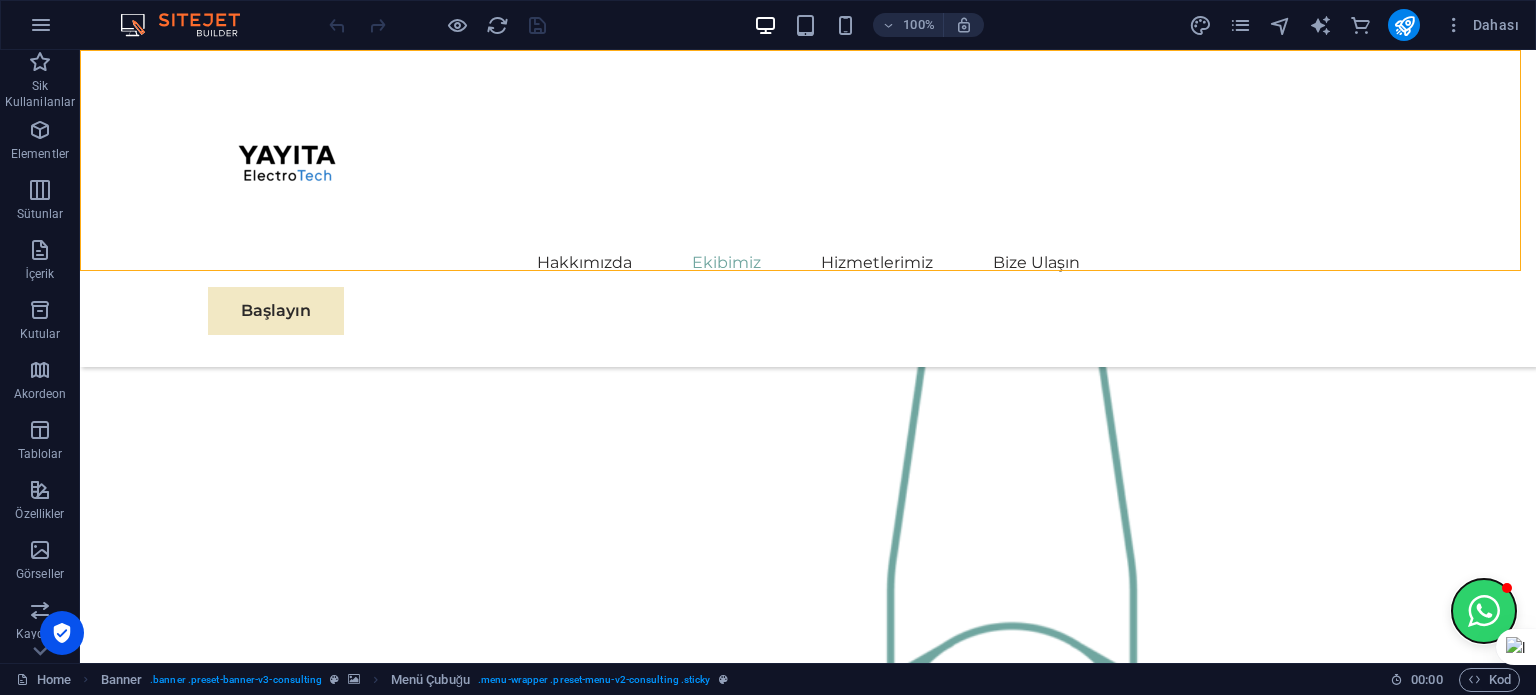 click at bounding box center [1484, 611] 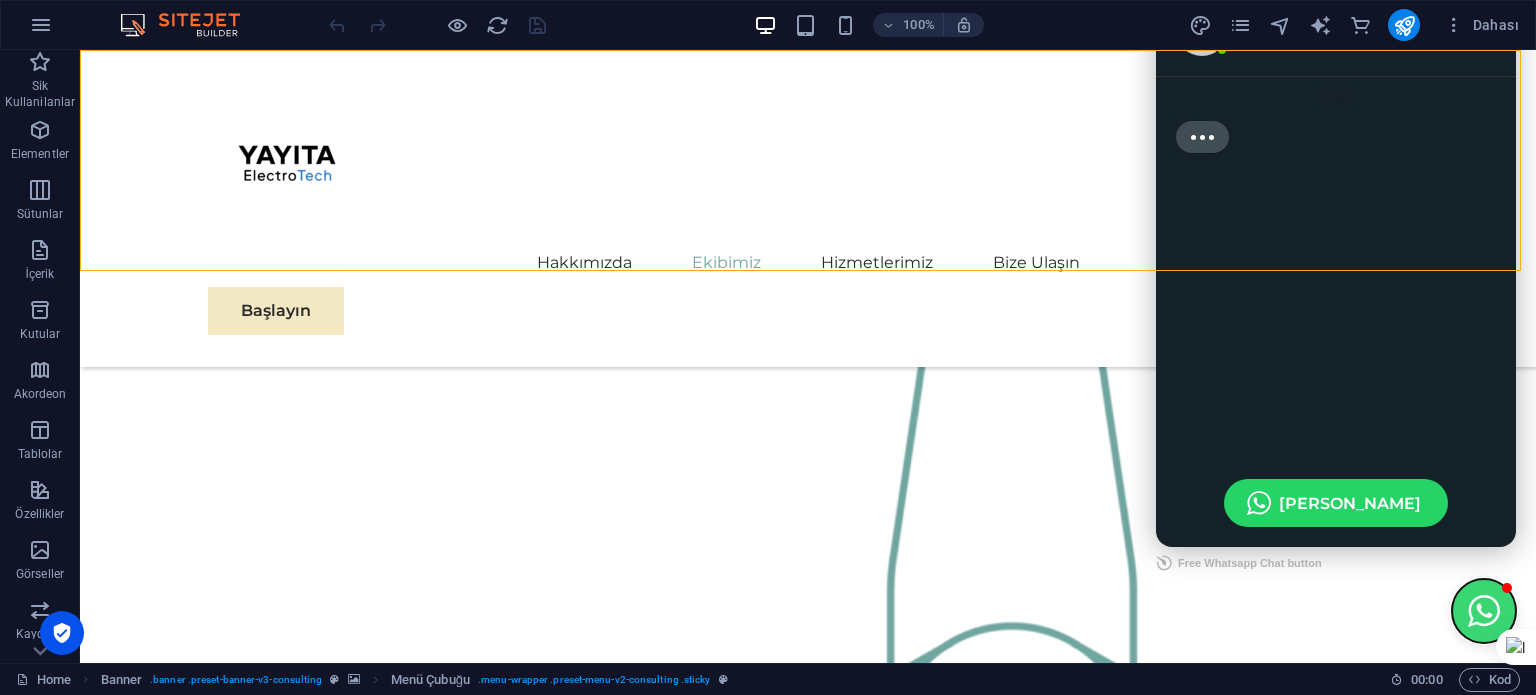 click at bounding box center [1484, 611] 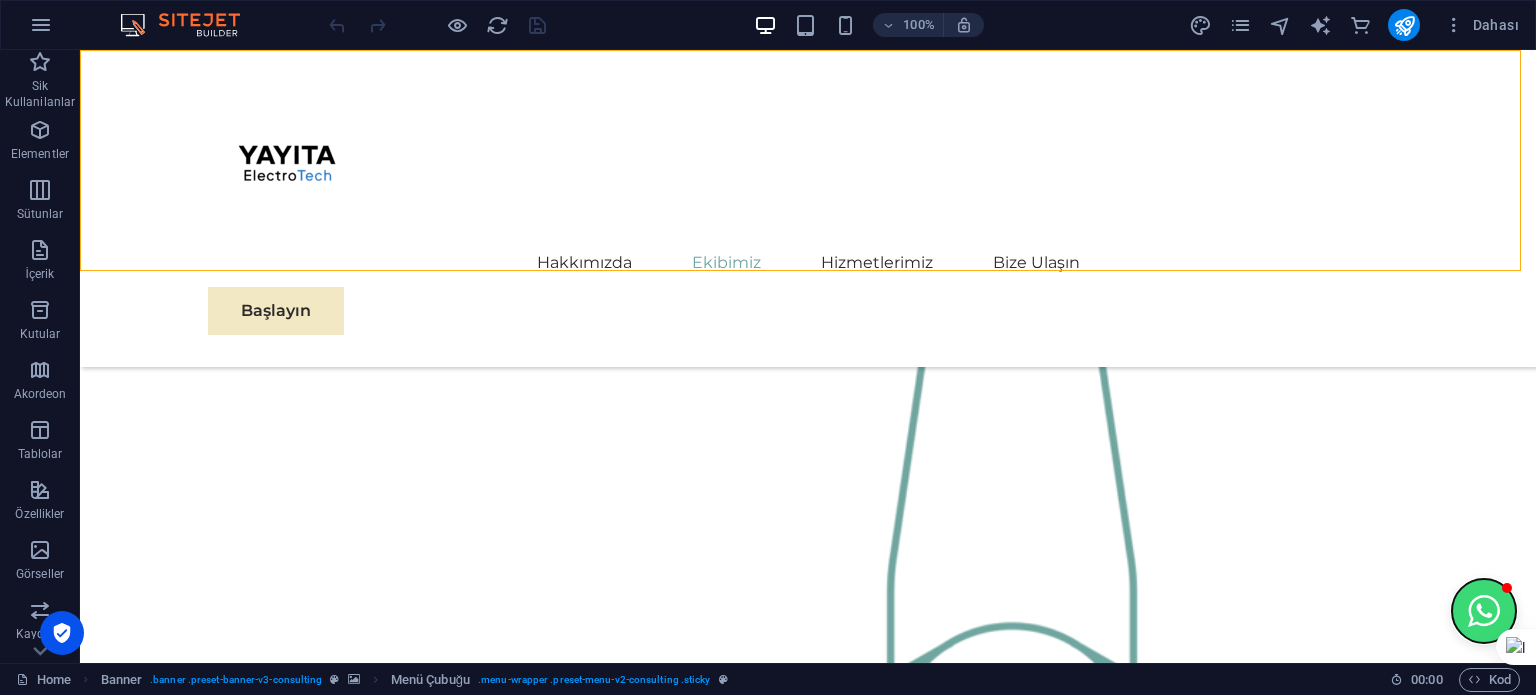 click at bounding box center [1484, 611] 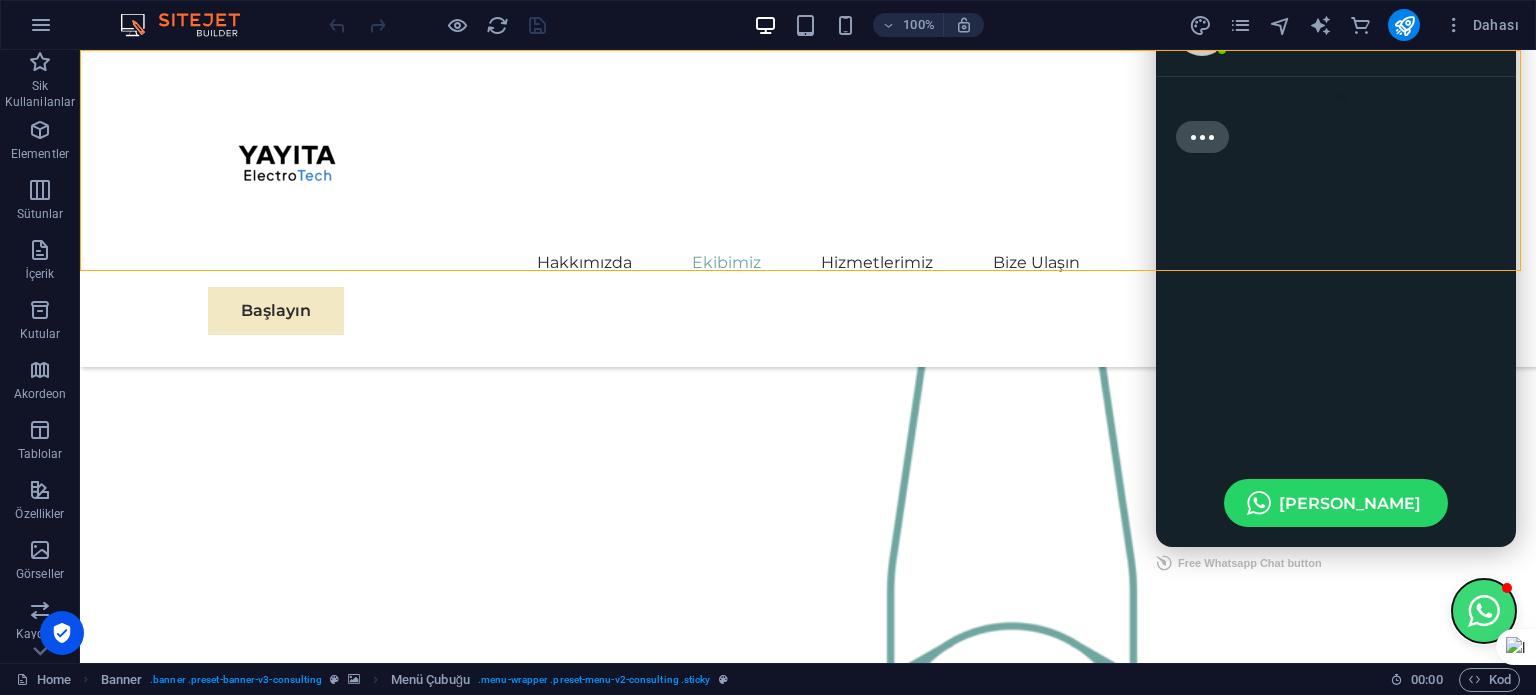 click at bounding box center [1484, 611] 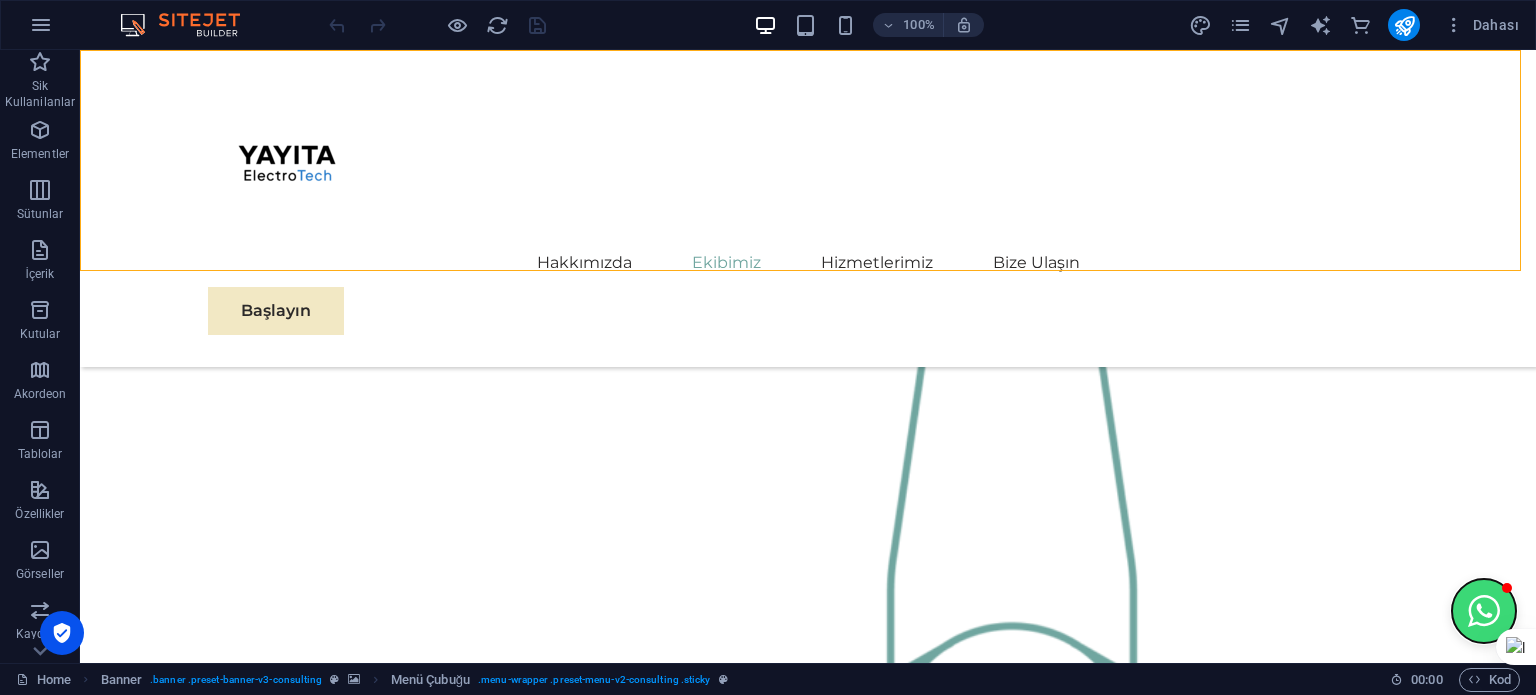 click at bounding box center [1484, 611] 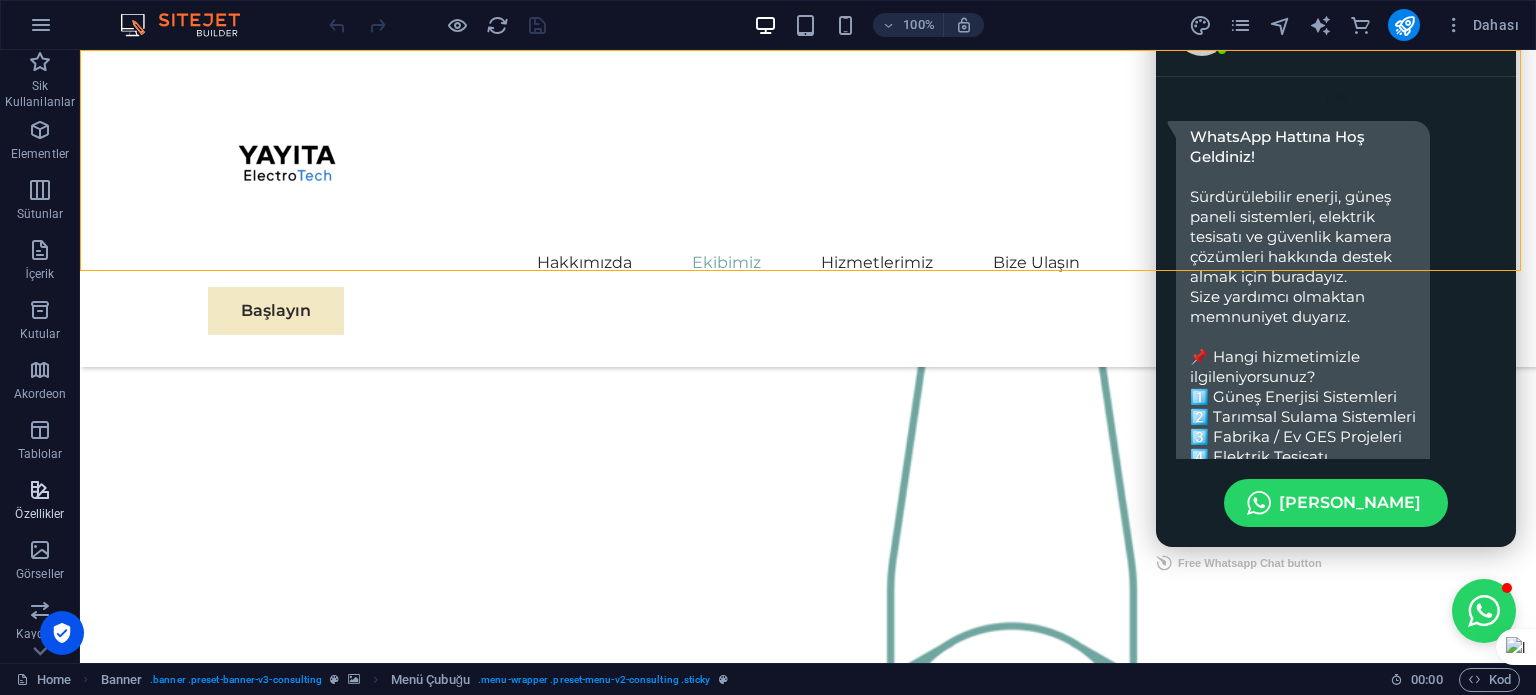 click at bounding box center [40, 490] 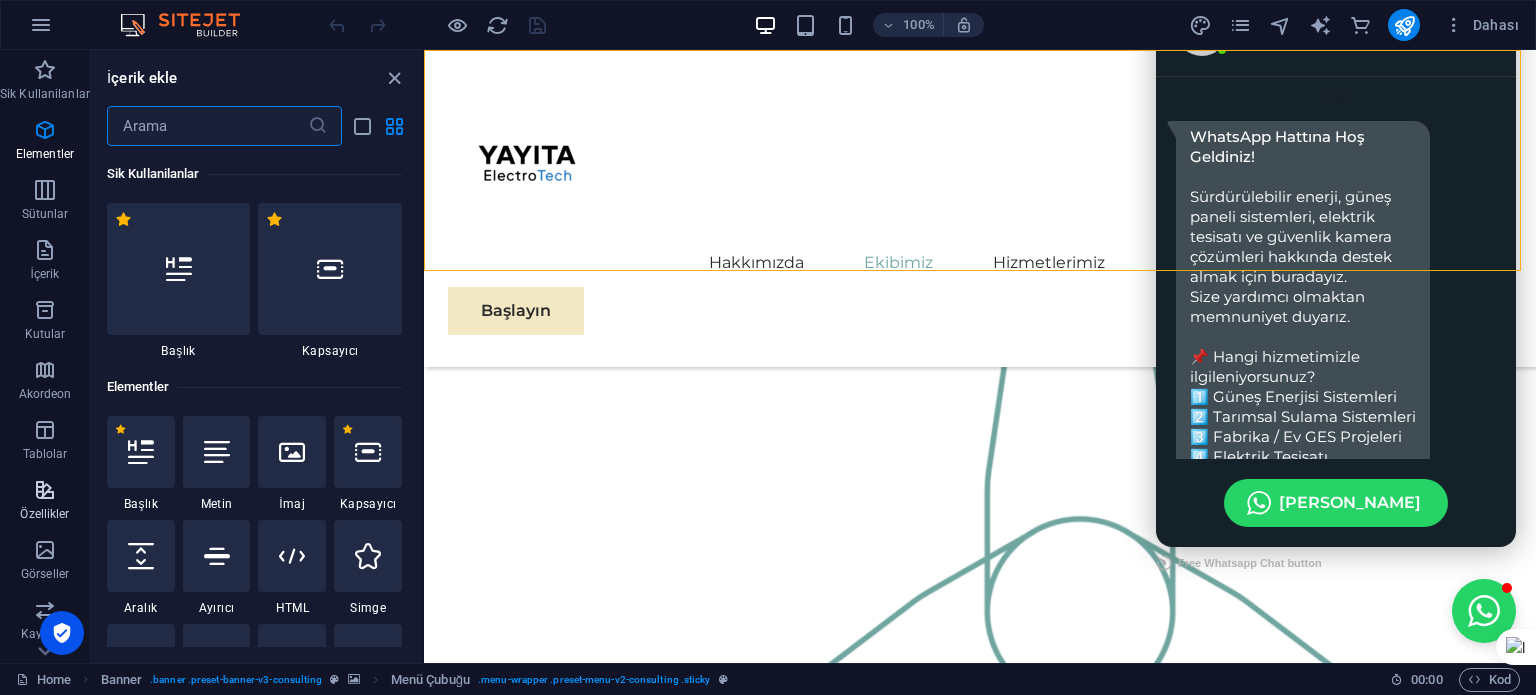 scroll, scrollTop: 2049, scrollLeft: 0, axis: vertical 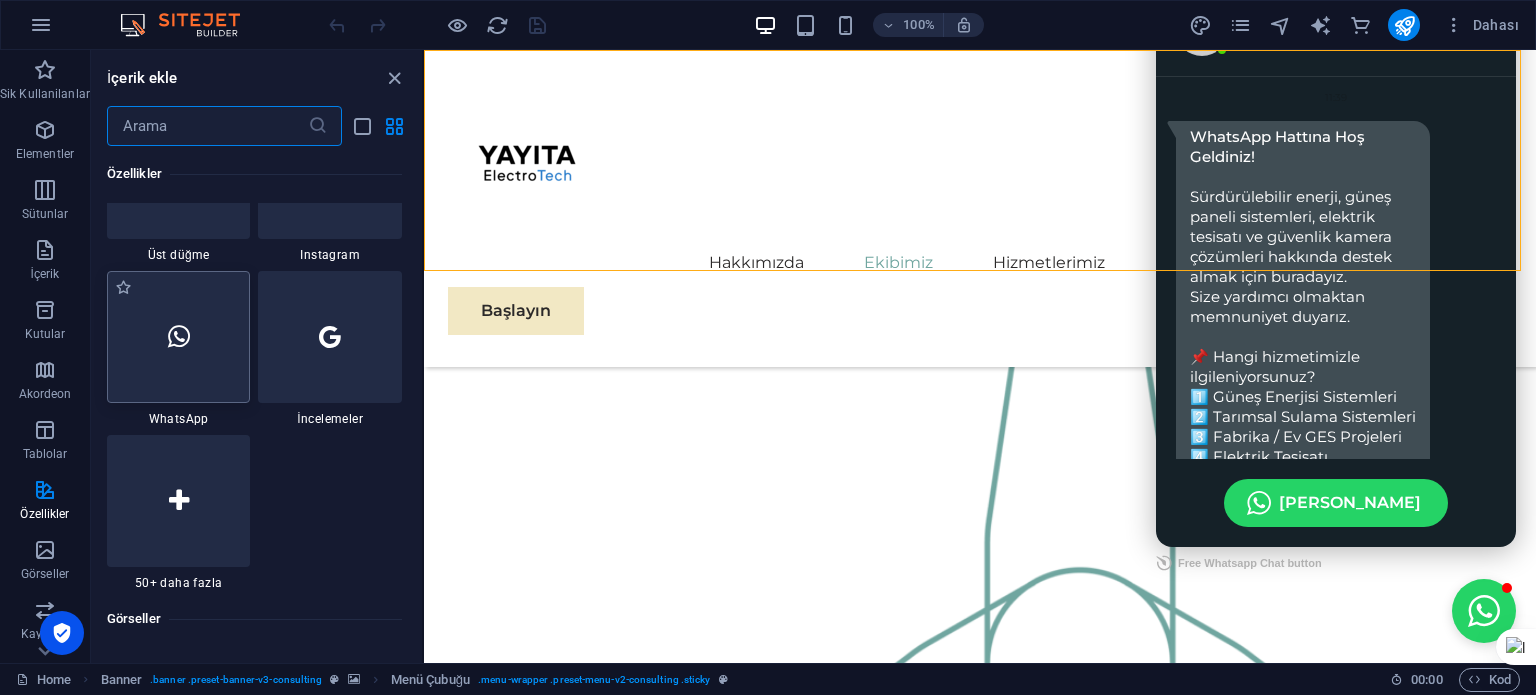 click at bounding box center [179, 337] 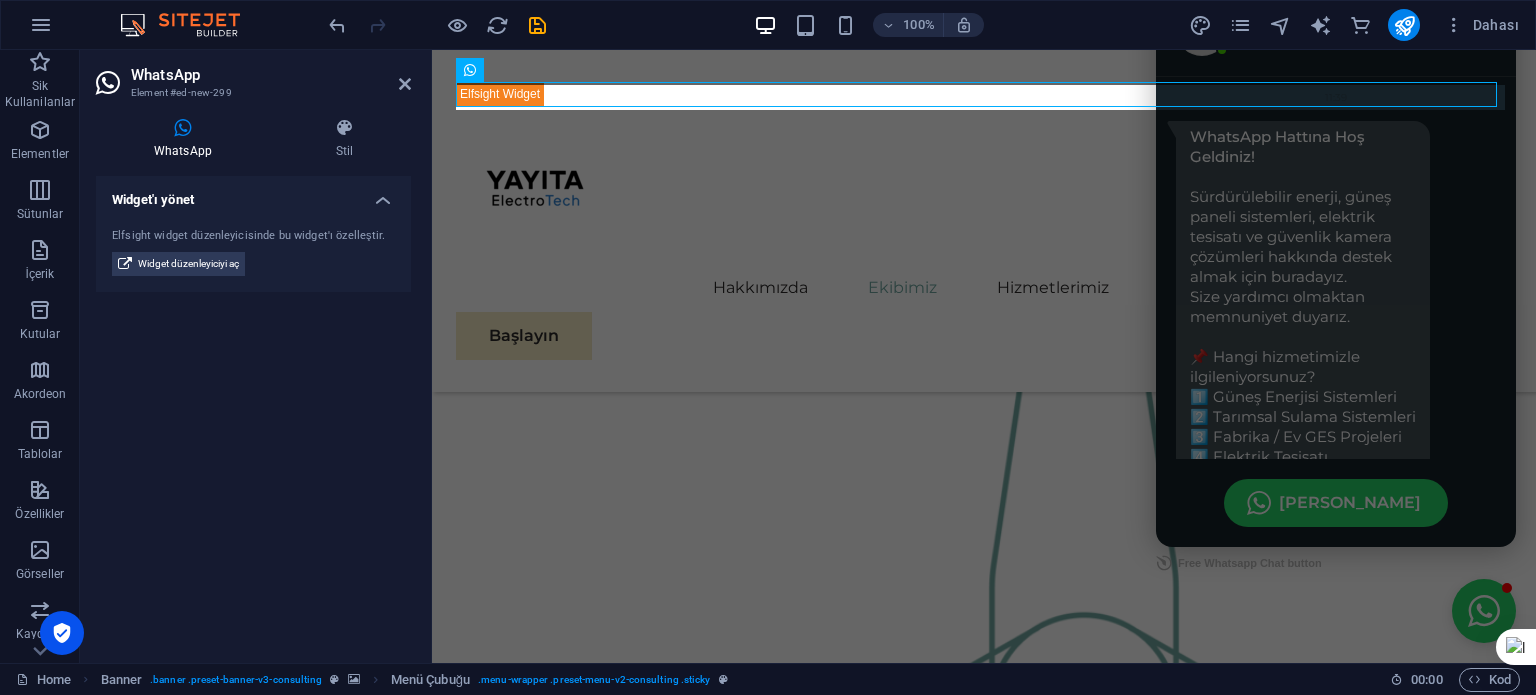 scroll, scrollTop: 2046, scrollLeft: 0, axis: vertical 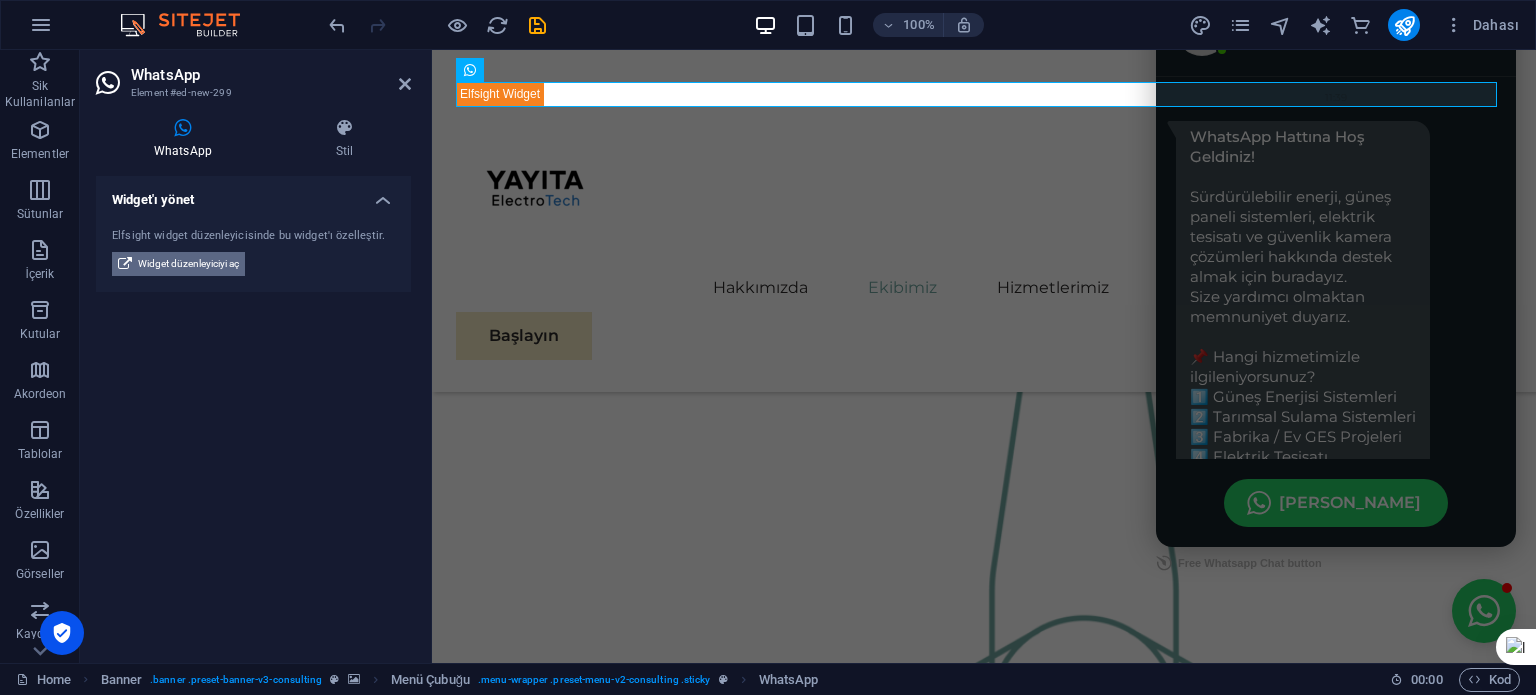 click on "Widget düzenleyiciyi aç" at bounding box center [188, 264] 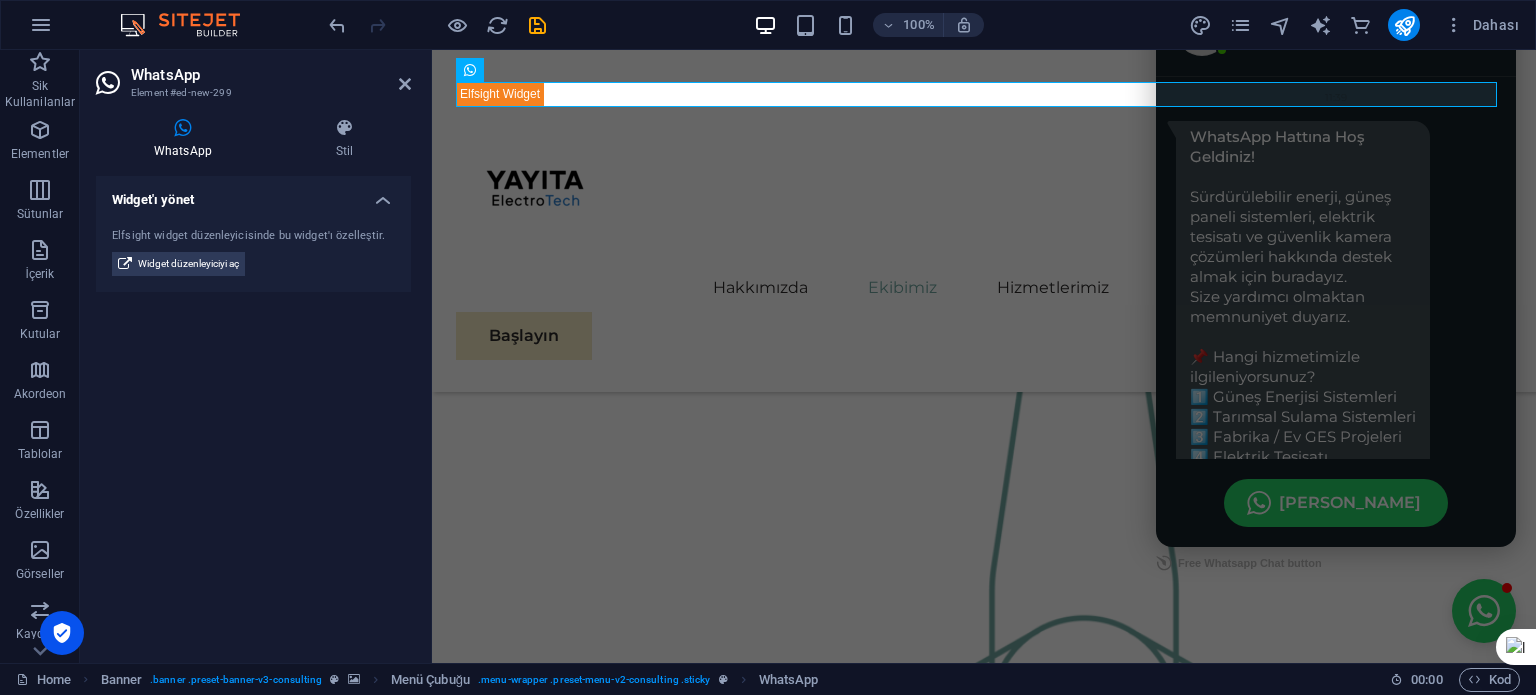 click on "Widget'ı yönet" at bounding box center [253, 194] 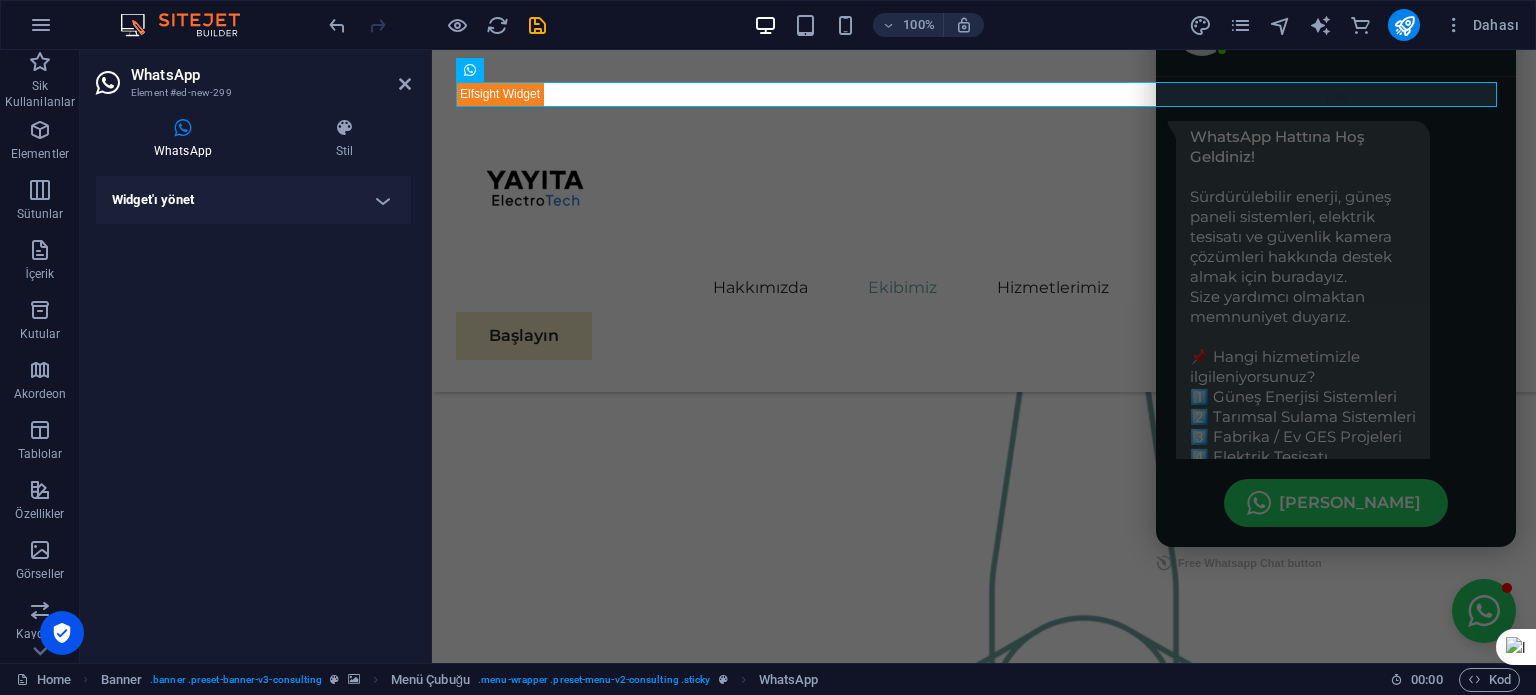drag, startPoint x: 383, startPoint y: 196, endPoint x: 225, endPoint y: 210, distance: 158.61903 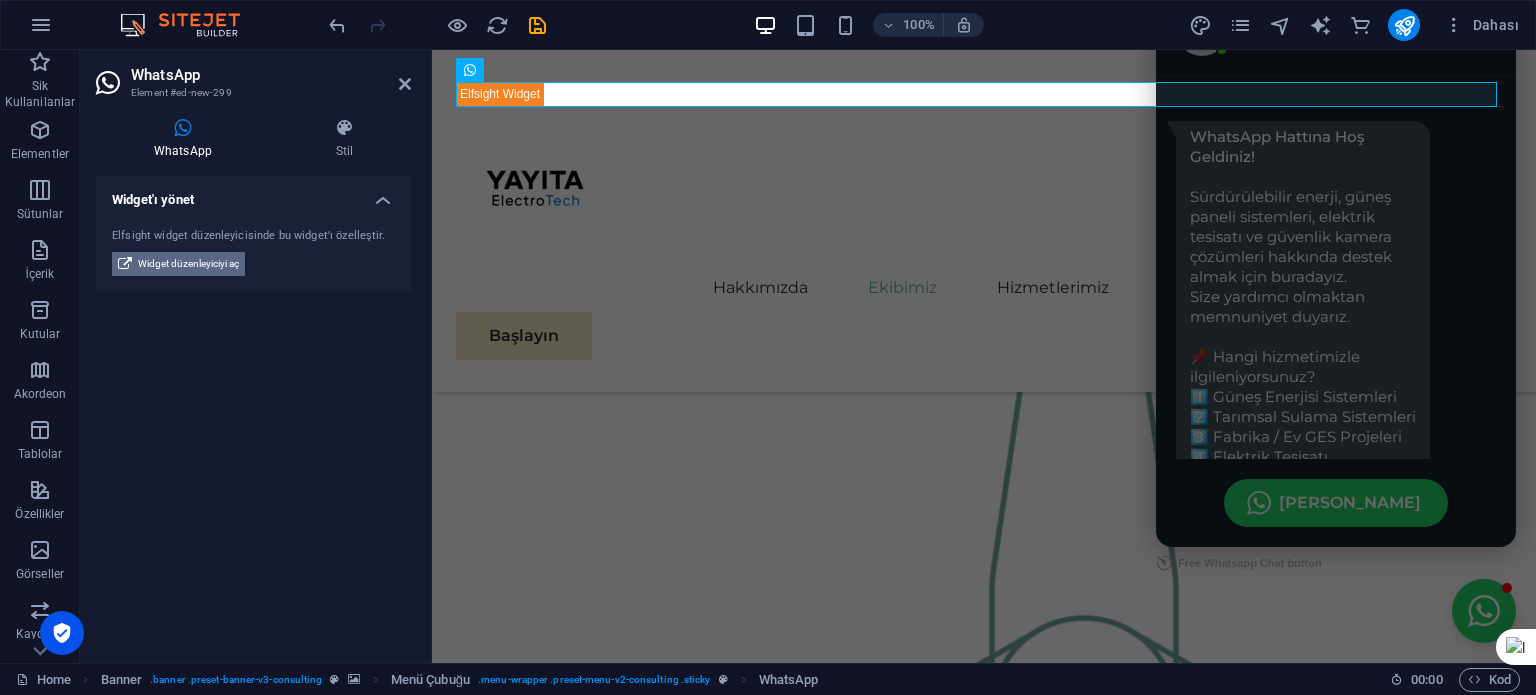 click on "Widget düzenleyiciyi aç" at bounding box center [188, 264] 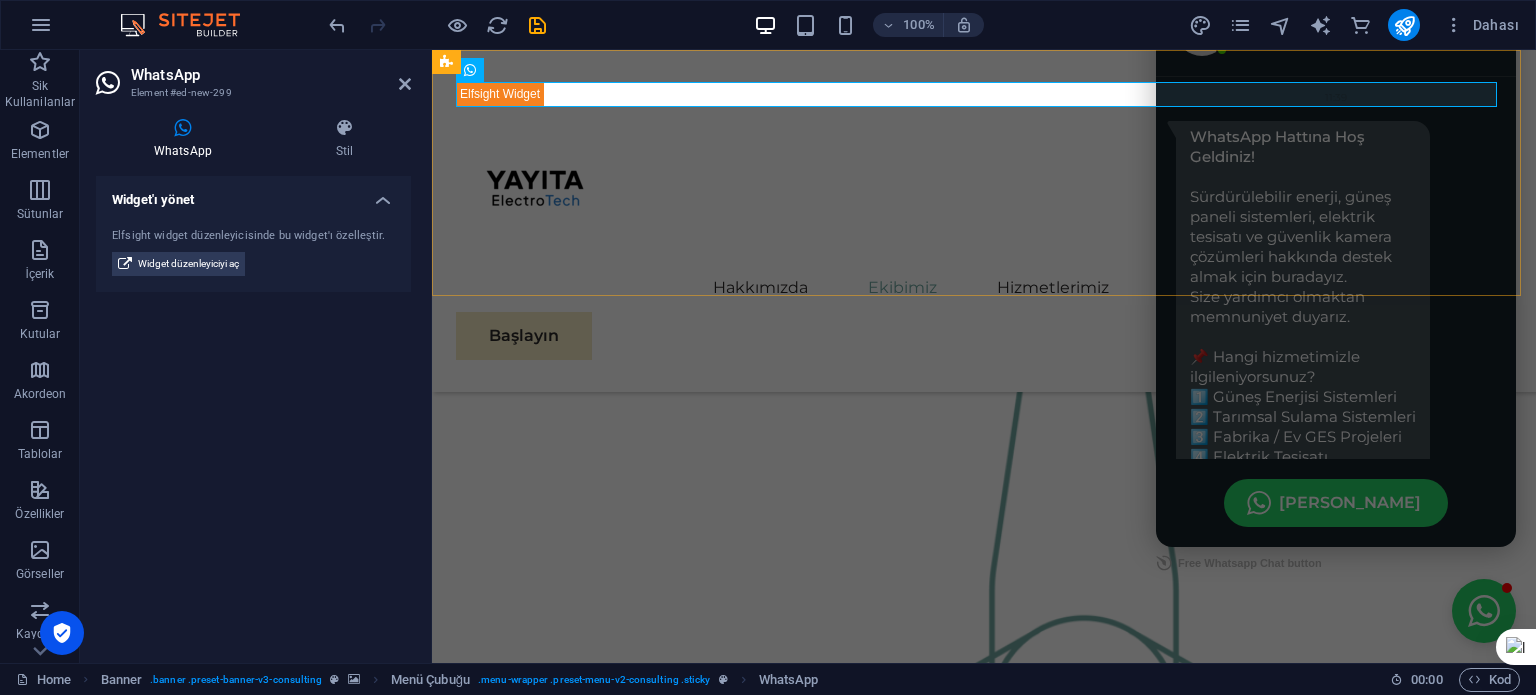 click on "Hakkımızda Ekibimiz Hizmetlerimiz Bize Ulaşın Başlayın" at bounding box center (984, 221) 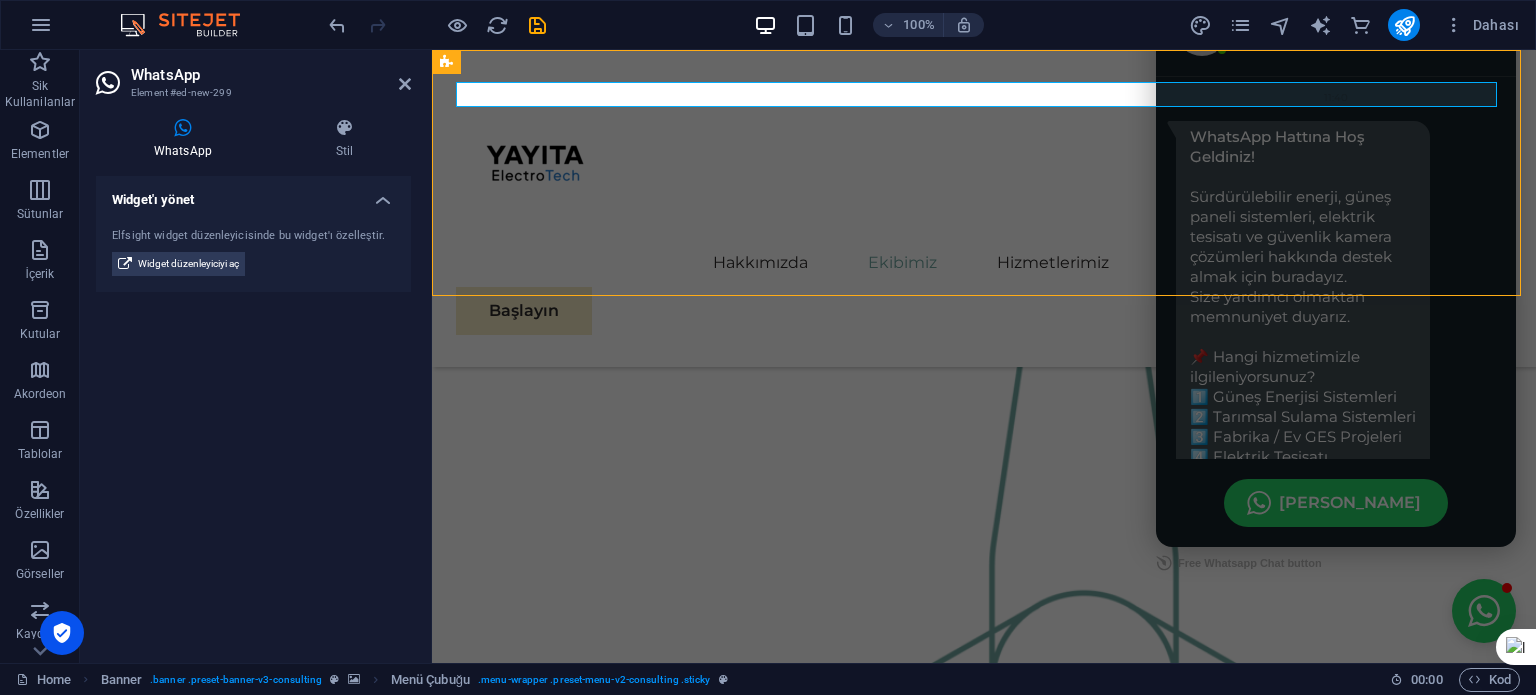 scroll, scrollTop: 2100, scrollLeft: 0, axis: vertical 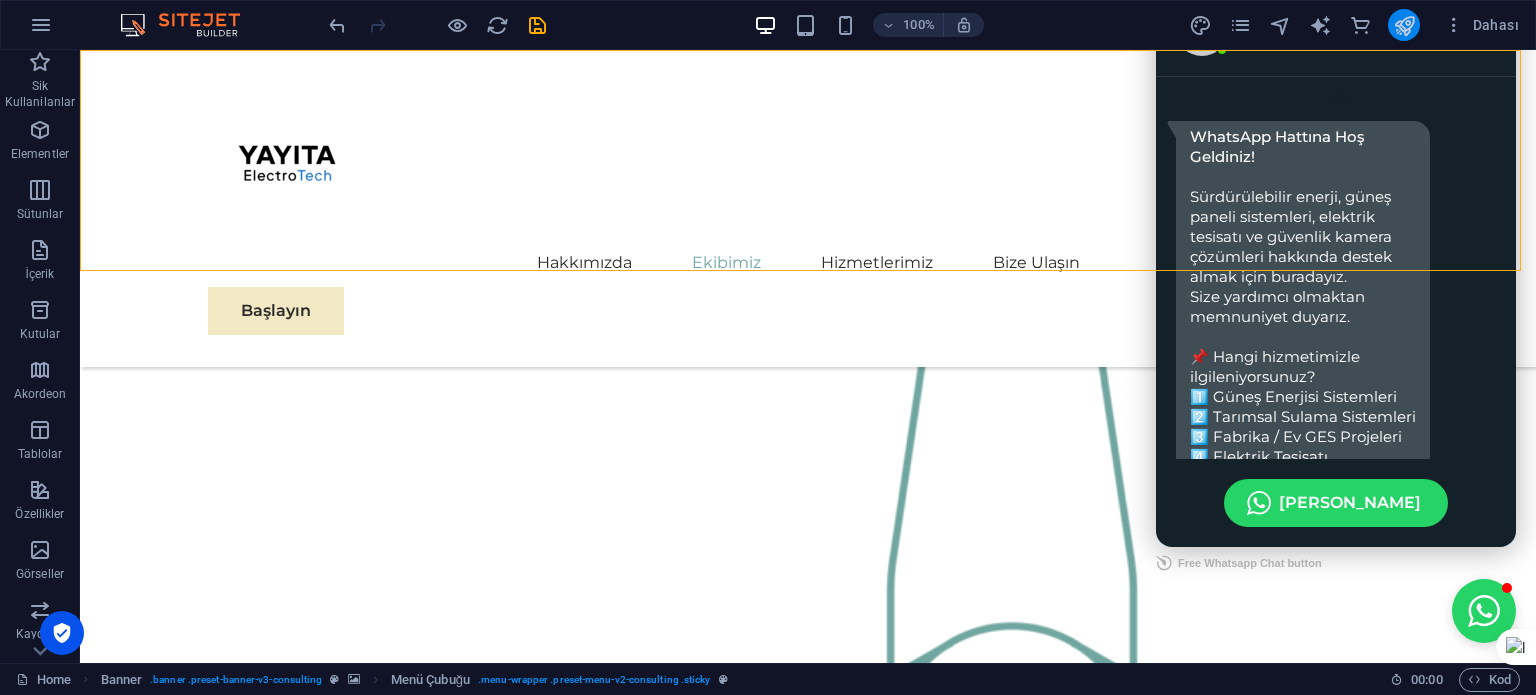 click at bounding box center [1404, 25] 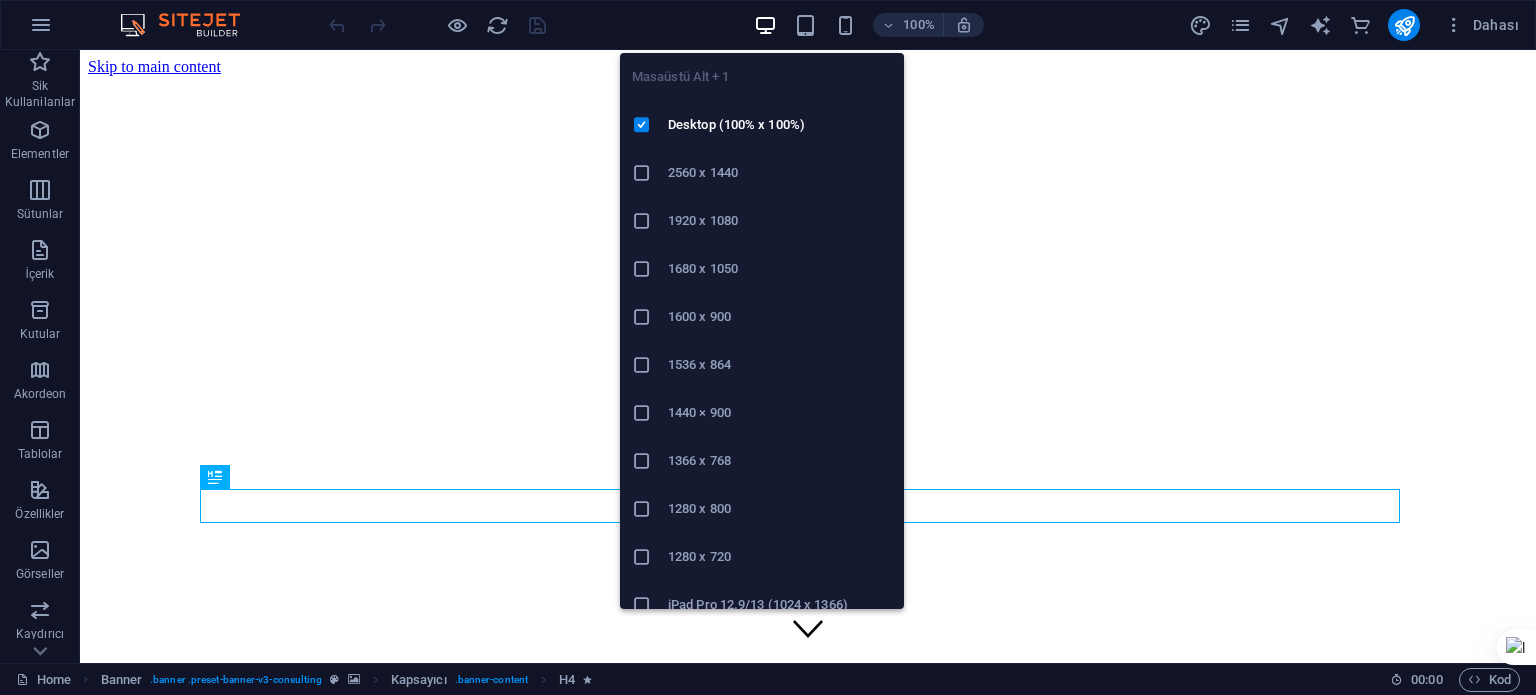 scroll, scrollTop: 0, scrollLeft: 0, axis: both 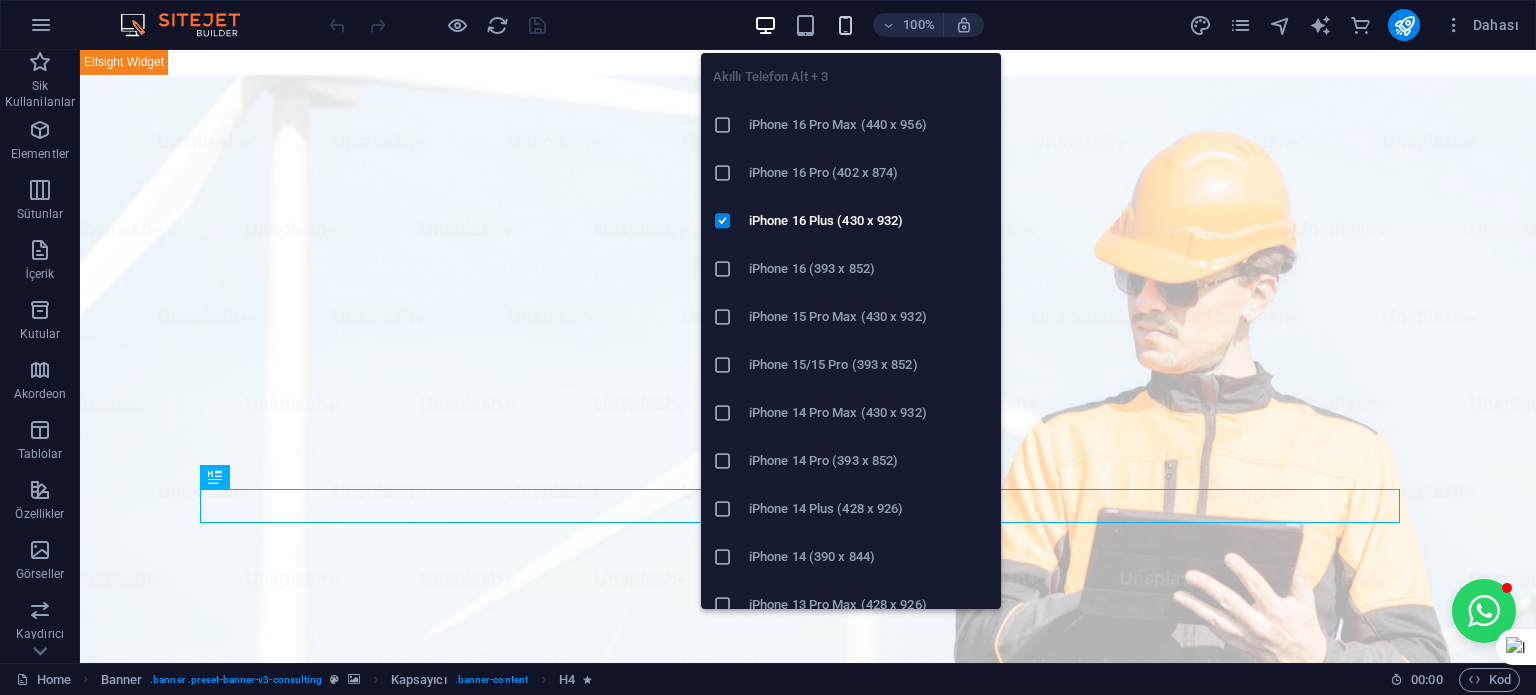 click at bounding box center (845, 25) 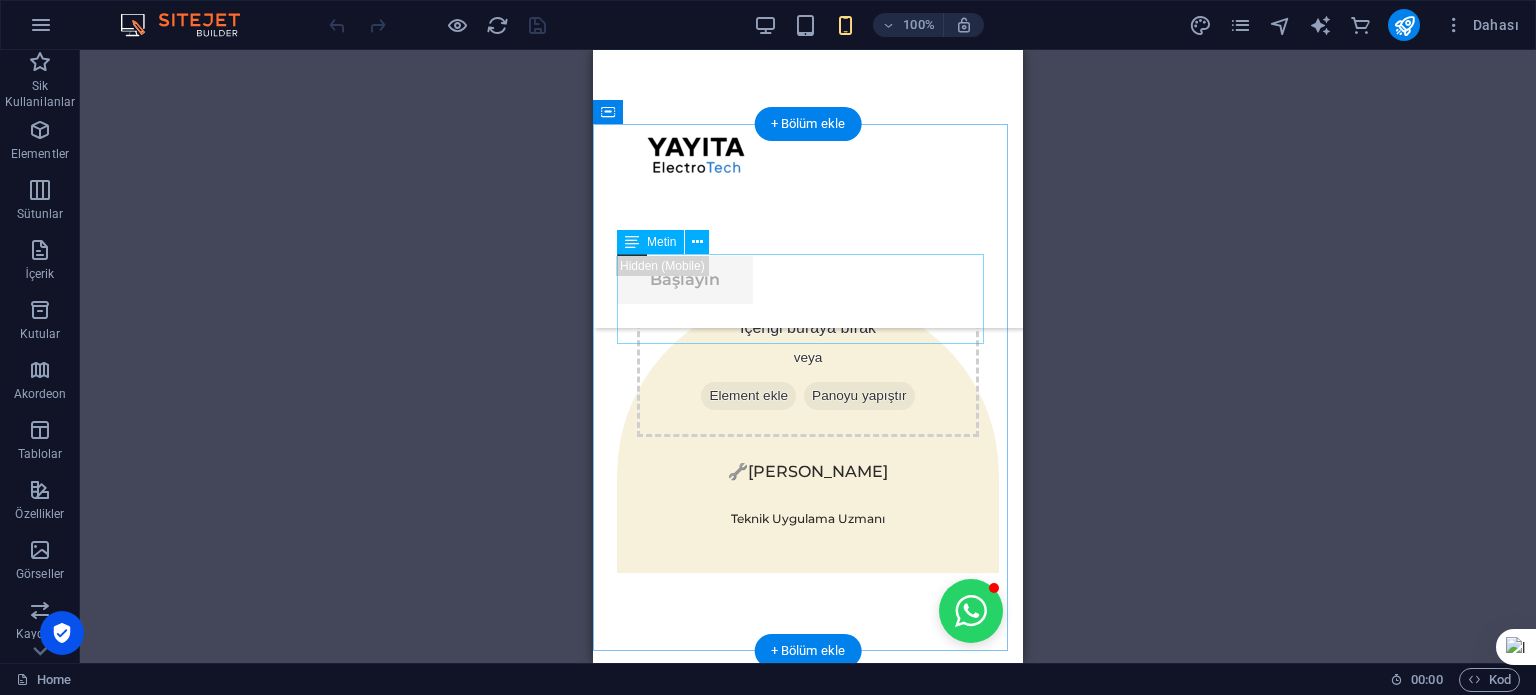 scroll, scrollTop: 3247, scrollLeft: 0, axis: vertical 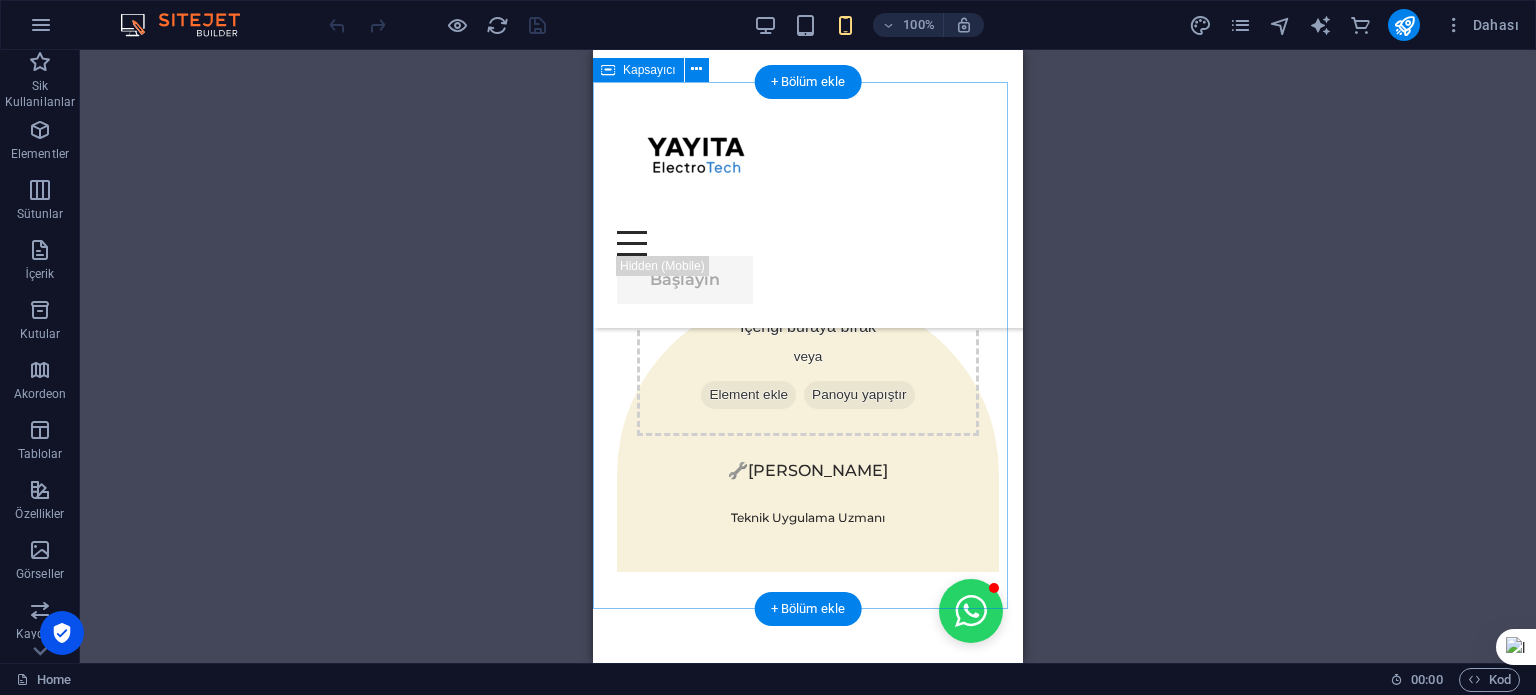 click on "Hizmetlerimiz Uzmanlığımızı benzersiz iş ihtiyaçlarınızı karşılayacak şekilde nasıl uyarlayabileceğimizi keşfetmek için hizmetlerimizin tüm yelpazesini keşfedin. Tarımda Verimlilik Sanayide Güçlü Çözümler Evler İçin Temiz Enerji Geniş Ölçekli Projeler Tamamlayıcı Hizmetler" at bounding box center (808, 1254) 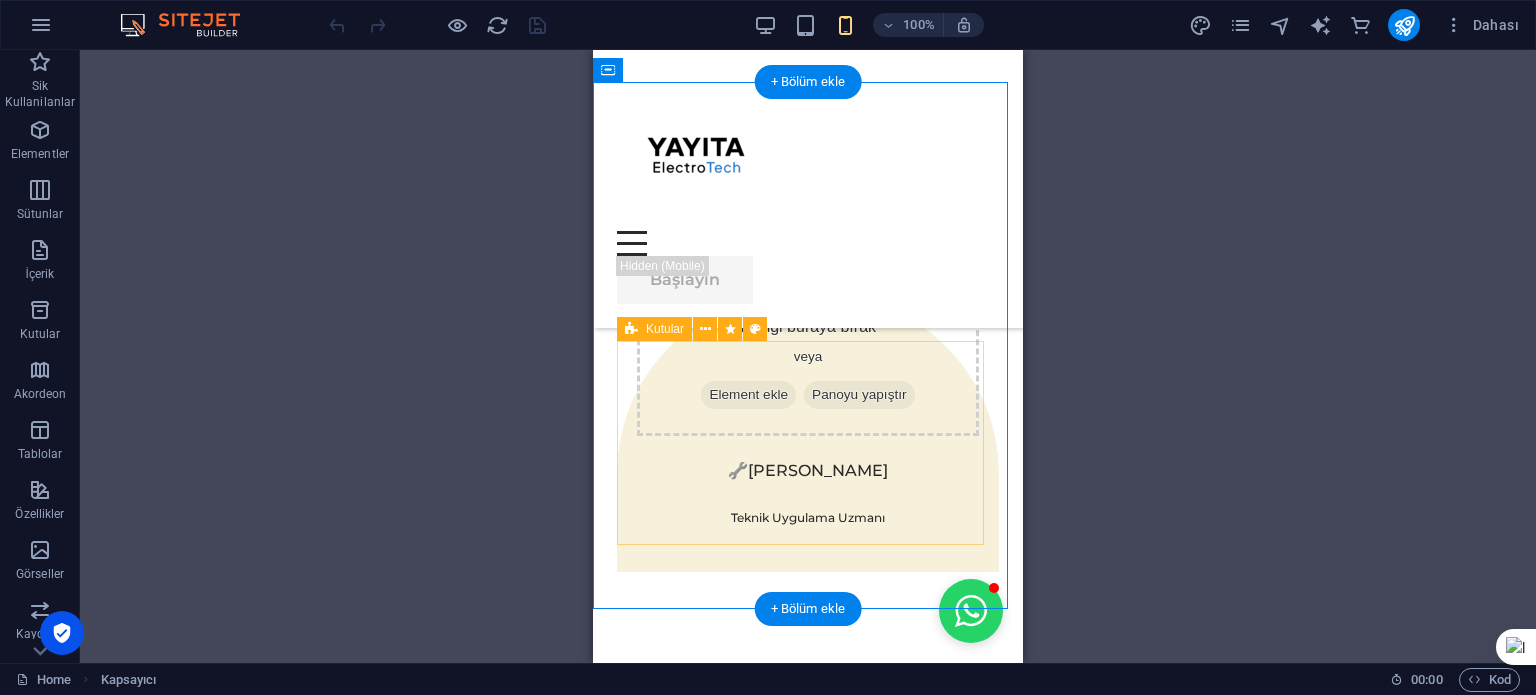 click on "Tarımda Verimlilik Sanayide Güçlü Çözümler Evler İçin Temiz Enerji Geniş Ölçekli Projeler Tamamlayıcı Hizmetler" at bounding box center (808, 1352) 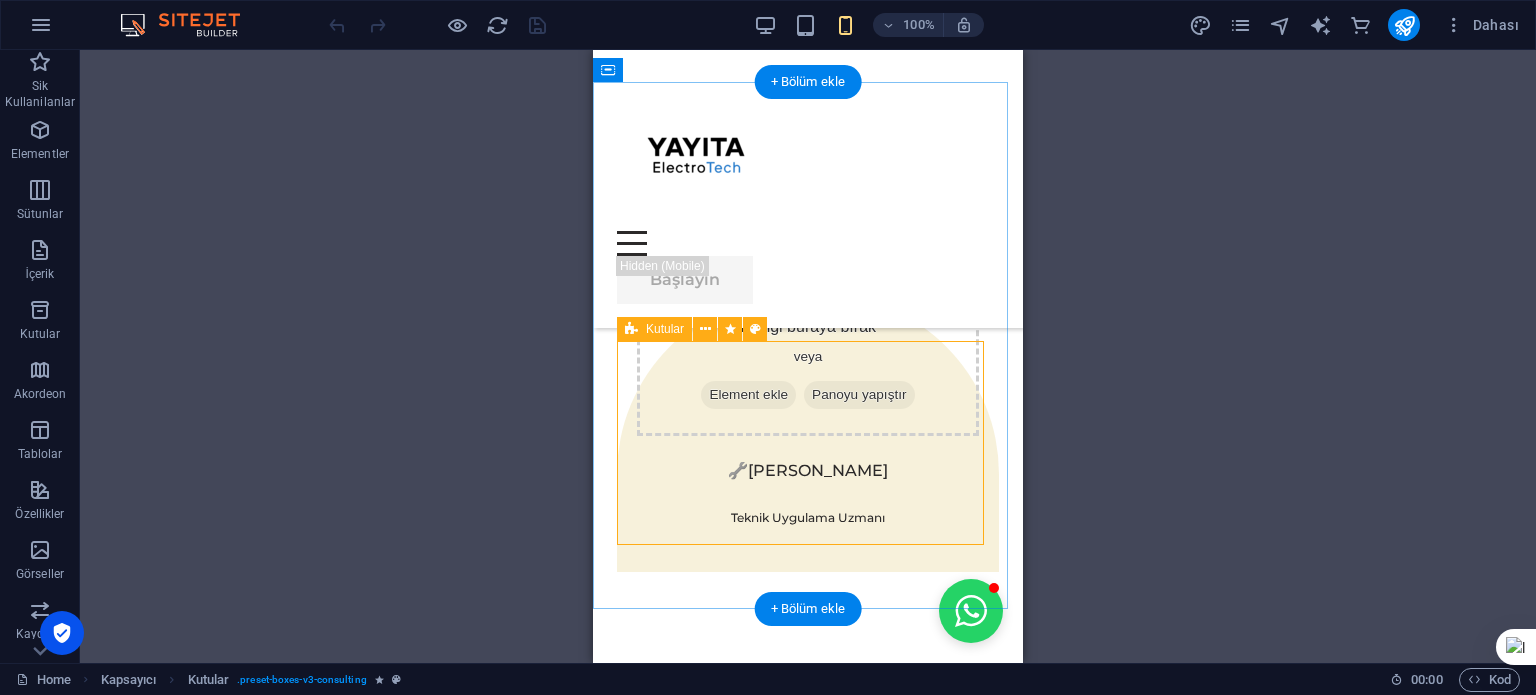 click on "Tarımda Verimlilik Sanayide Güçlü Çözümler Evler İçin Temiz Enerji Geniş Ölçekli Projeler Tamamlayıcı Hizmetler" at bounding box center [808, 1352] 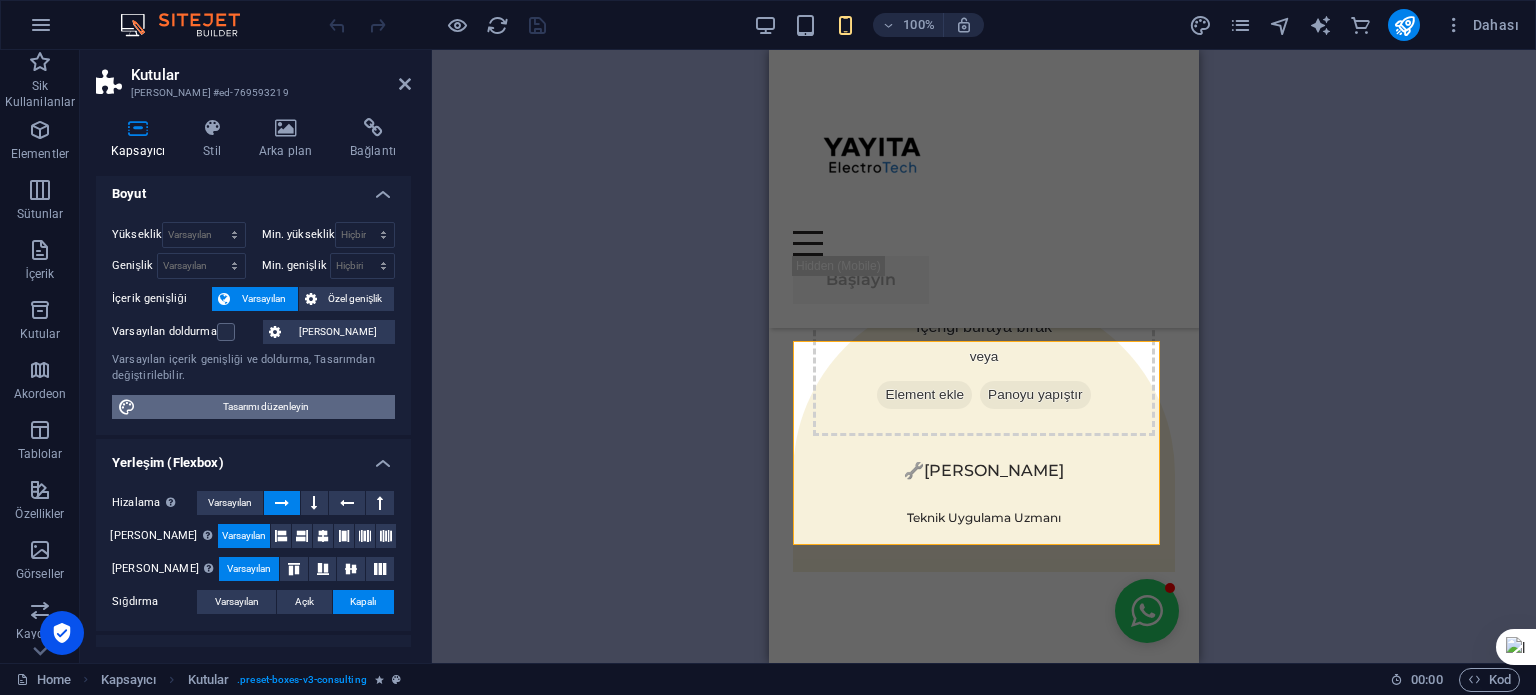 scroll, scrollTop: 0, scrollLeft: 0, axis: both 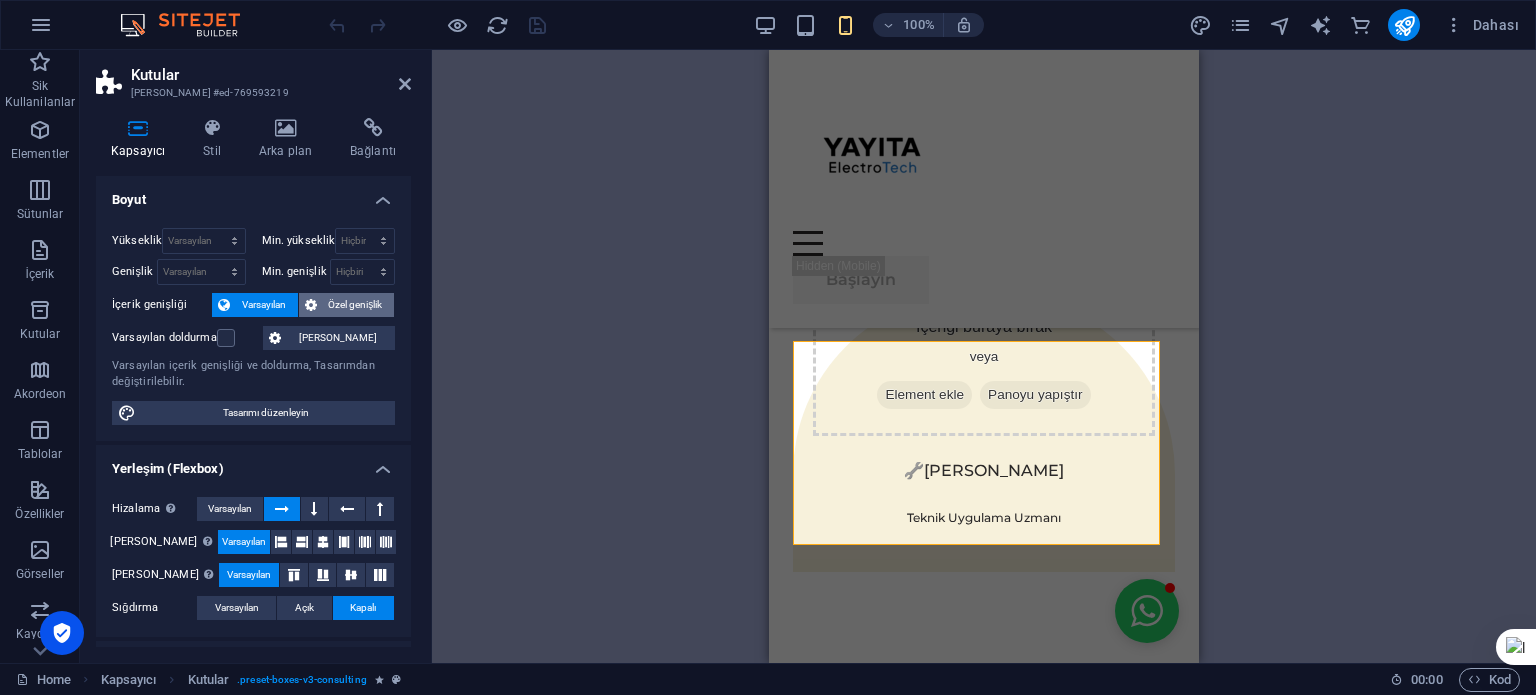 click on "Özel genişlik" at bounding box center (356, 305) 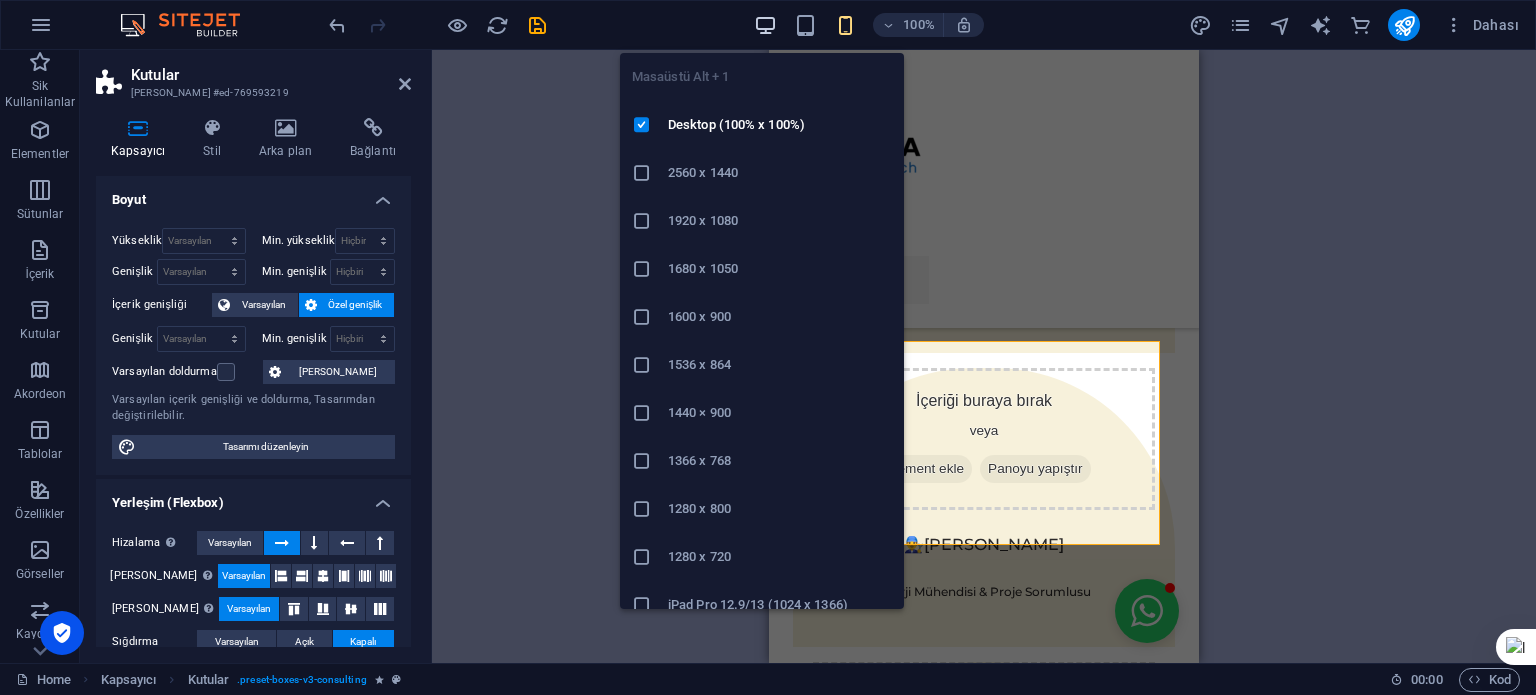 scroll, scrollTop: 2730, scrollLeft: 0, axis: vertical 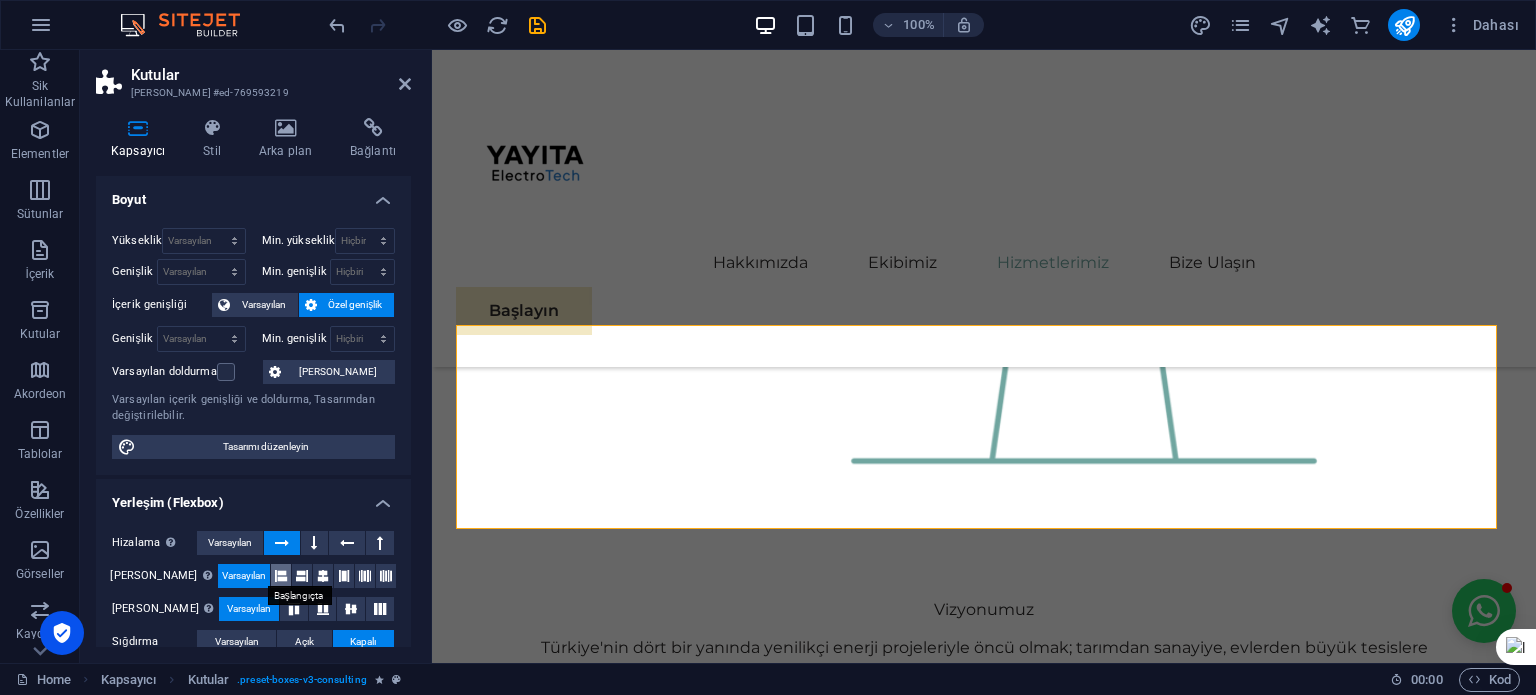 click at bounding box center (281, 576) 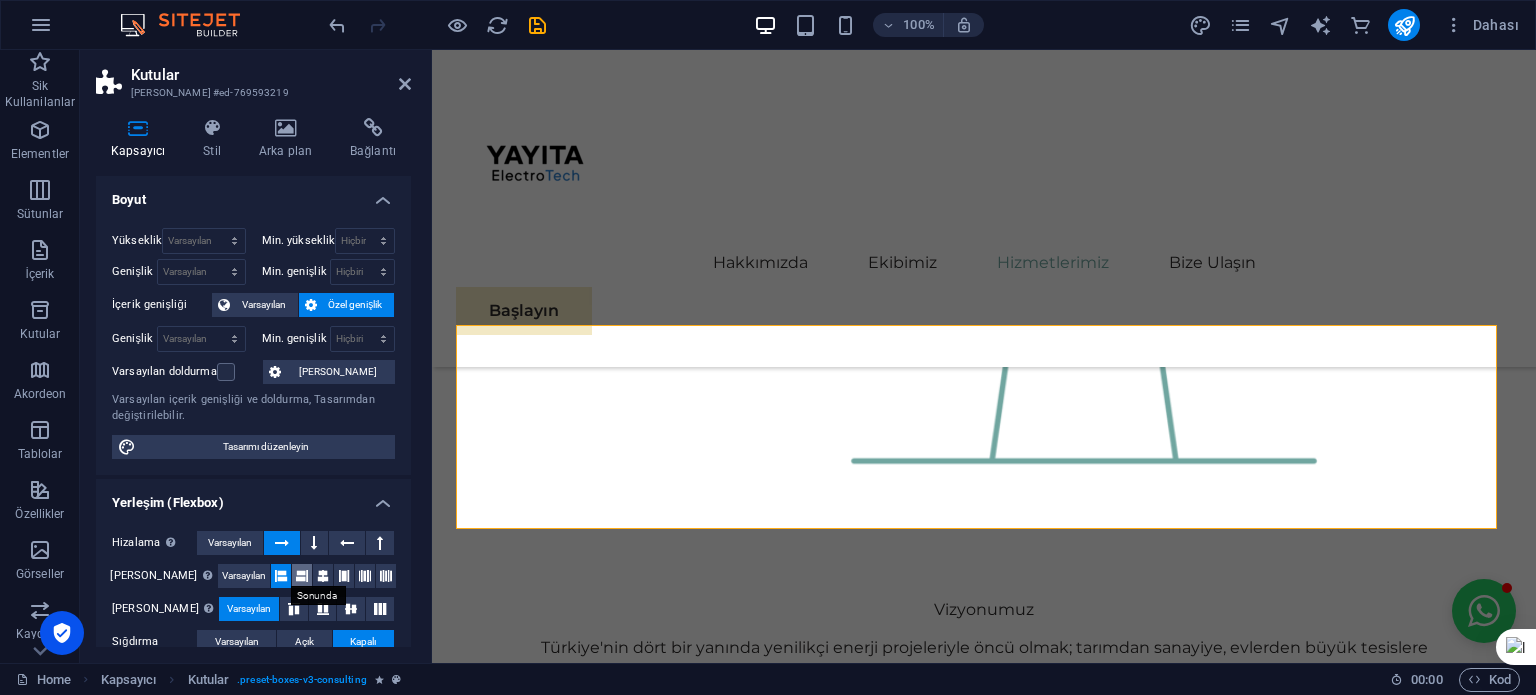 click at bounding box center [302, 576] 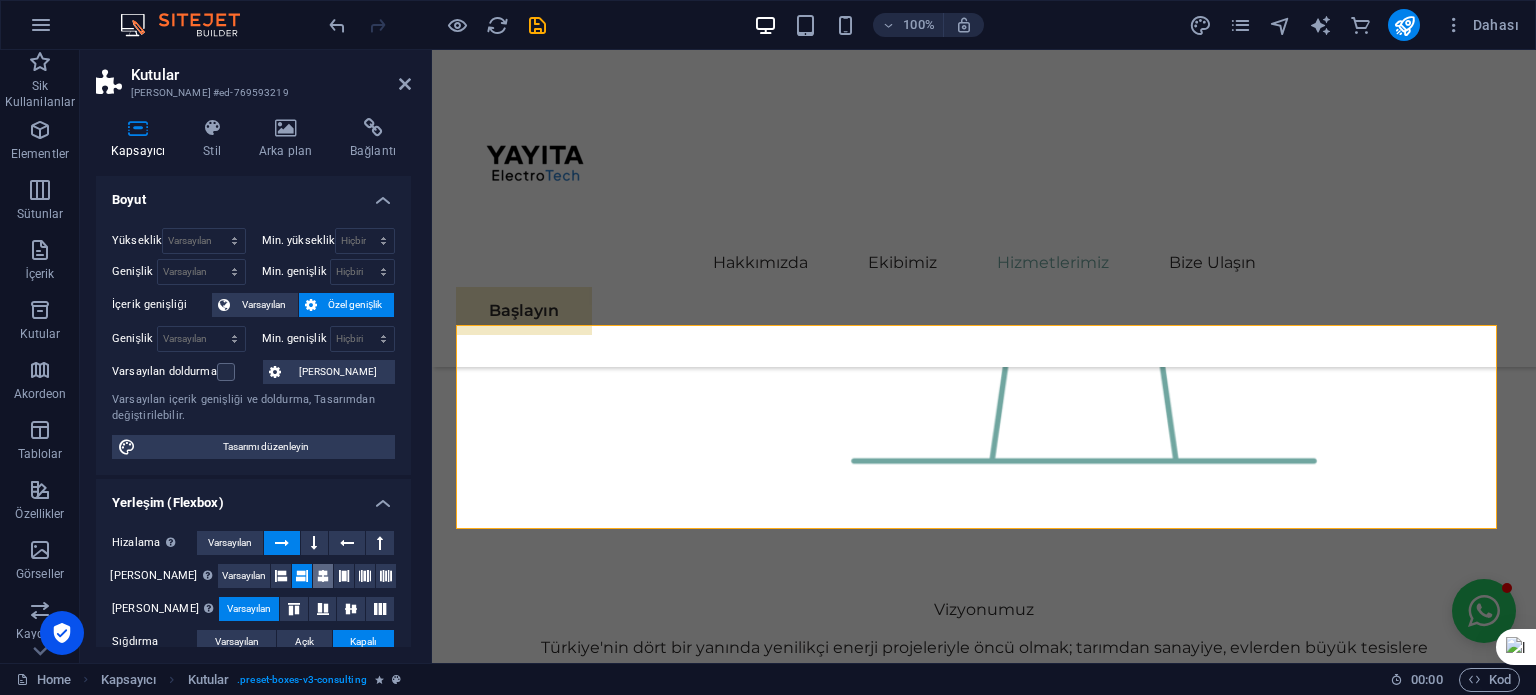 click at bounding box center [323, 576] 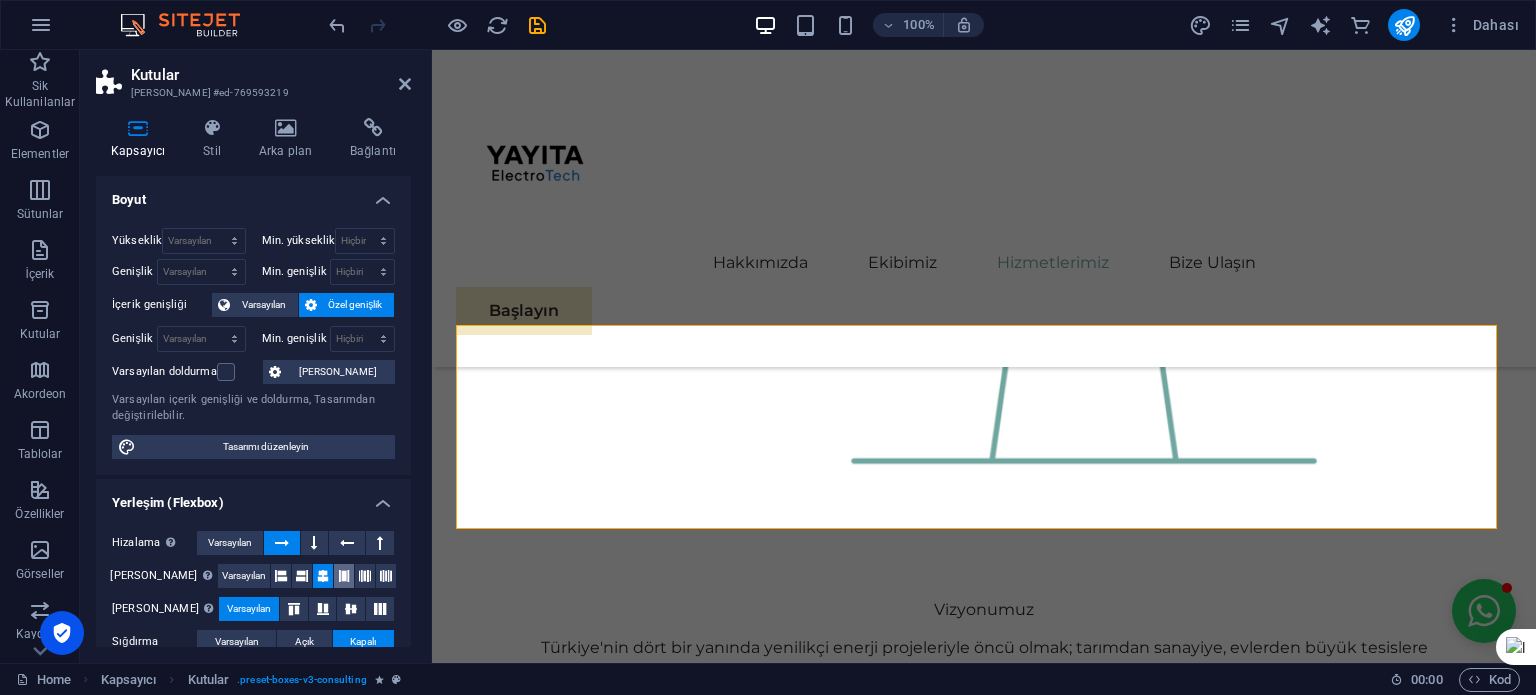 click at bounding box center (344, 576) 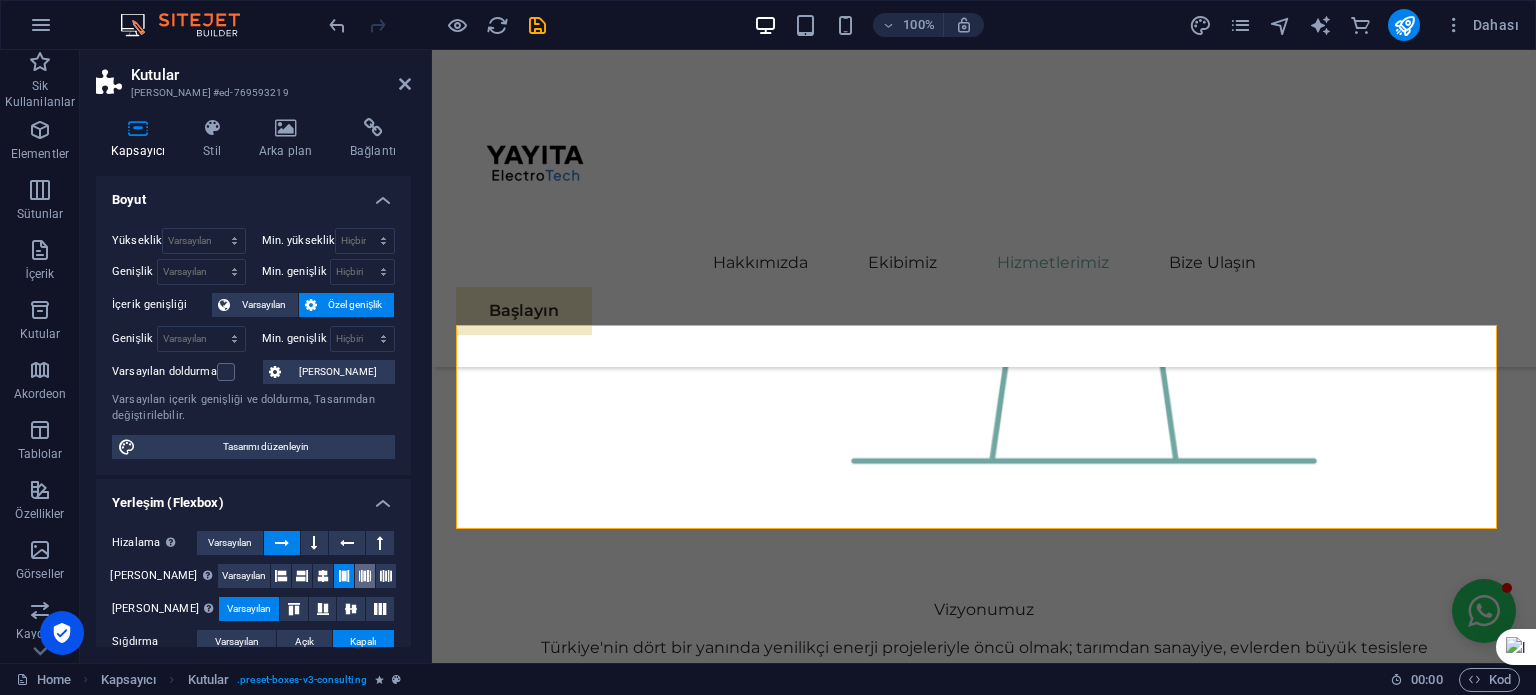 click at bounding box center (365, 576) 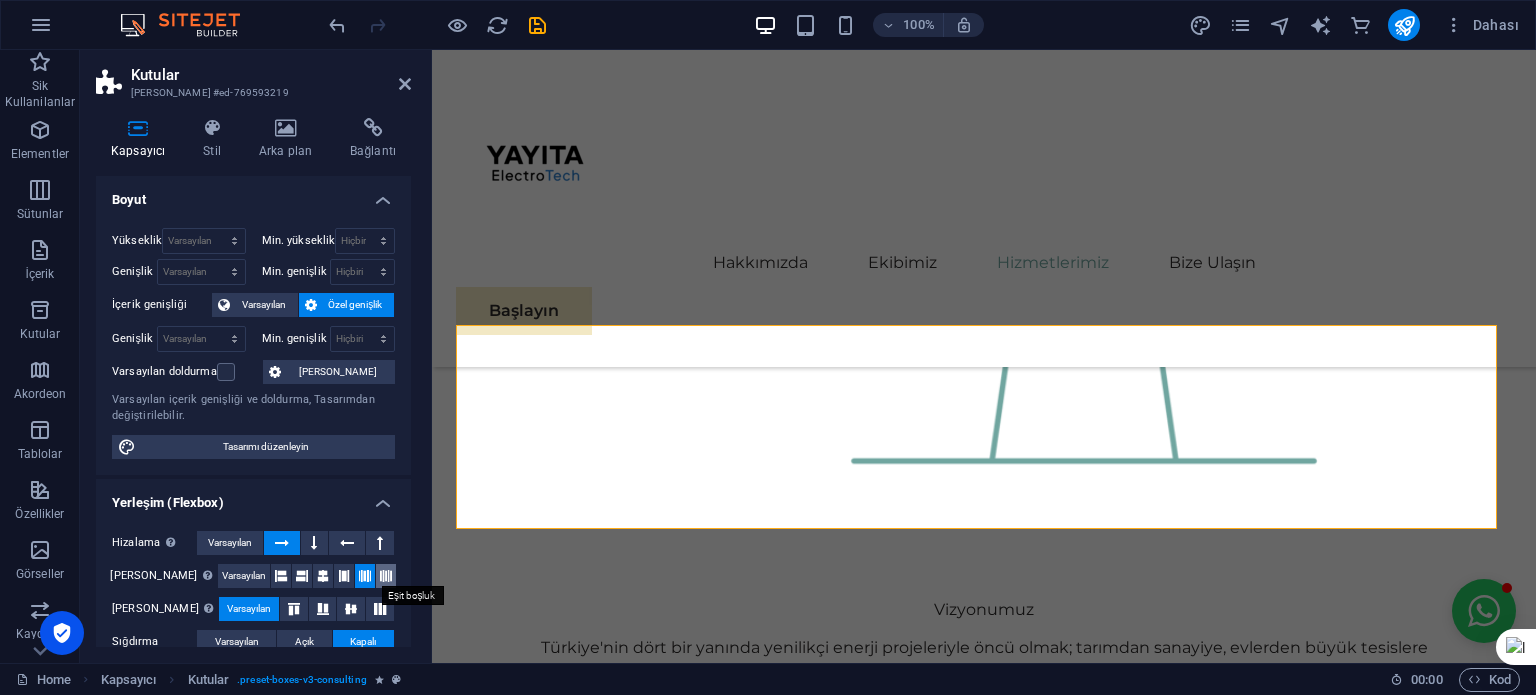click at bounding box center (386, 576) 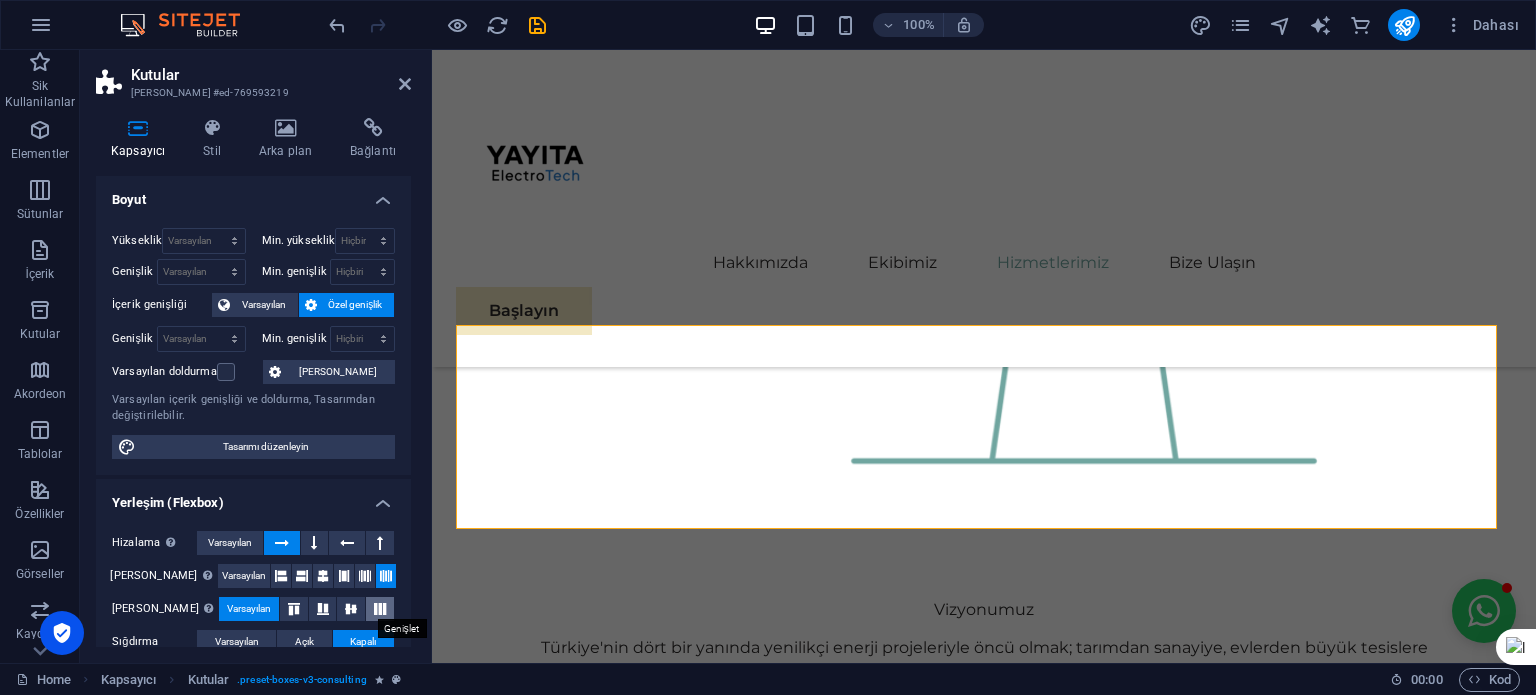click at bounding box center [380, 609] 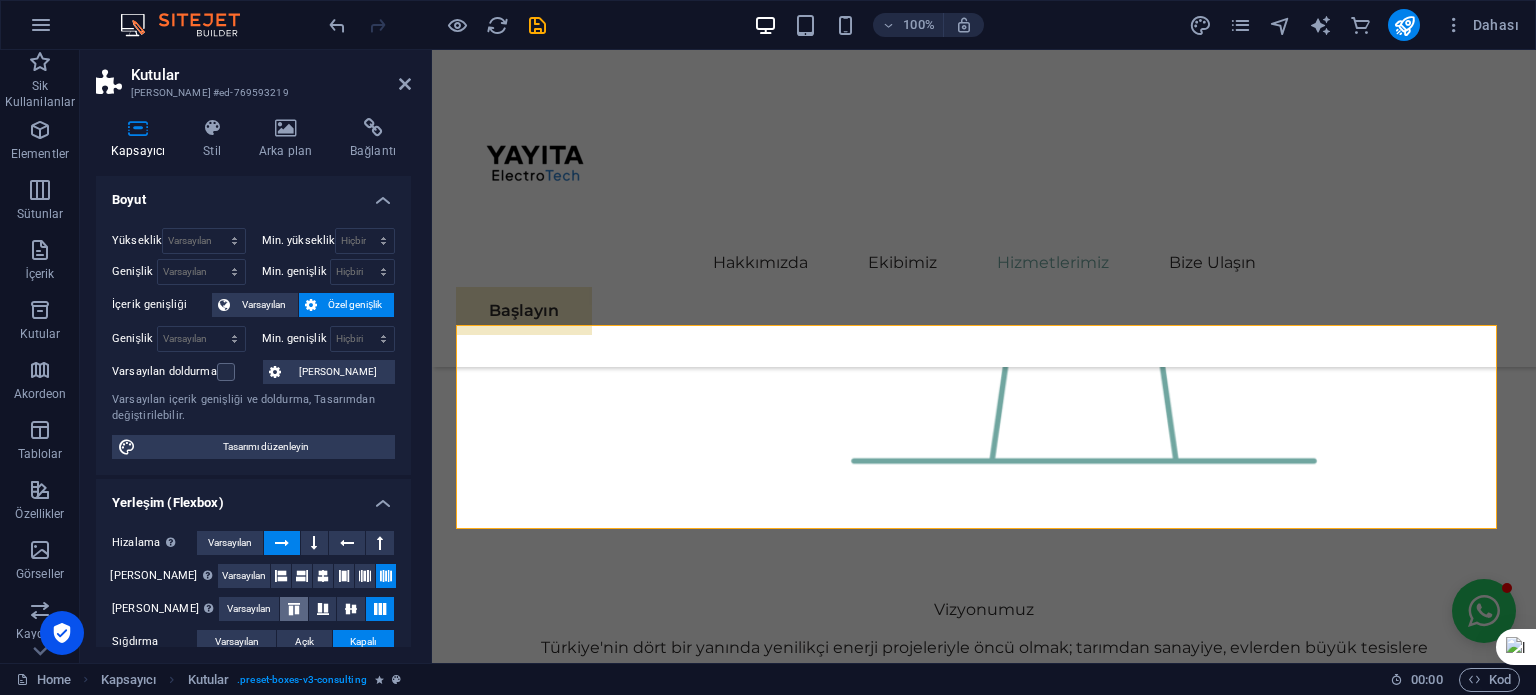 click at bounding box center (294, 609) 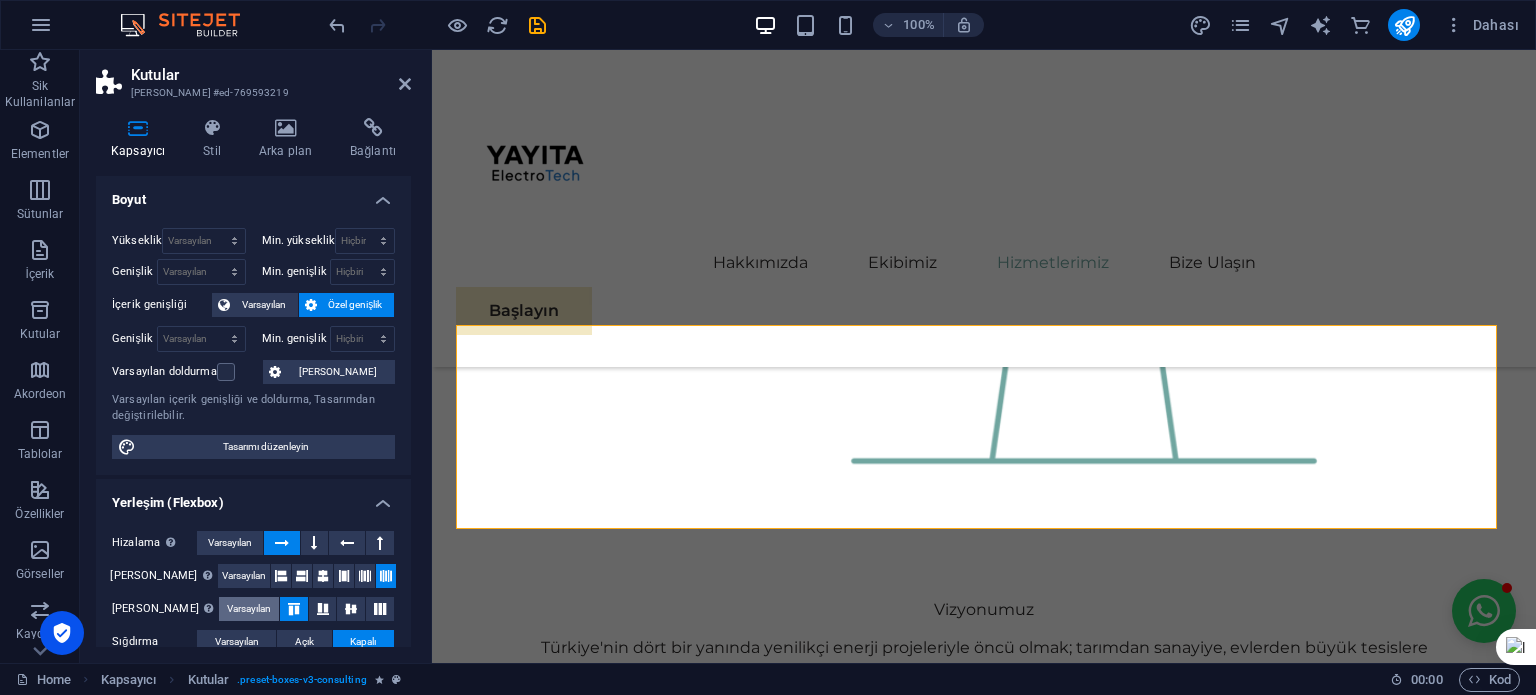 click on "Varsayılan" at bounding box center [249, 609] 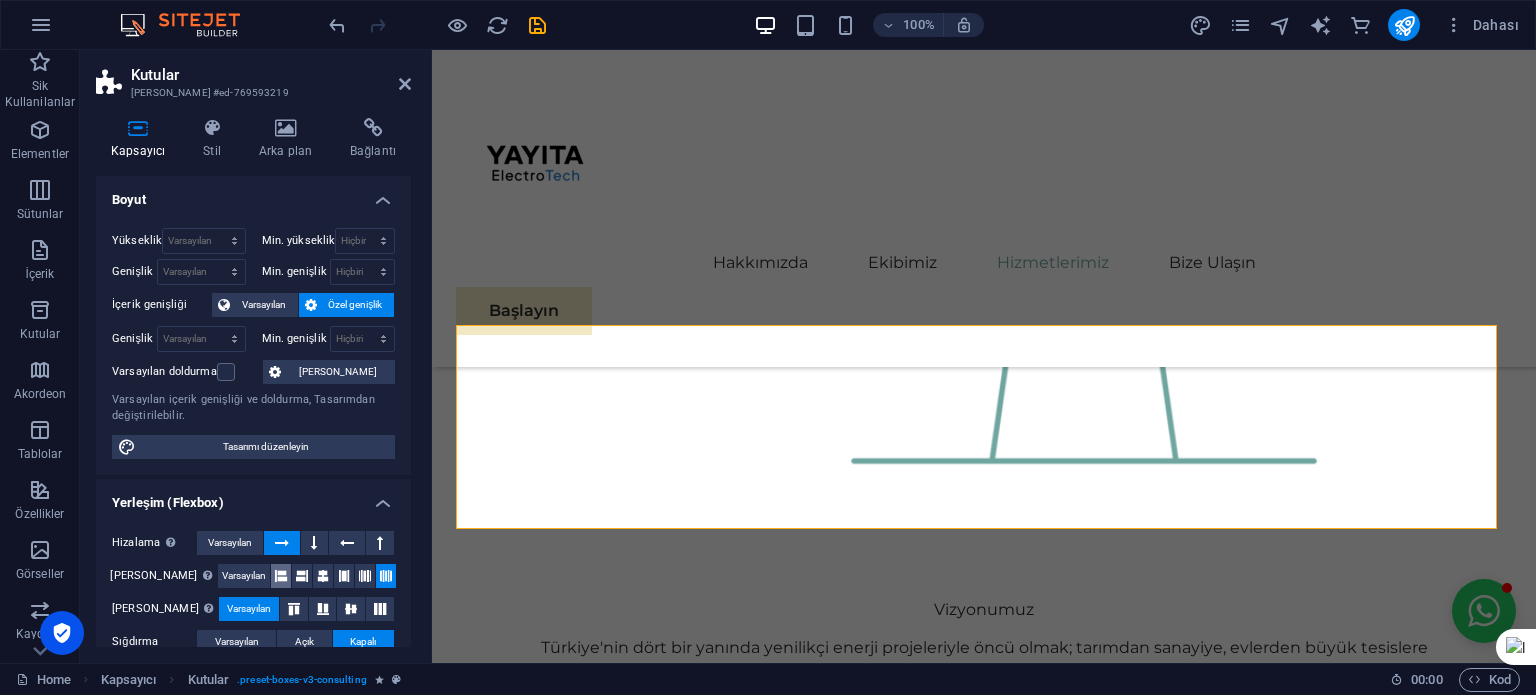 click at bounding box center (281, 576) 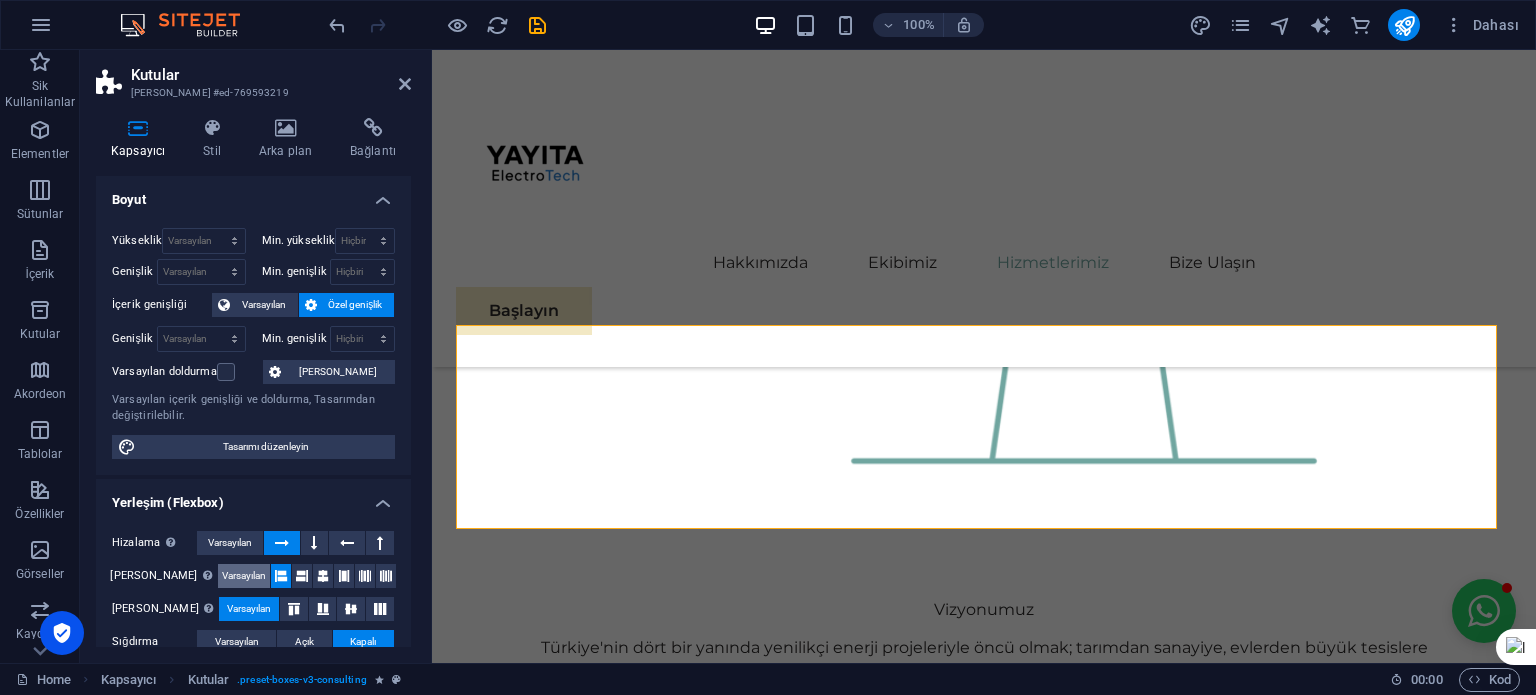 click on "Varsayılan" at bounding box center [244, 576] 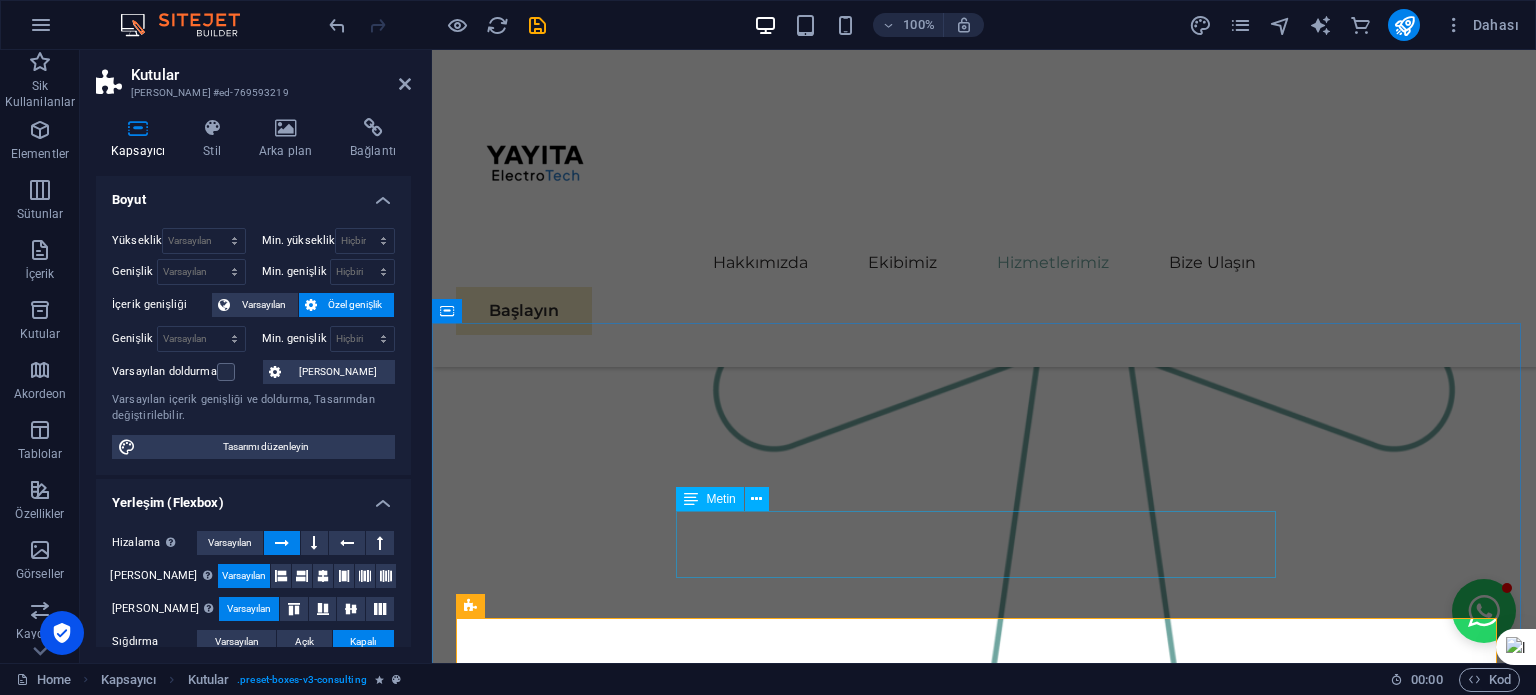 scroll, scrollTop: 2730, scrollLeft: 0, axis: vertical 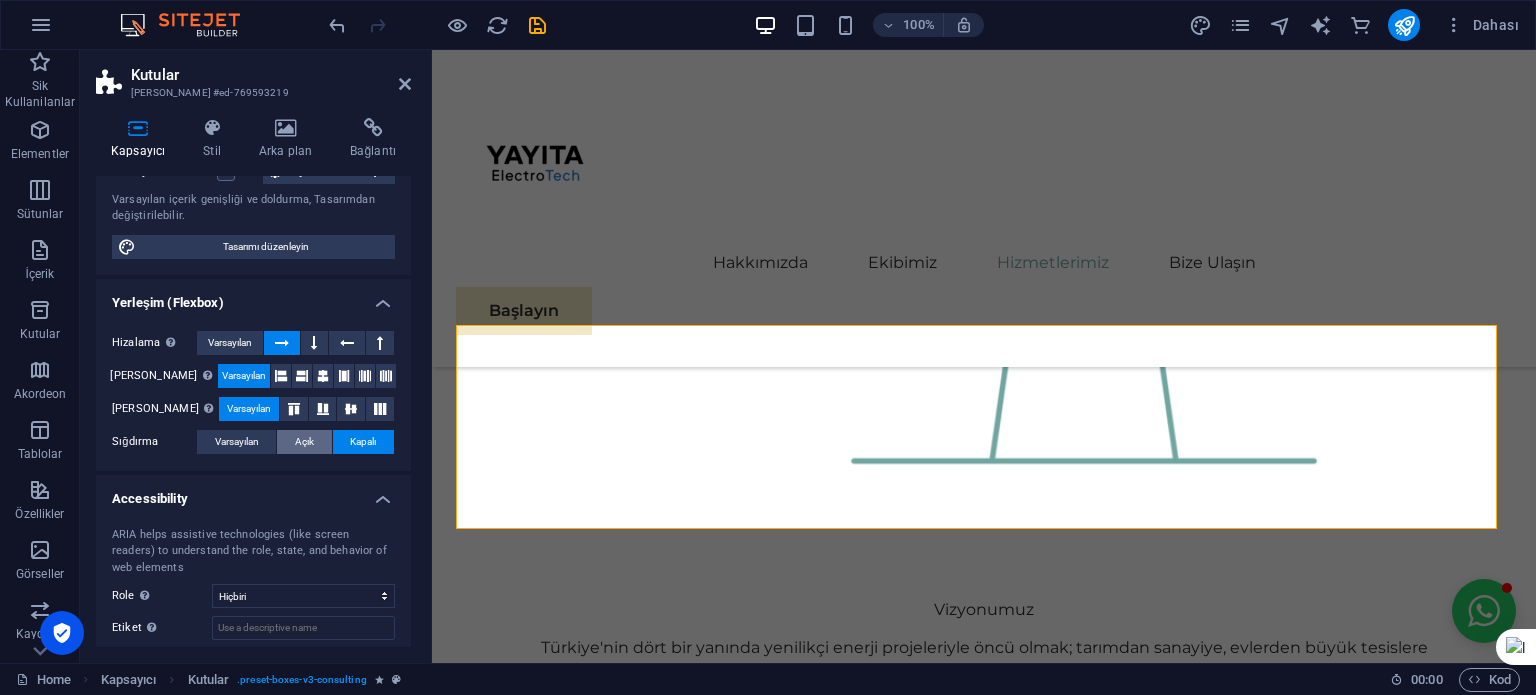 click on "Açık" at bounding box center [304, 442] 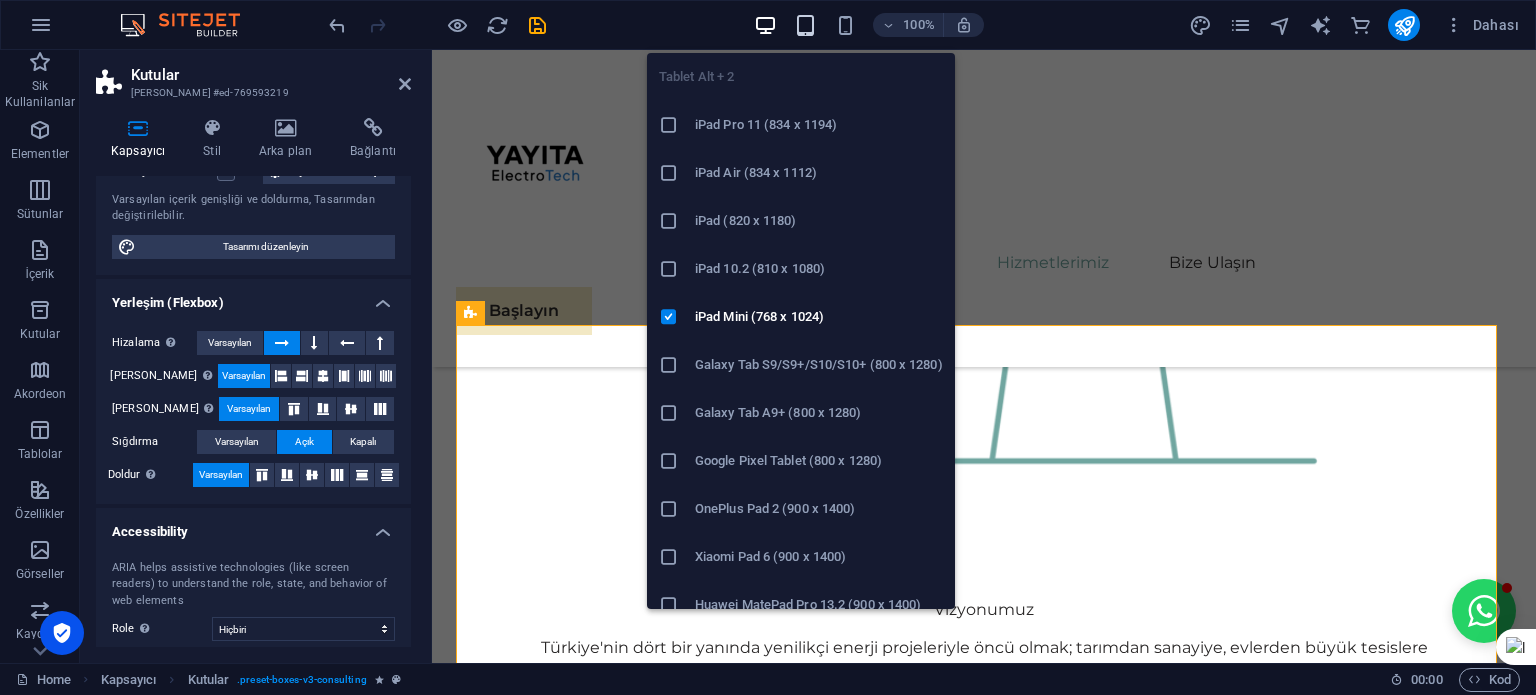 click at bounding box center [805, 25] 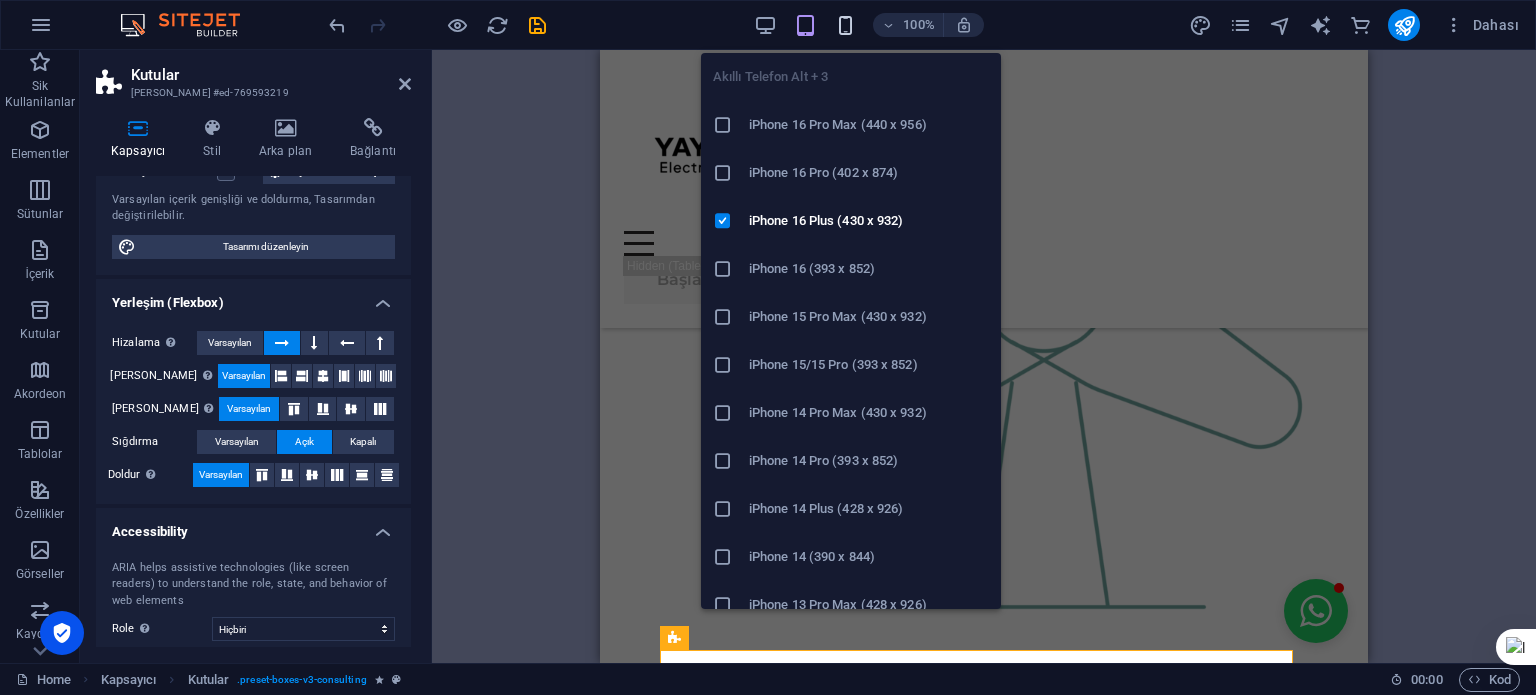 click at bounding box center [845, 25] 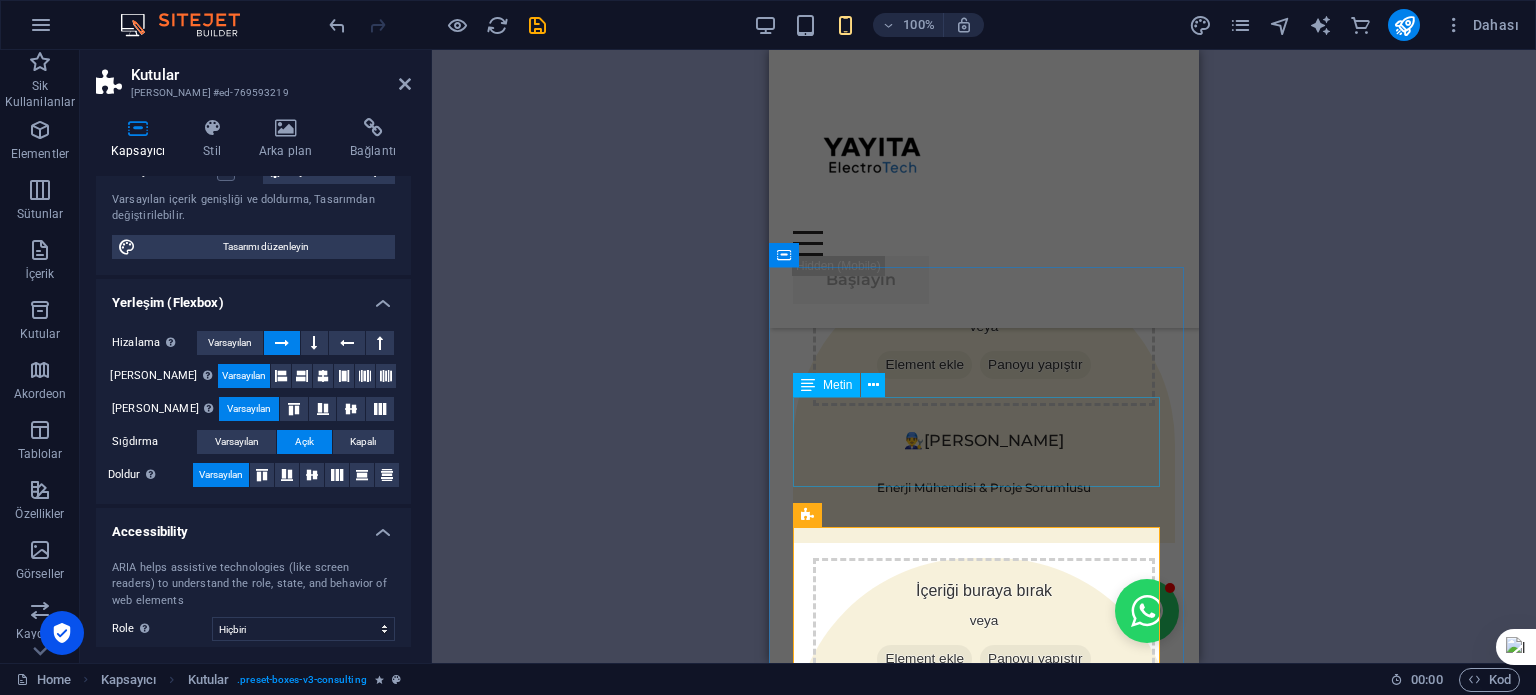 scroll, scrollTop: 2976, scrollLeft: 0, axis: vertical 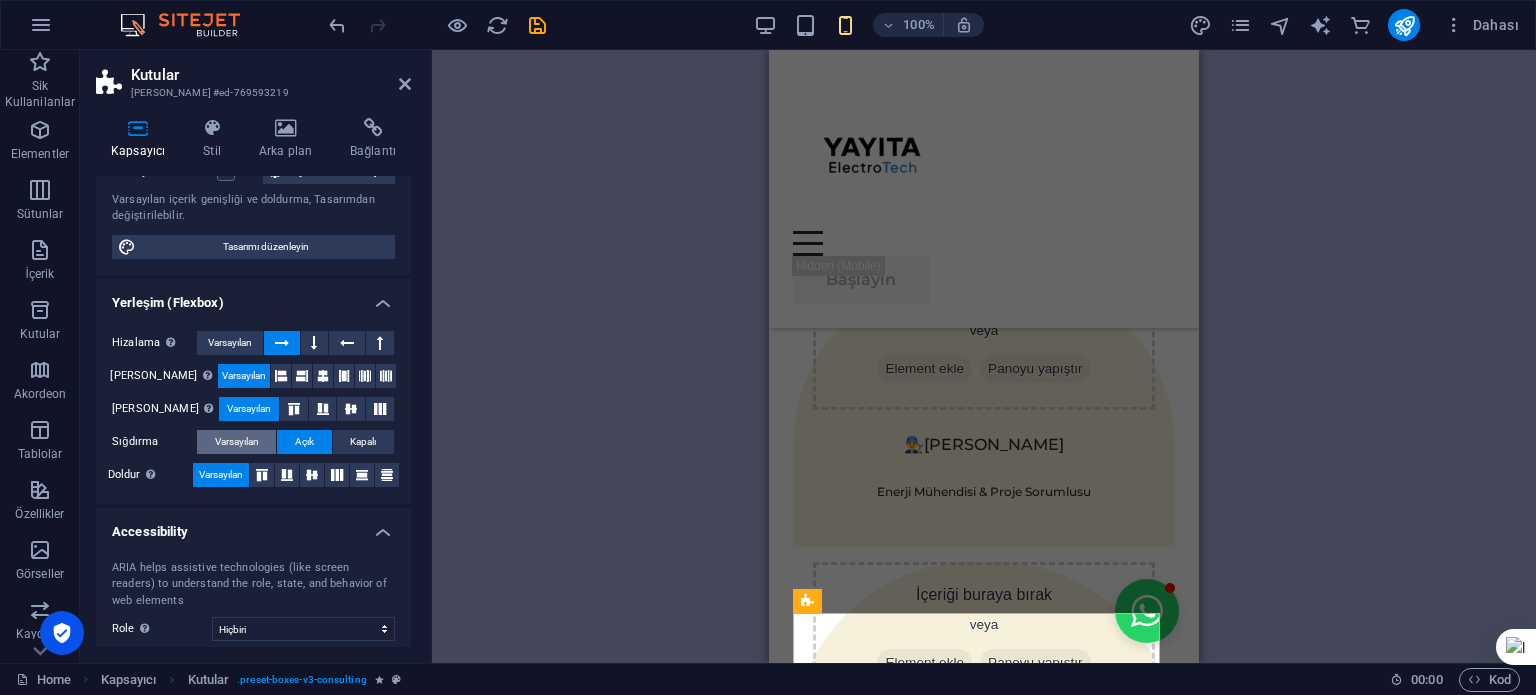 click on "Varsayılan" at bounding box center (237, 442) 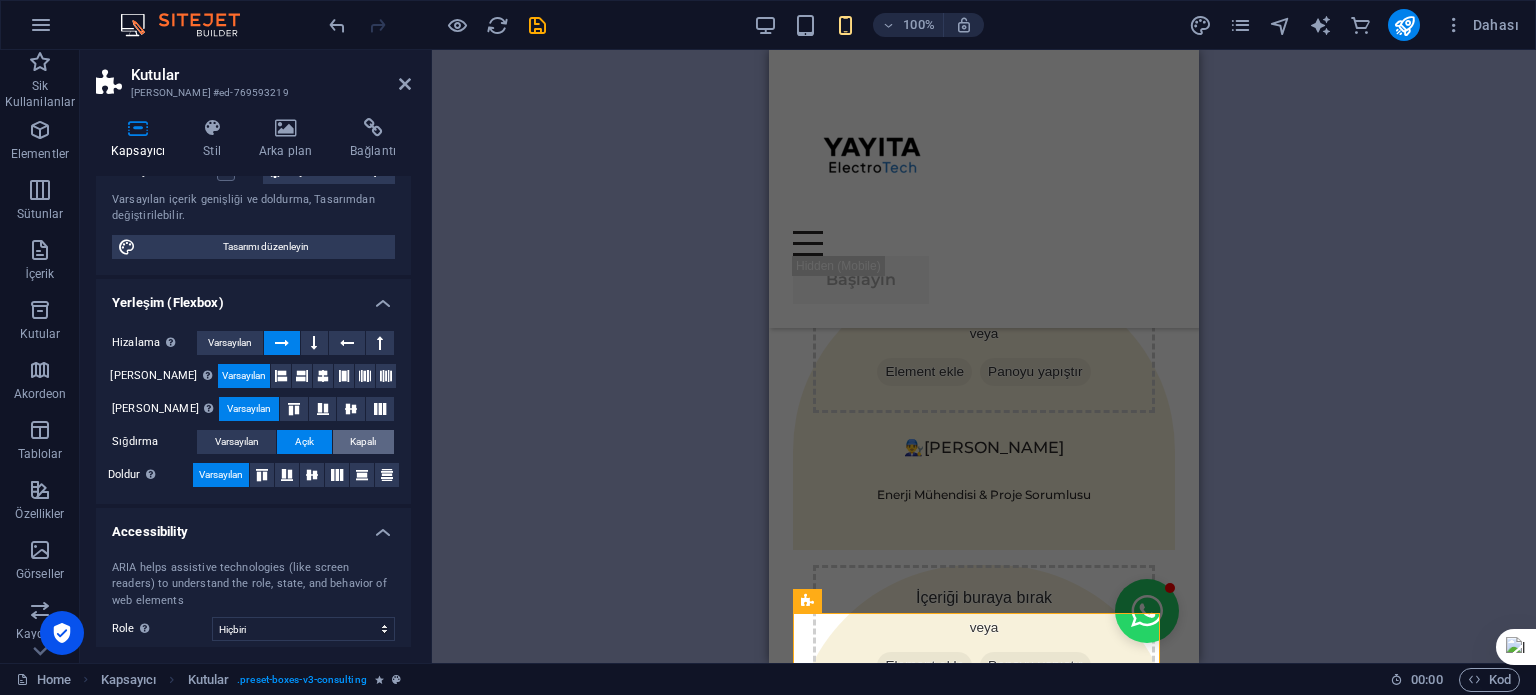 click on "Kapalı" at bounding box center (363, 442) 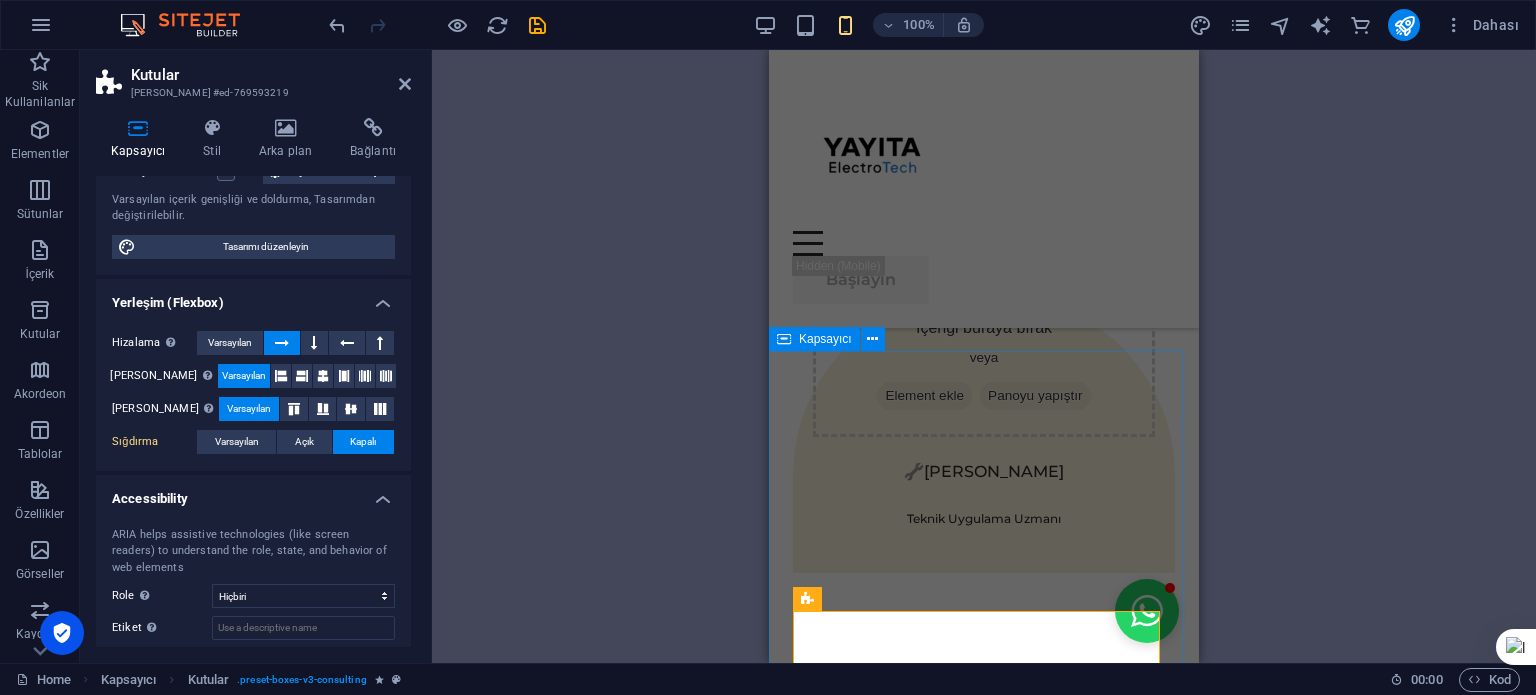 scroll, scrollTop: 3247, scrollLeft: 0, axis: vertical 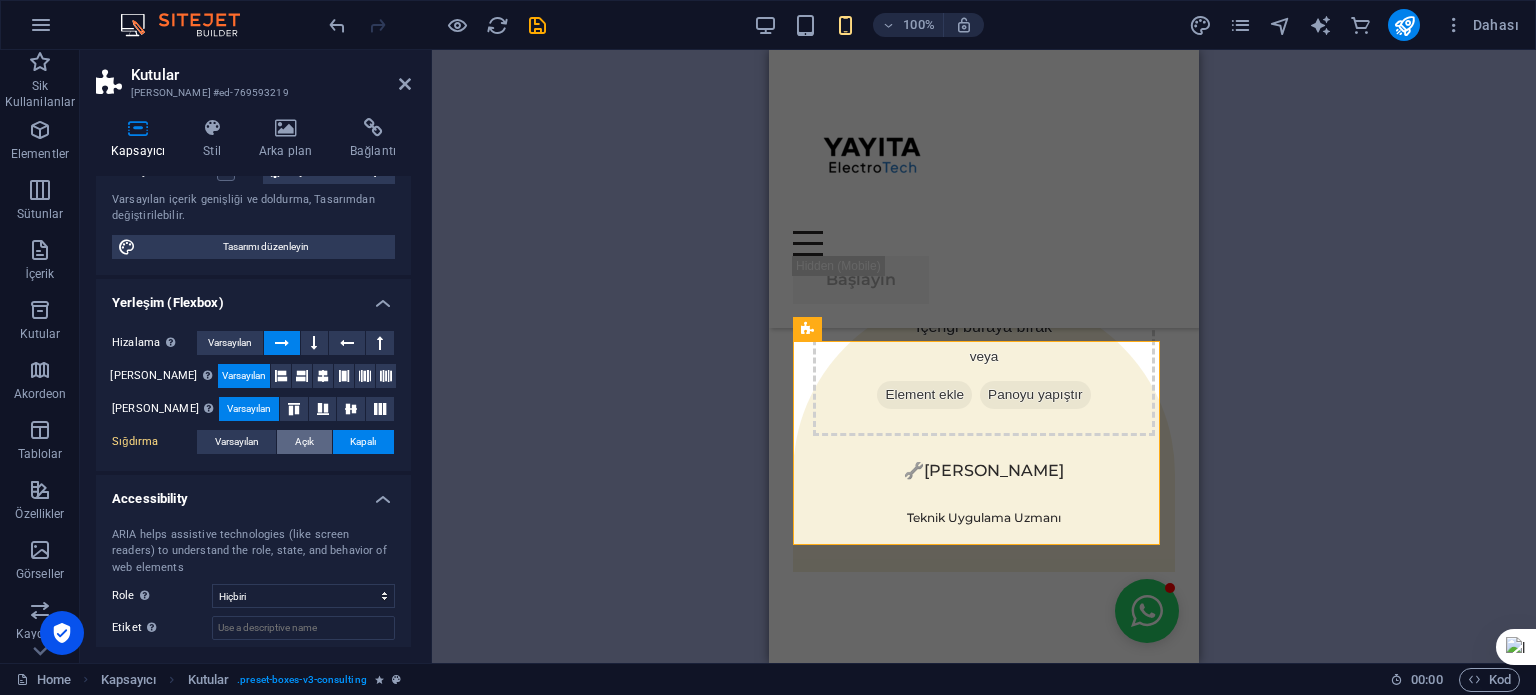 click on "Açık" at bounding box center [304, 442] 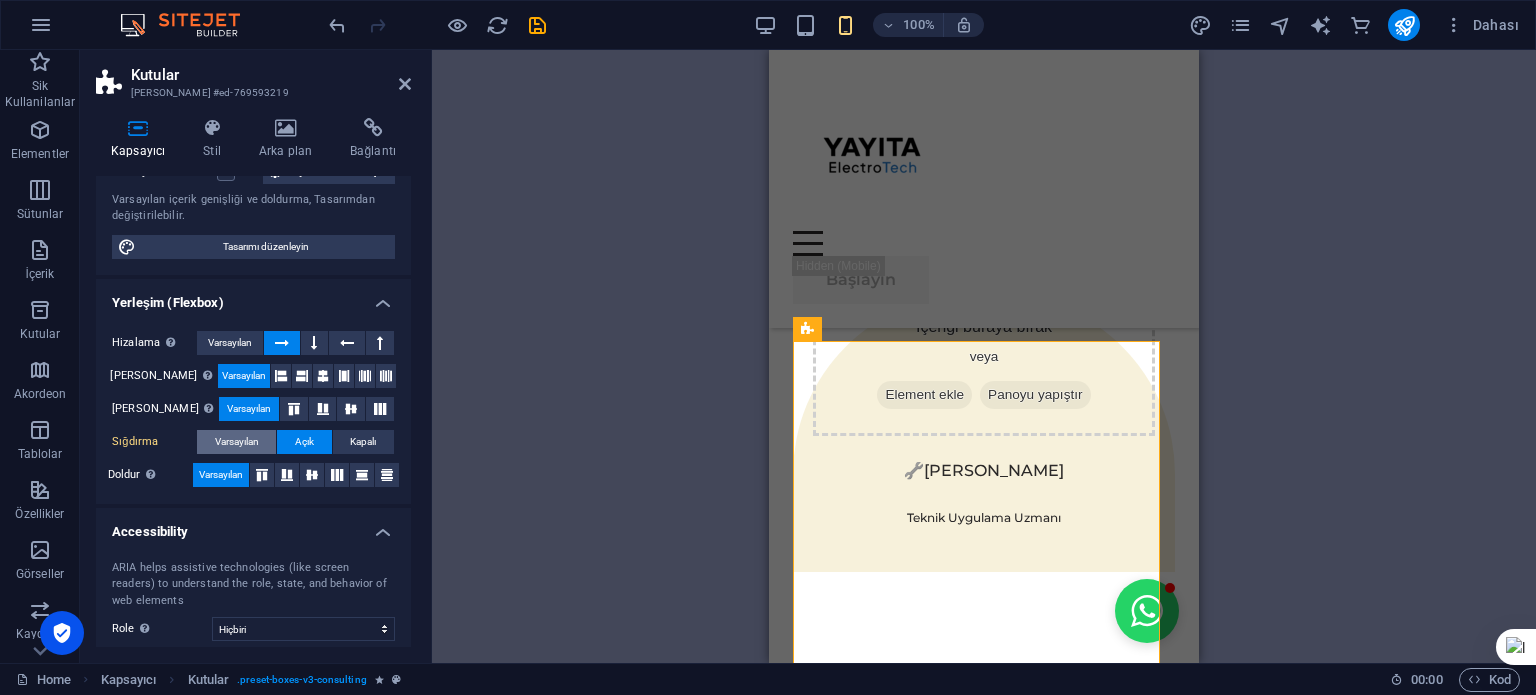 click on "Varsayılan" at bounding box center (237, 442) 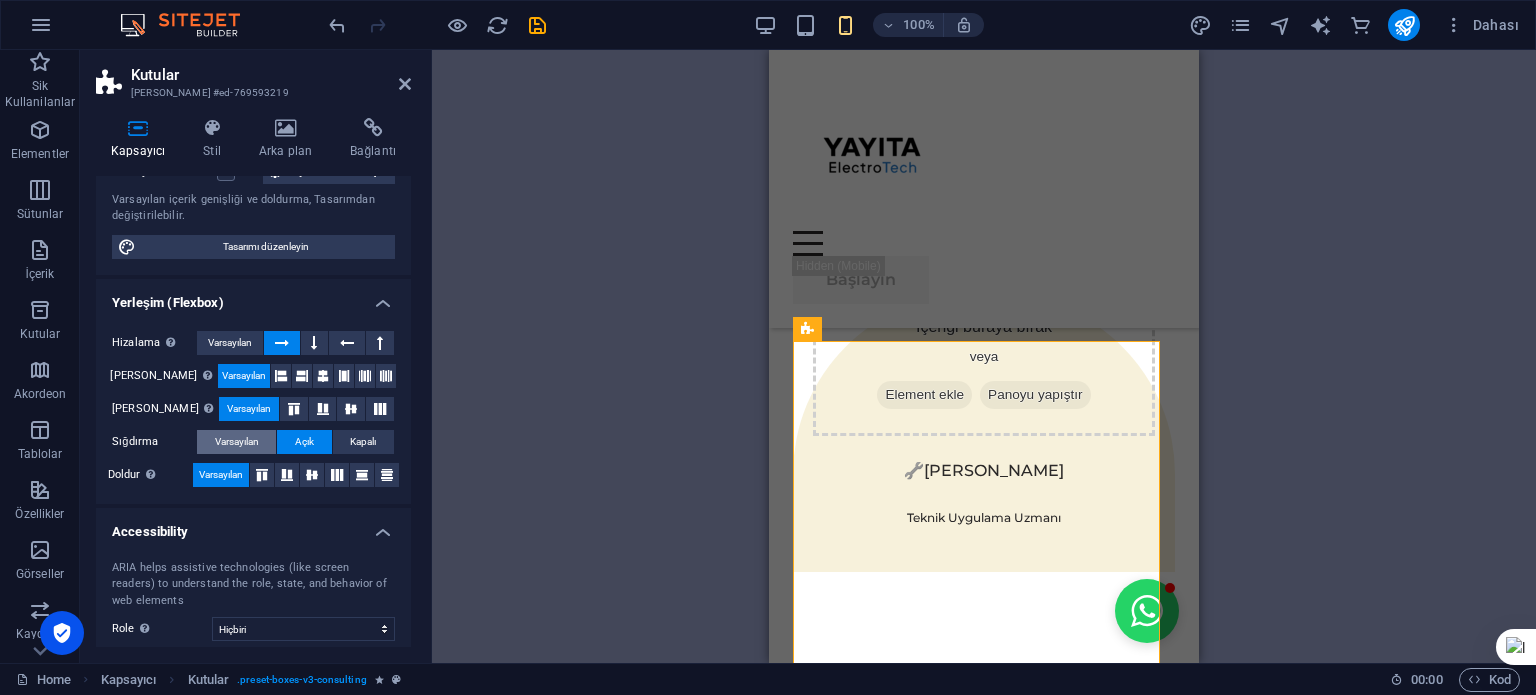 click on "Varsayılan" at bounding box center [237, 442] 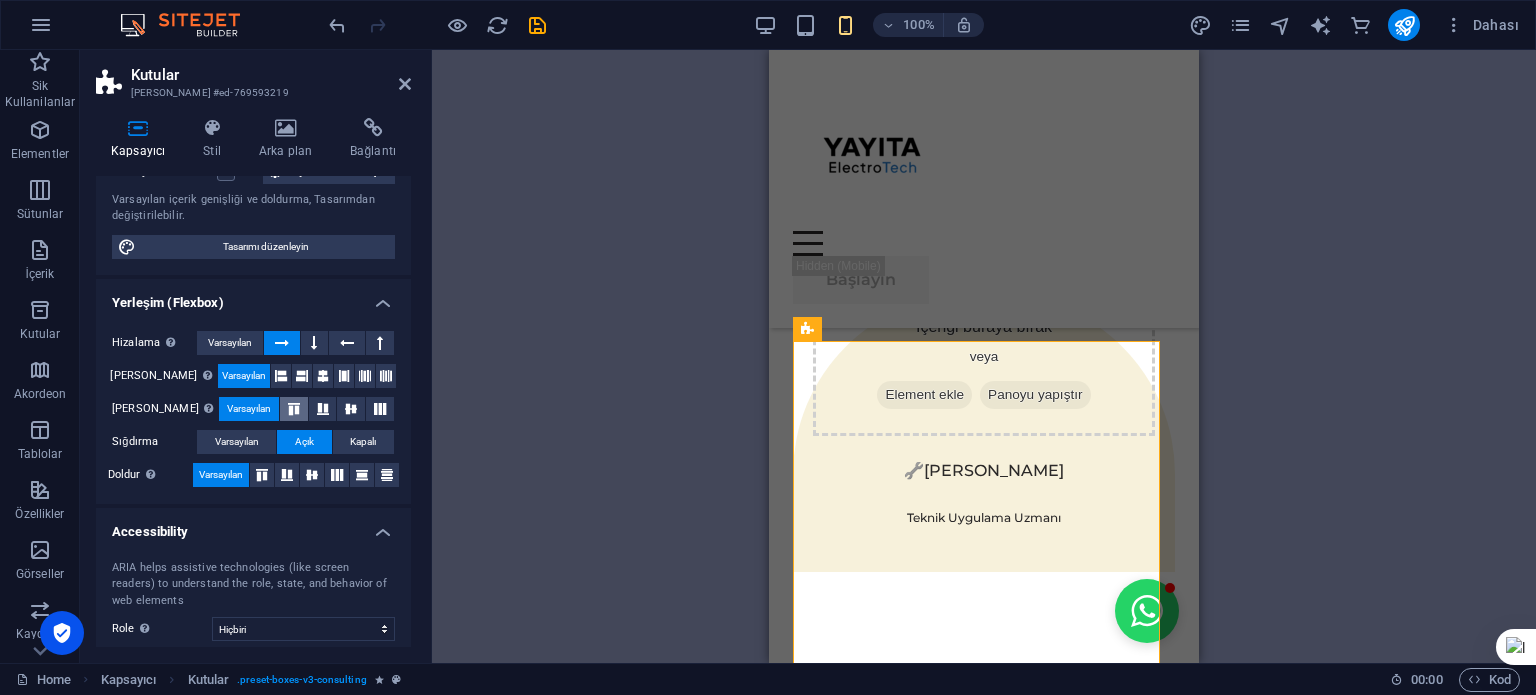 click at bounding box center (294, 409) 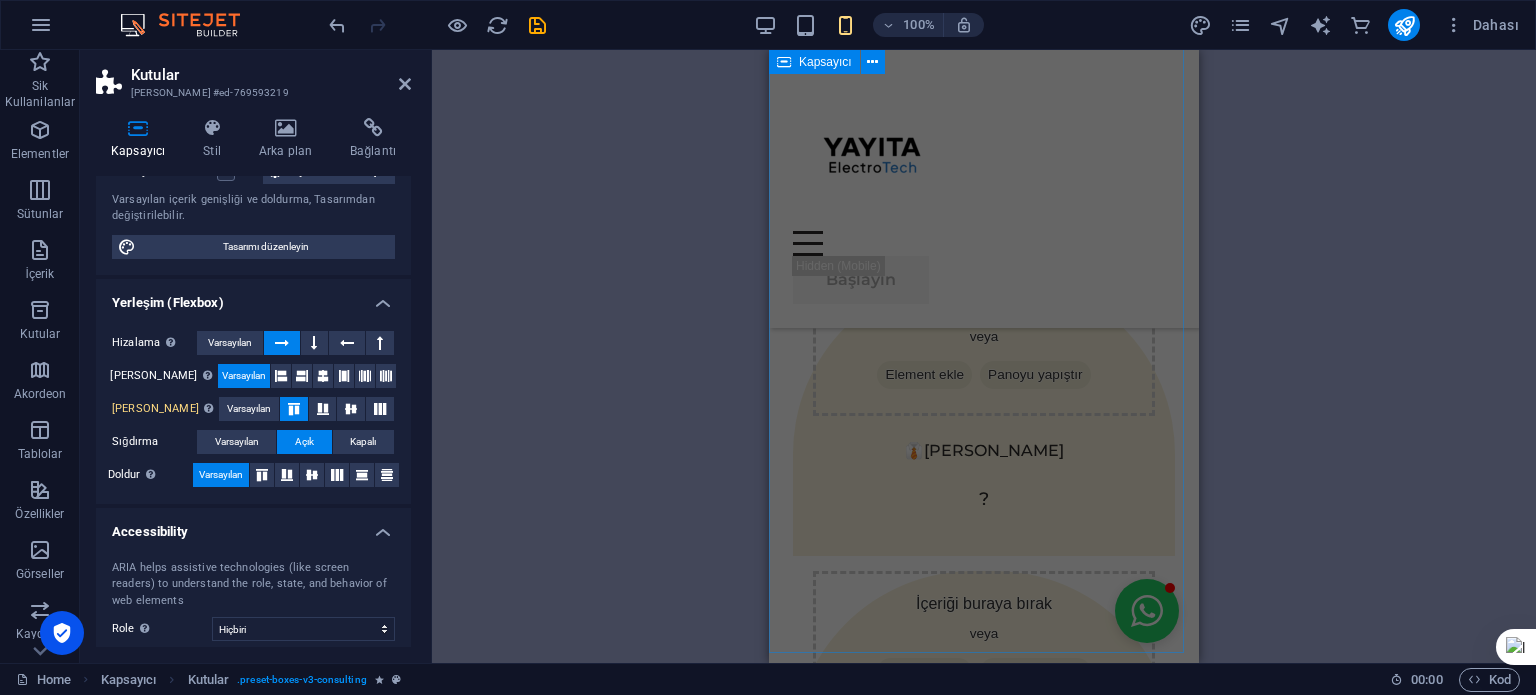 scroll, scrollTop: 2276, scrollLeft: 0, axis: vertical 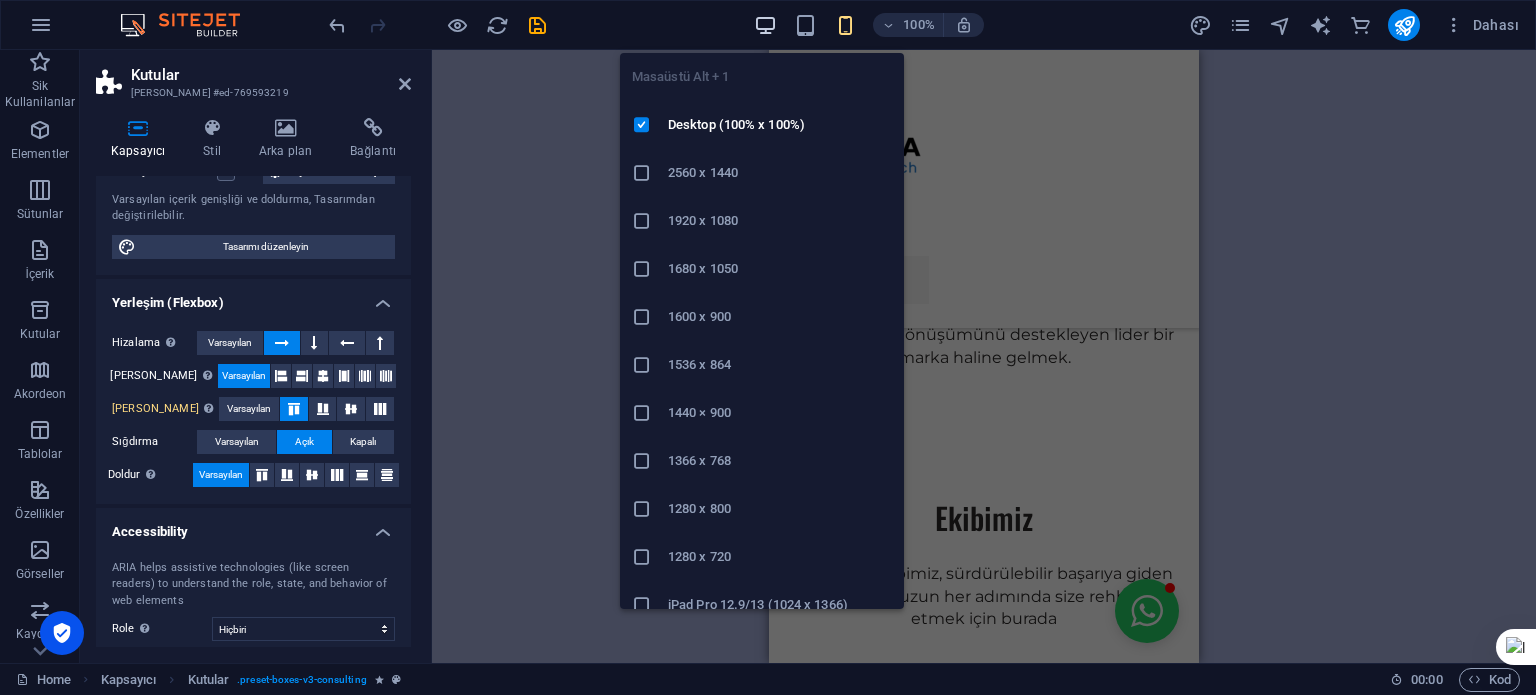click at bounding box center (765, 25) 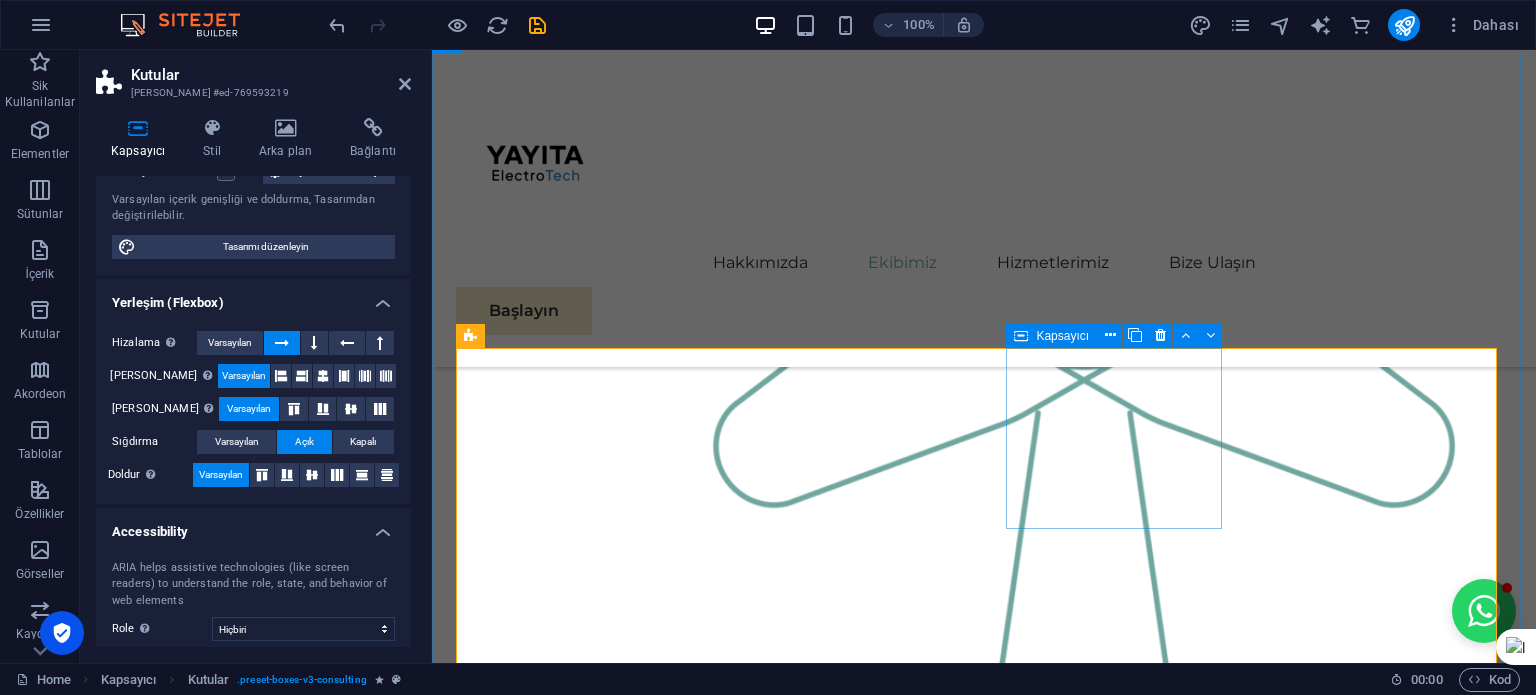 scroll, scrollTop: 2448, scrollLeft: 0, axis: vertical 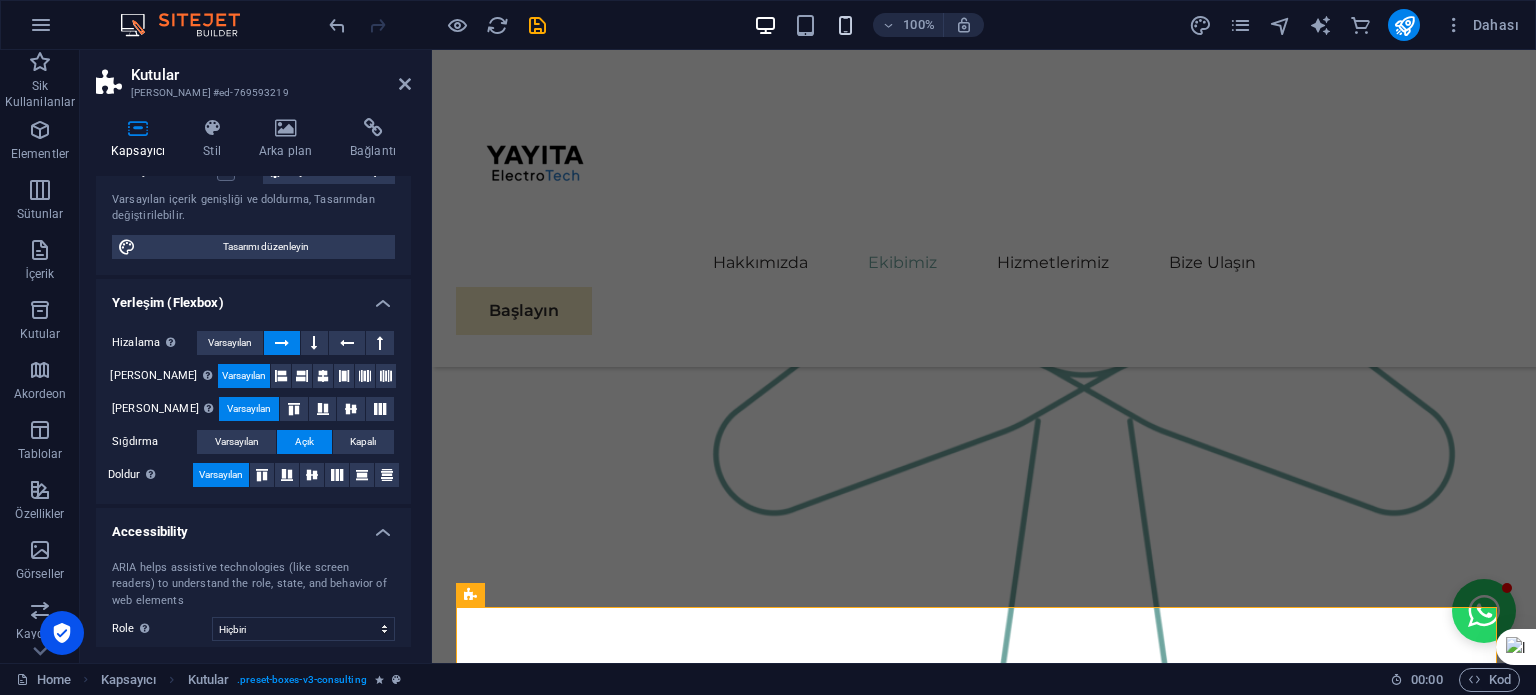 click at bounding box center (845, 25) 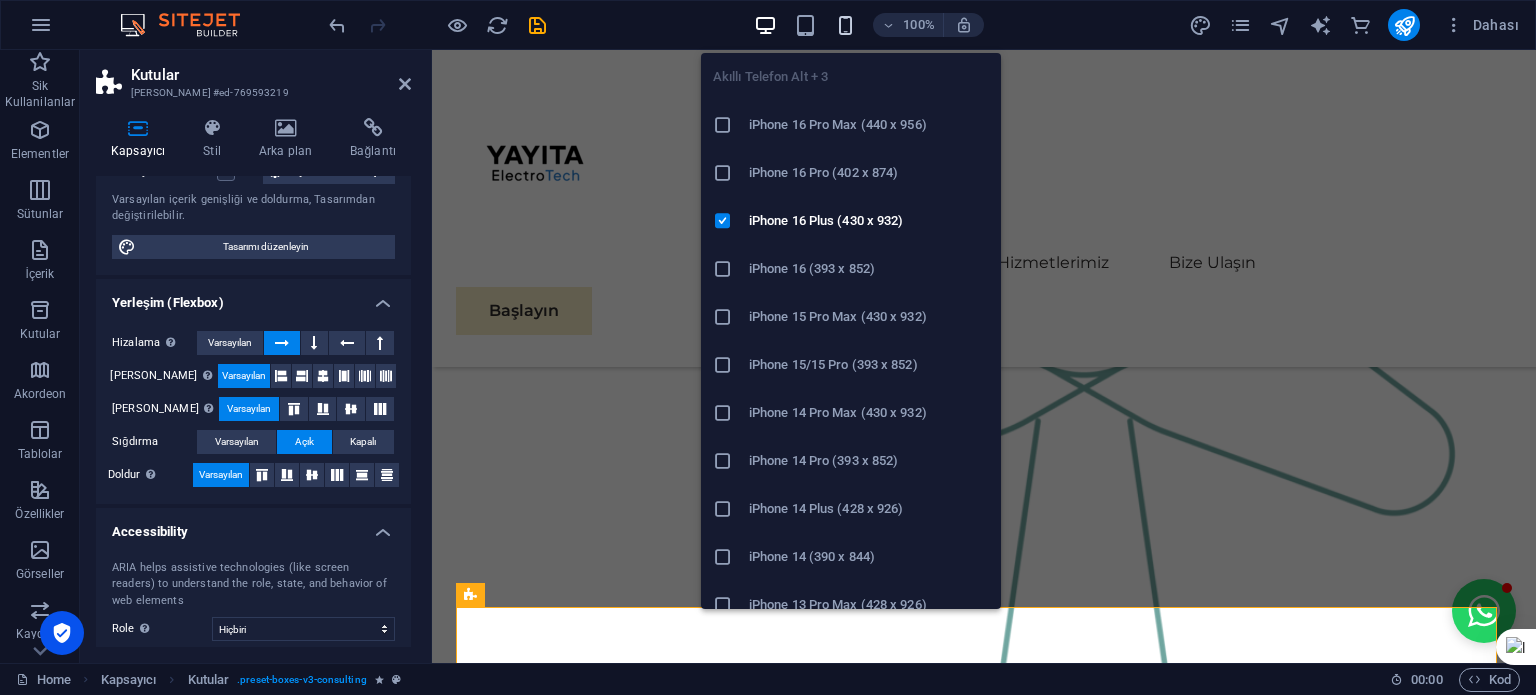 click at bounding box center (845, 25) 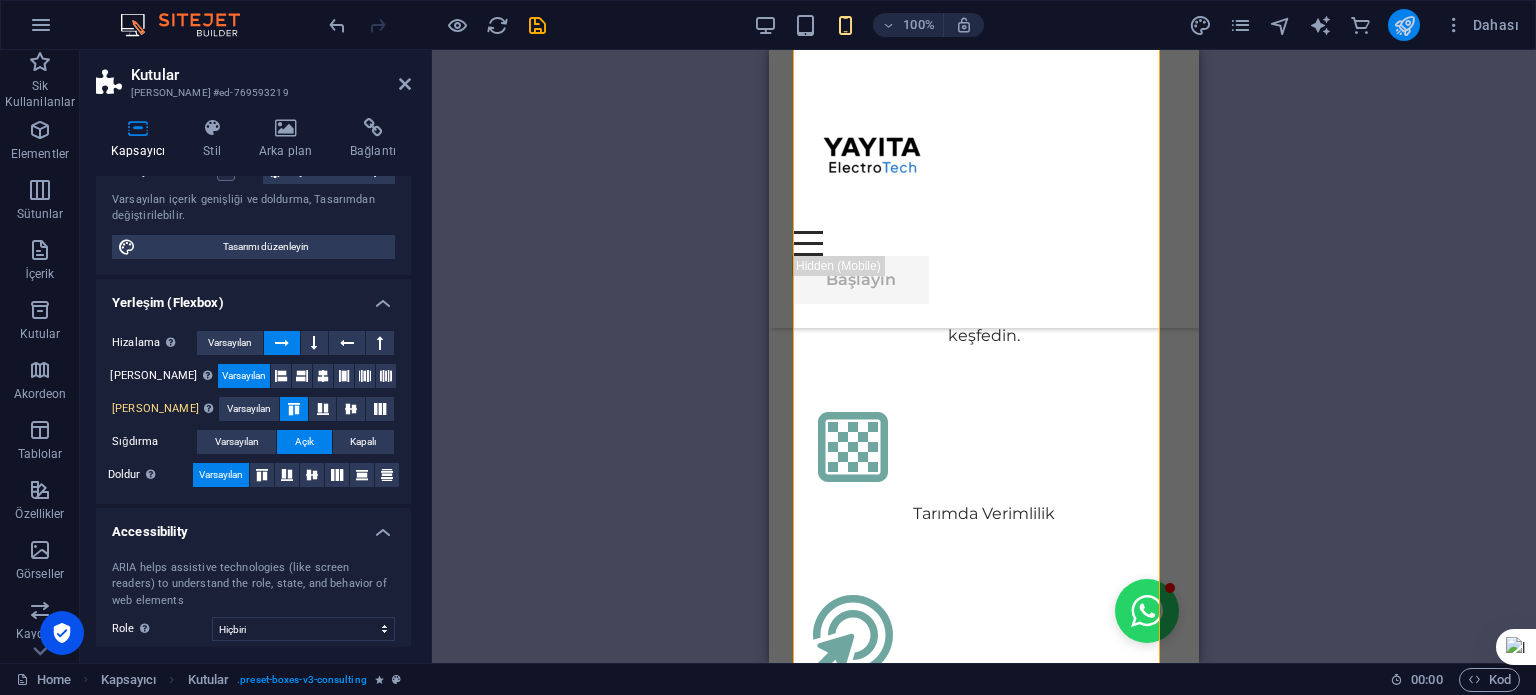 click at bounding box center (1404, 25) 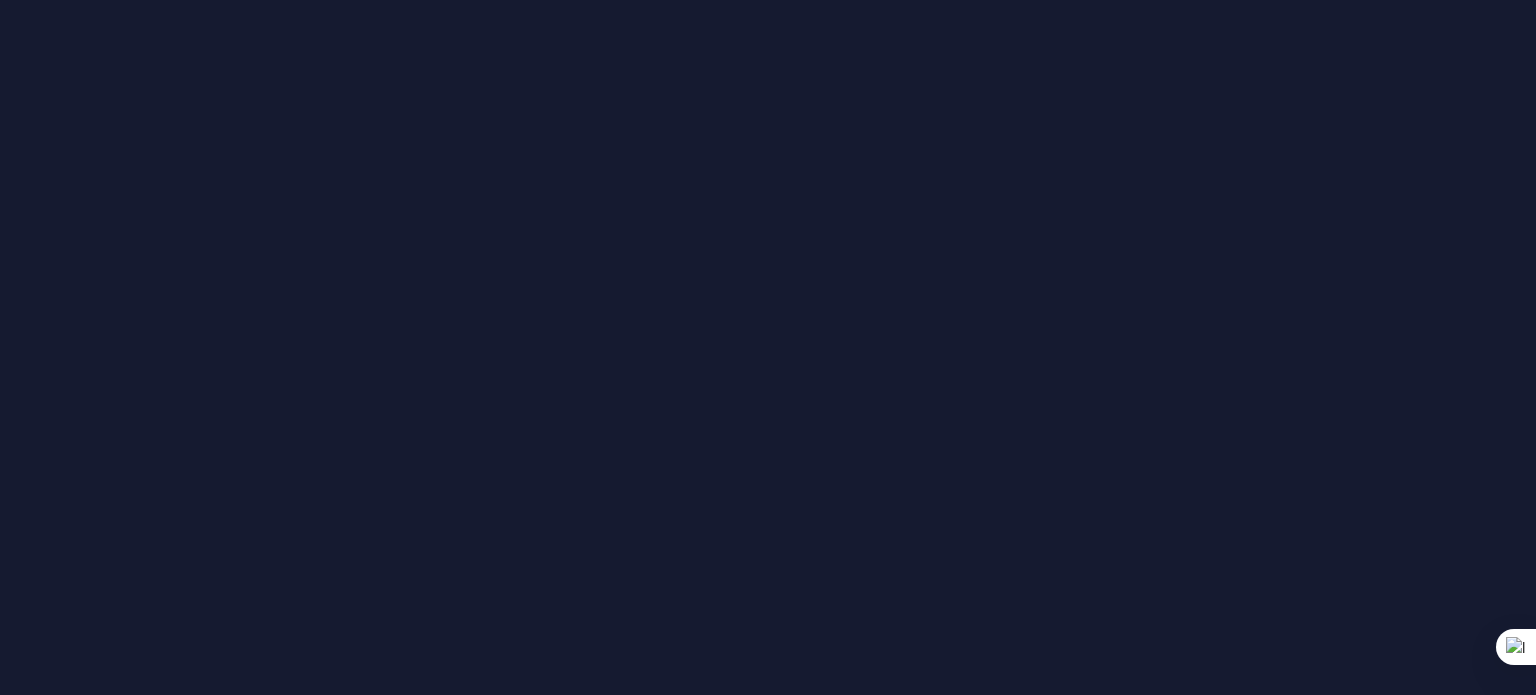 scroll, scrollTop: 0, scrollLeft: 0, axis: both 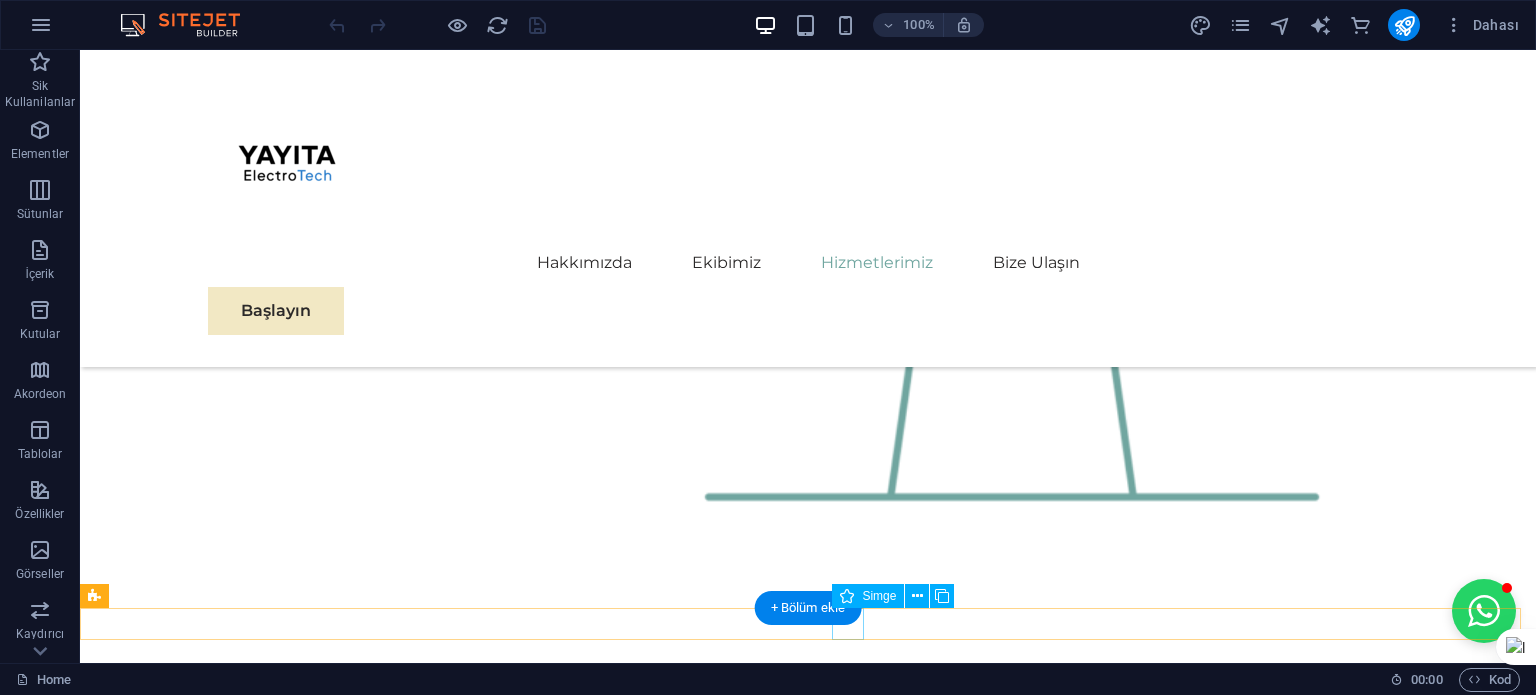 click at bounding box center [808, 3459] 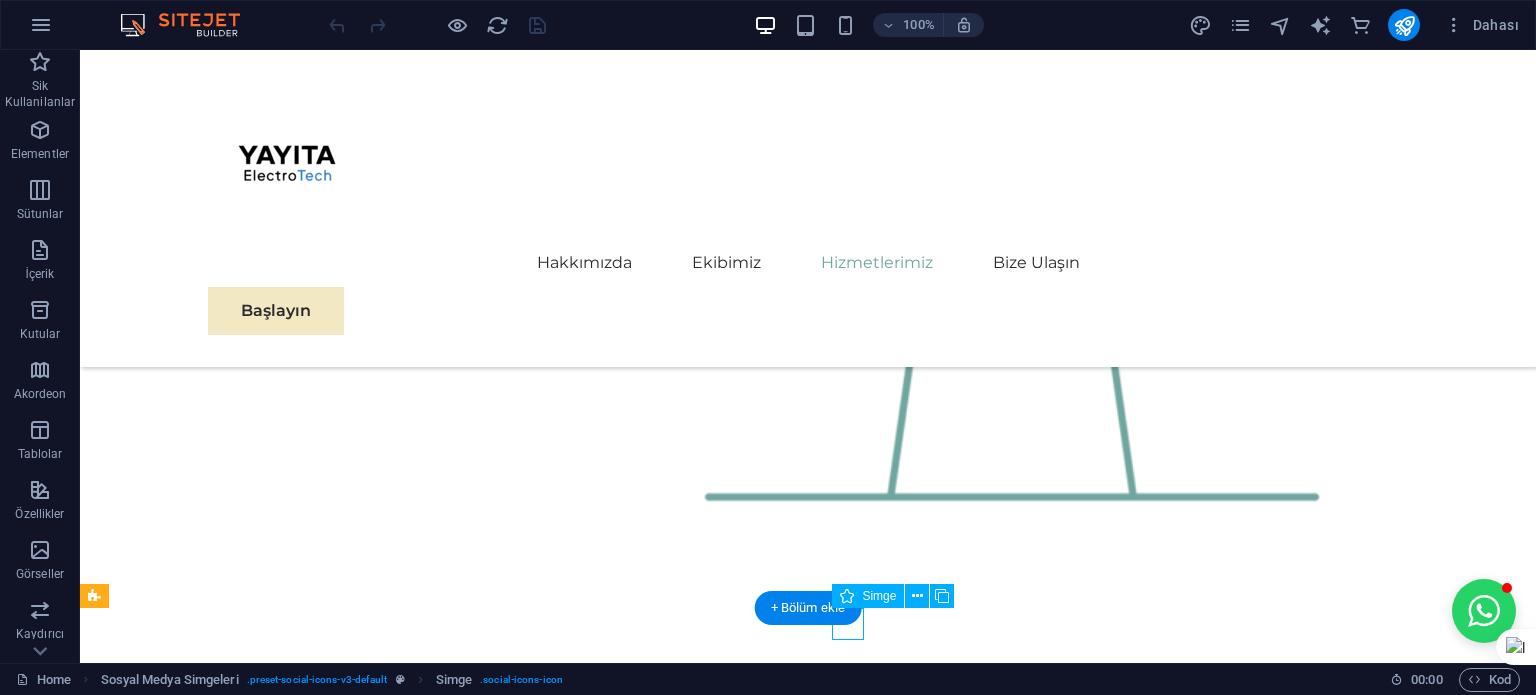 click at bounding box center [808, 3459] 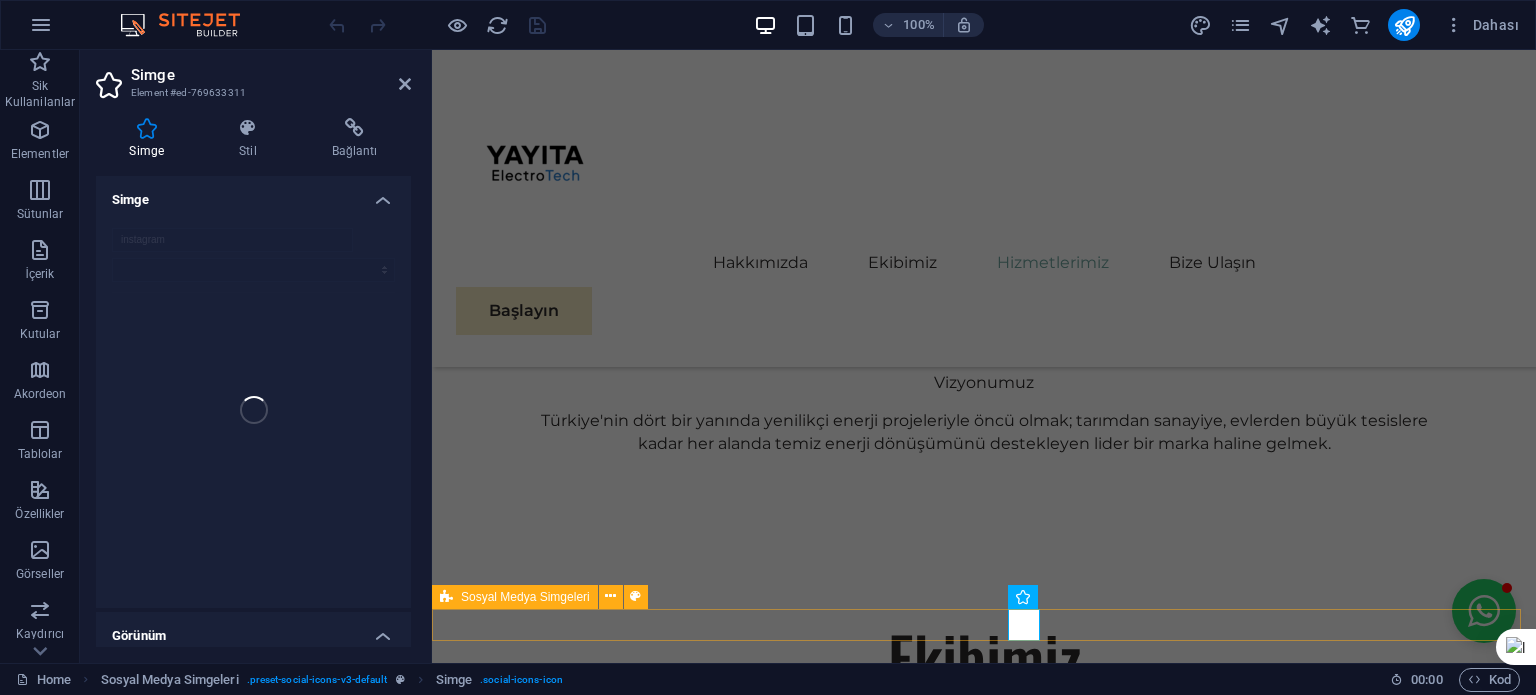 scroll, scrollTop: 2948, scrollLeft: 0, axis: vertical 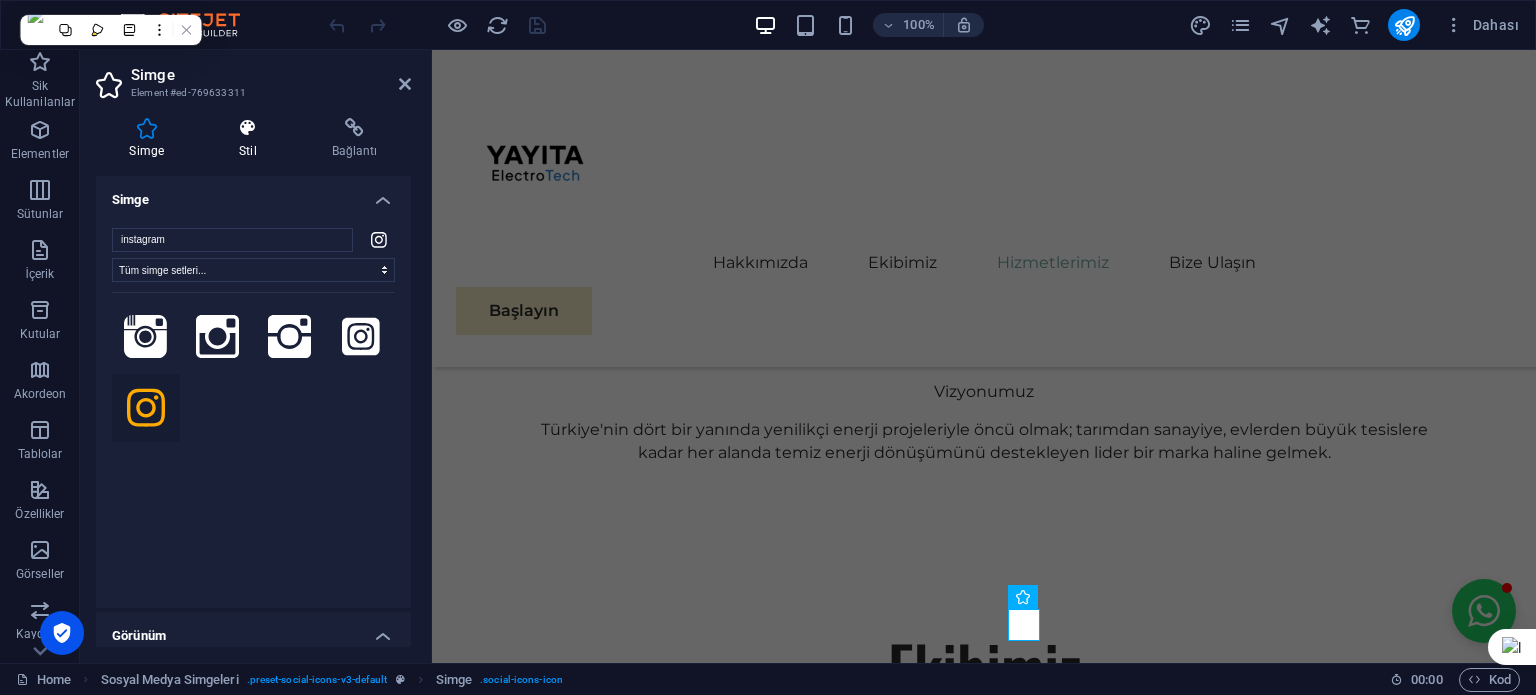 click on "Stil" at bounding box center (252, 139) 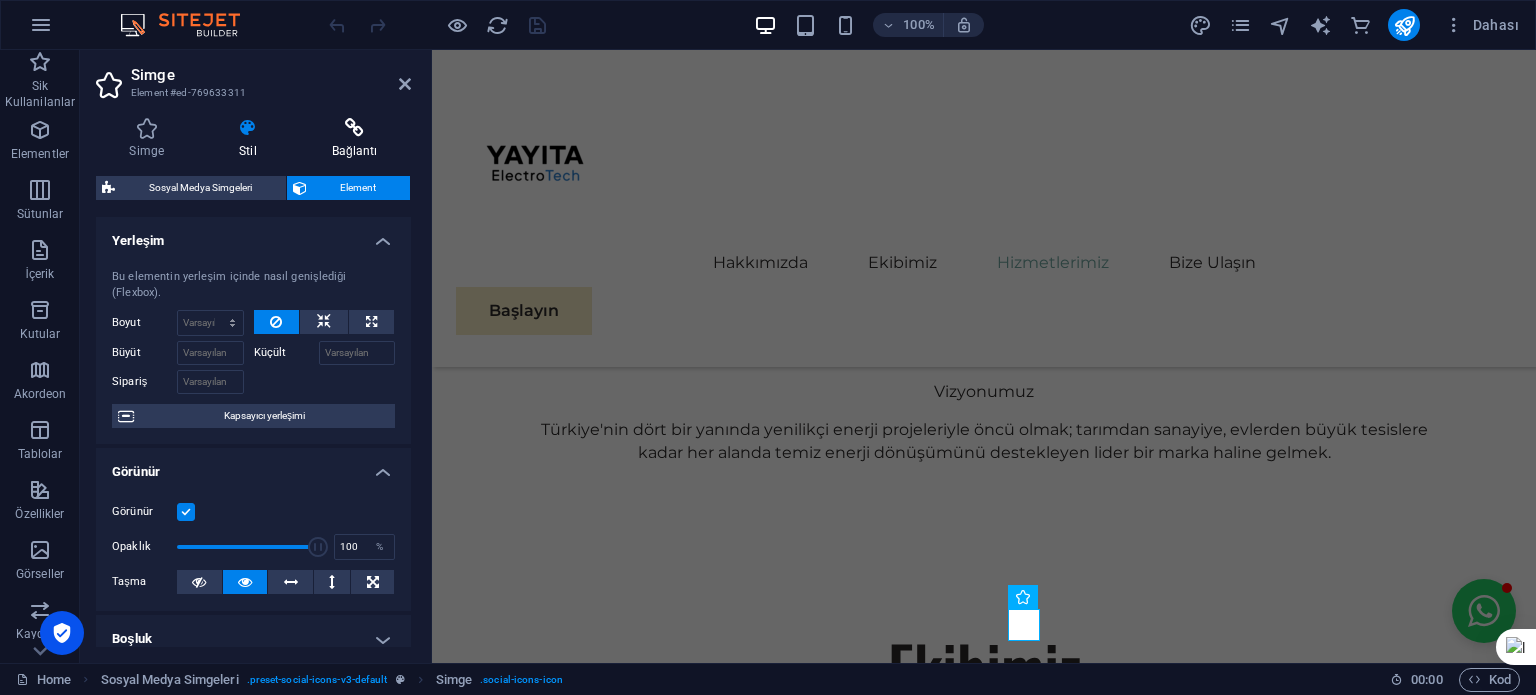 click on "Bağlantı" at bounding box center [354, 139] 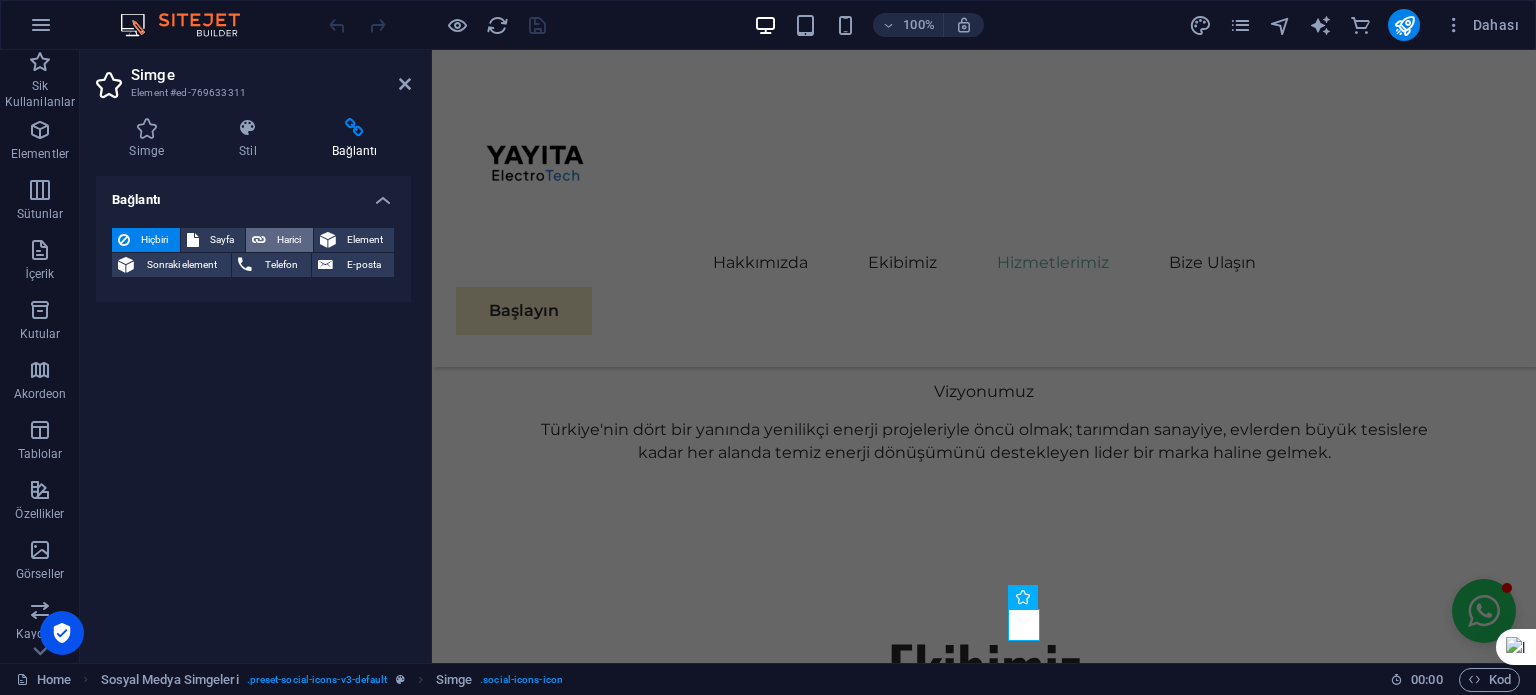 click on "Harici" at bounding box center (289, 240) 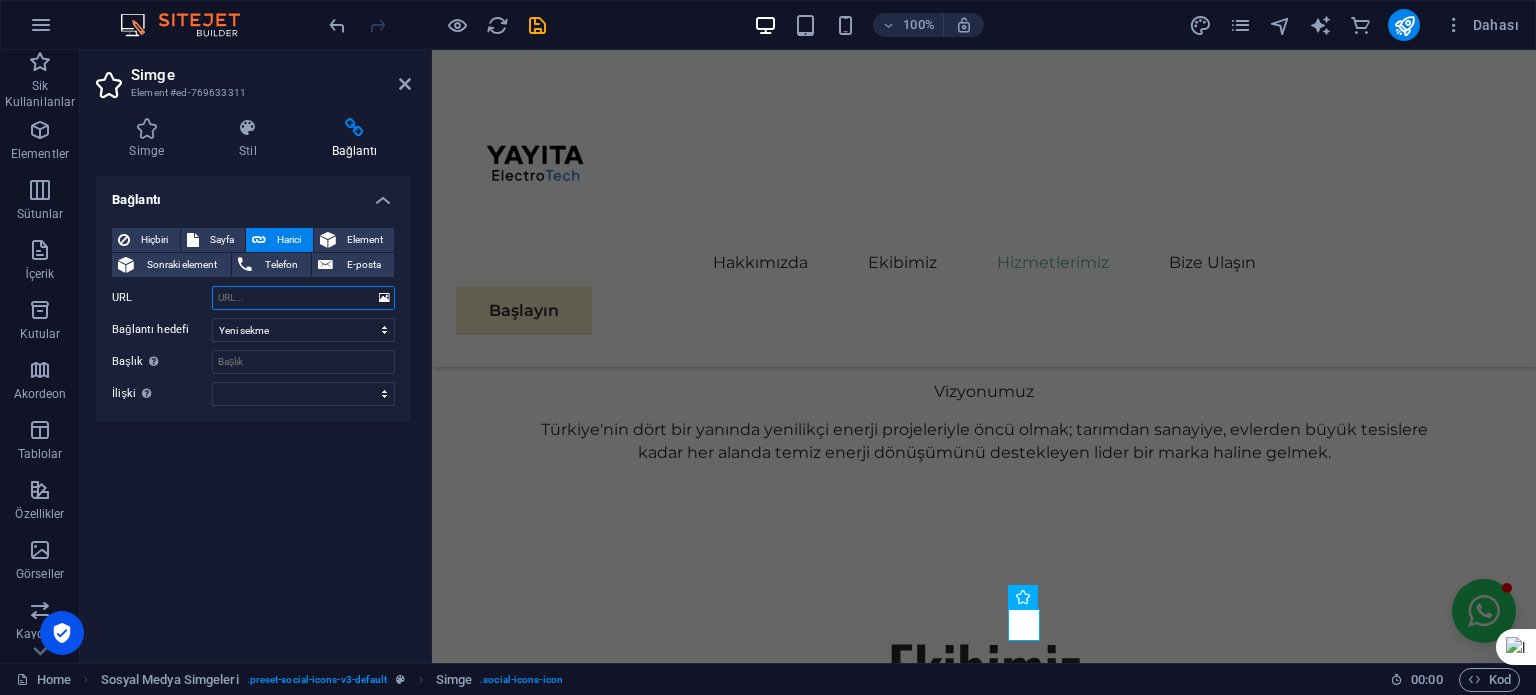 paste on "https://www.instagram.com/tr.yayita/" 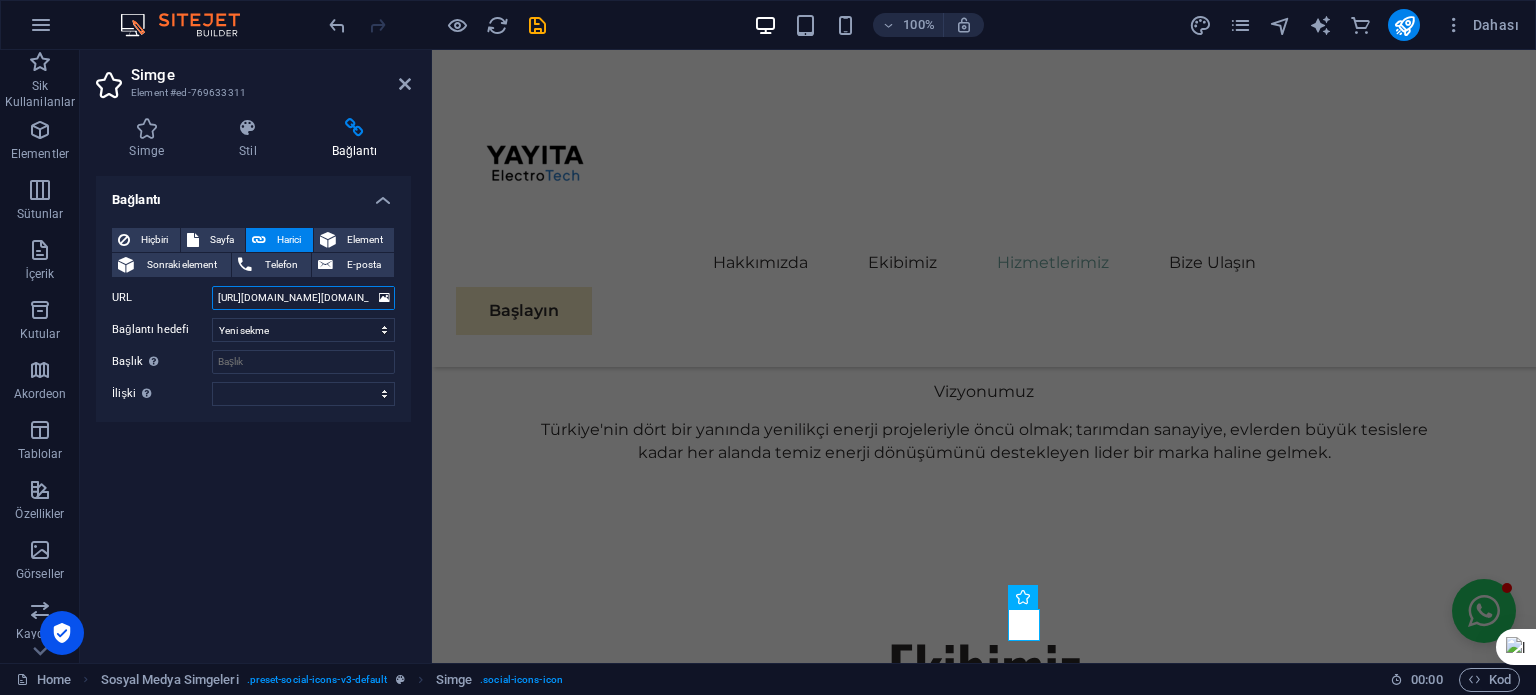 scroll, scrollTop: 0, scrollLeft: 15, axis: horizontal 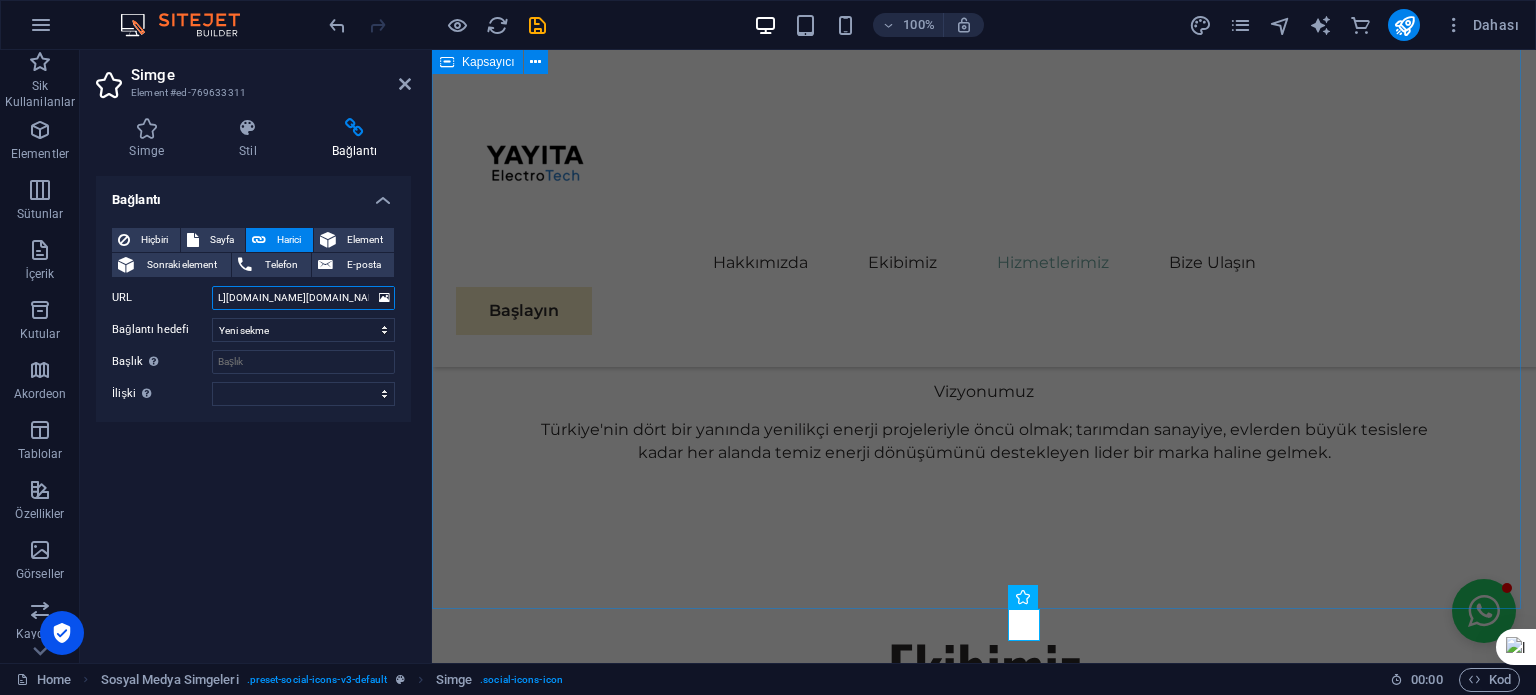 type on "https://www.instagram.com/tr.yayita/" 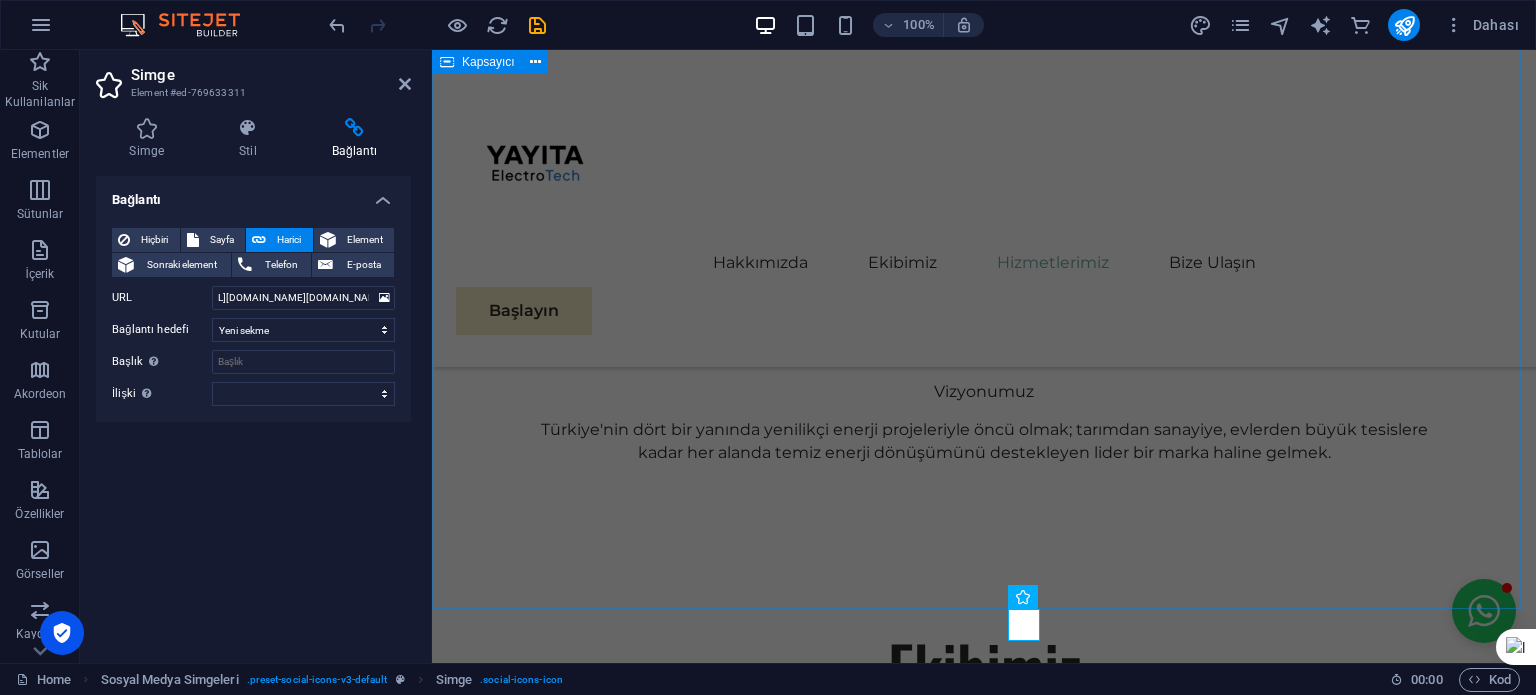 click on "Hizmetlerimiz Uzmanlığımızı benzersiz iş ihtiyaçlarınızı karşılayacak şekilde nasıl uyarlayabileceğimizi keşfetmek için hizmetlerimizin tüm yelpazesini keşfedin. Tarımda Verimlilik Sanayide Güçlü Çözümler Evler İçin Temiz Enerji Geniş Ölçekli Projeler Tamamlayıcı Hizmetler" at bounding box center [984, 2586] 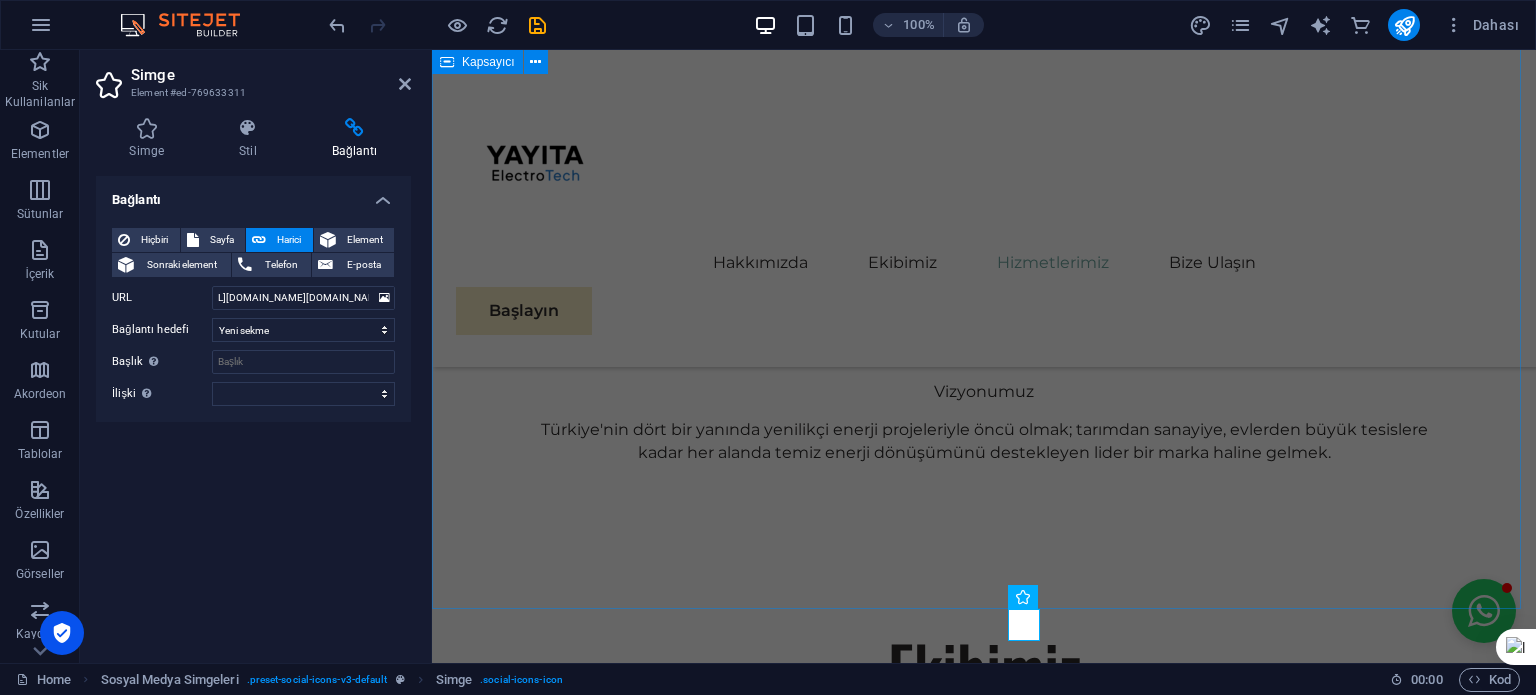scroll, scrollTop: 0, scrollLeft: 0, axis: both 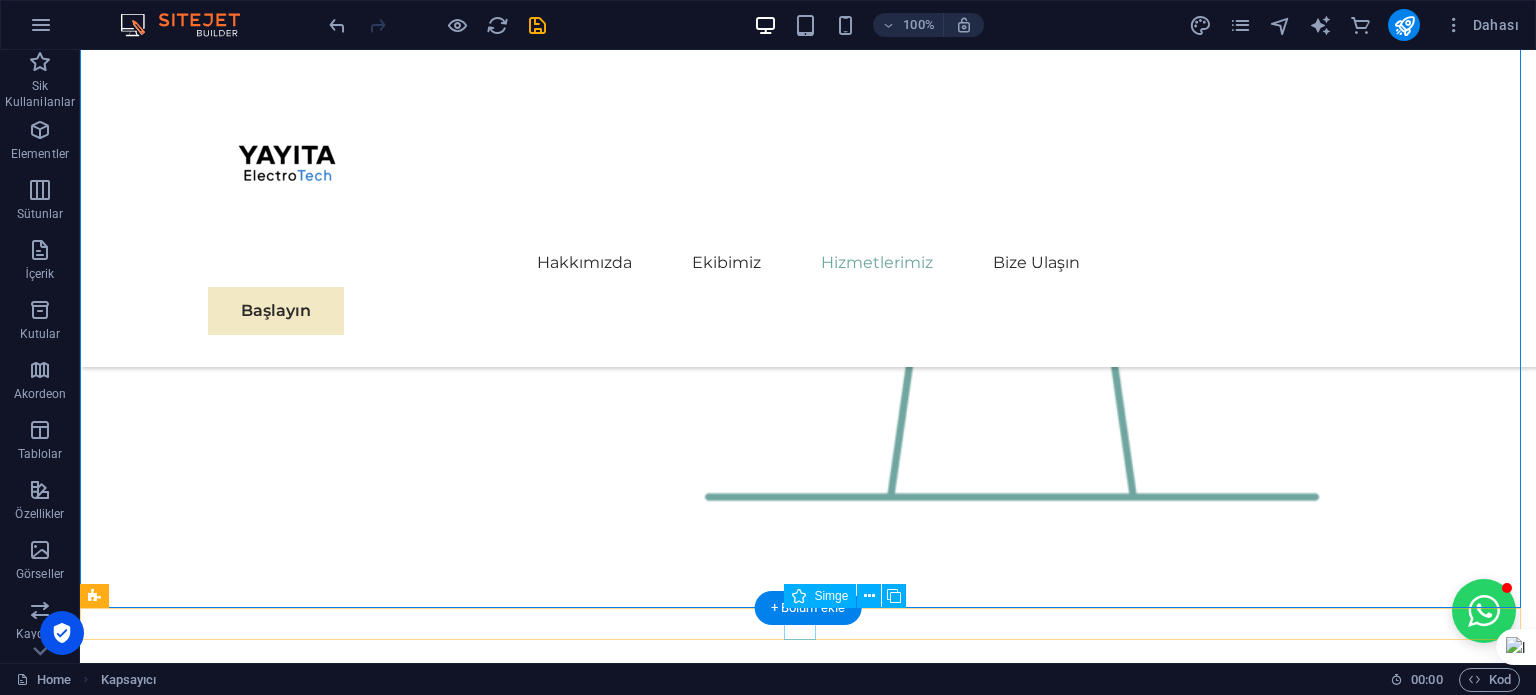 click at bounding box center (808, 3419) 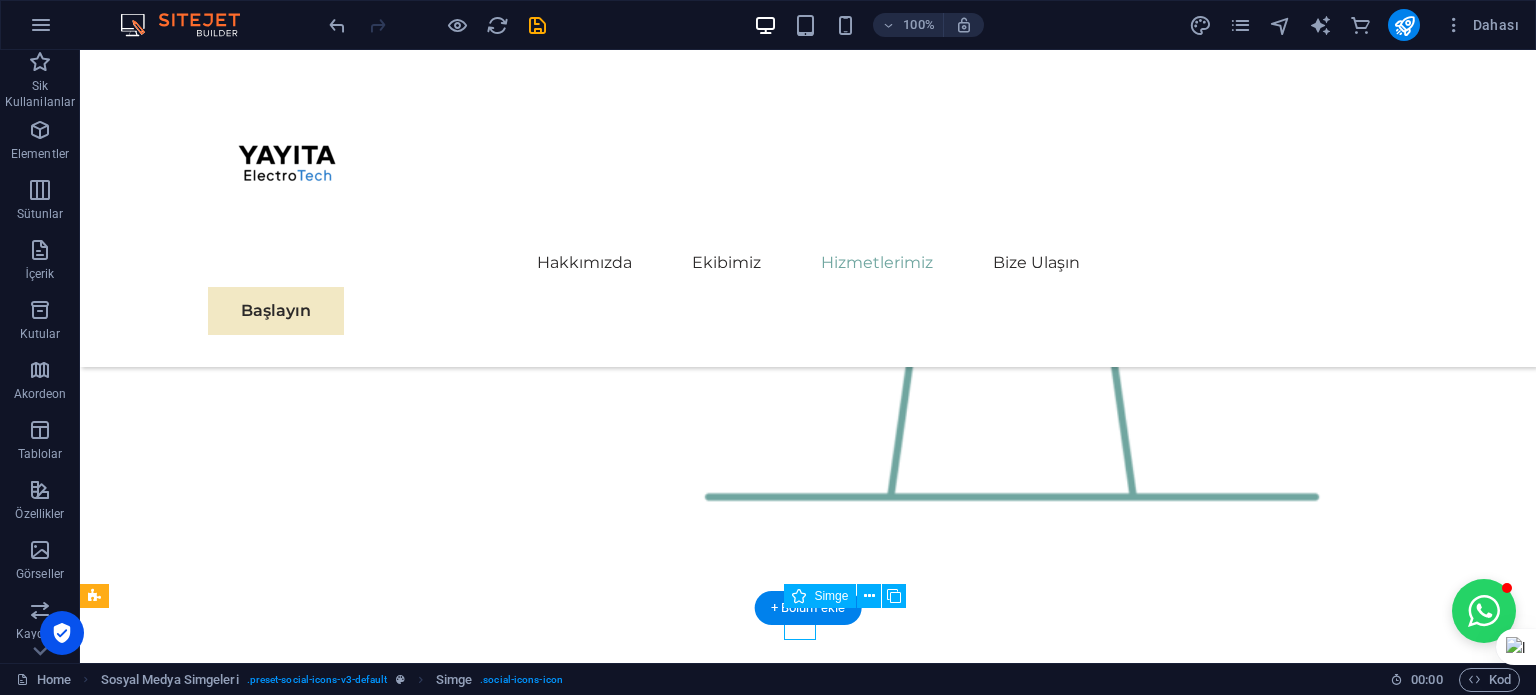 click at bounding box center [808, 3419] 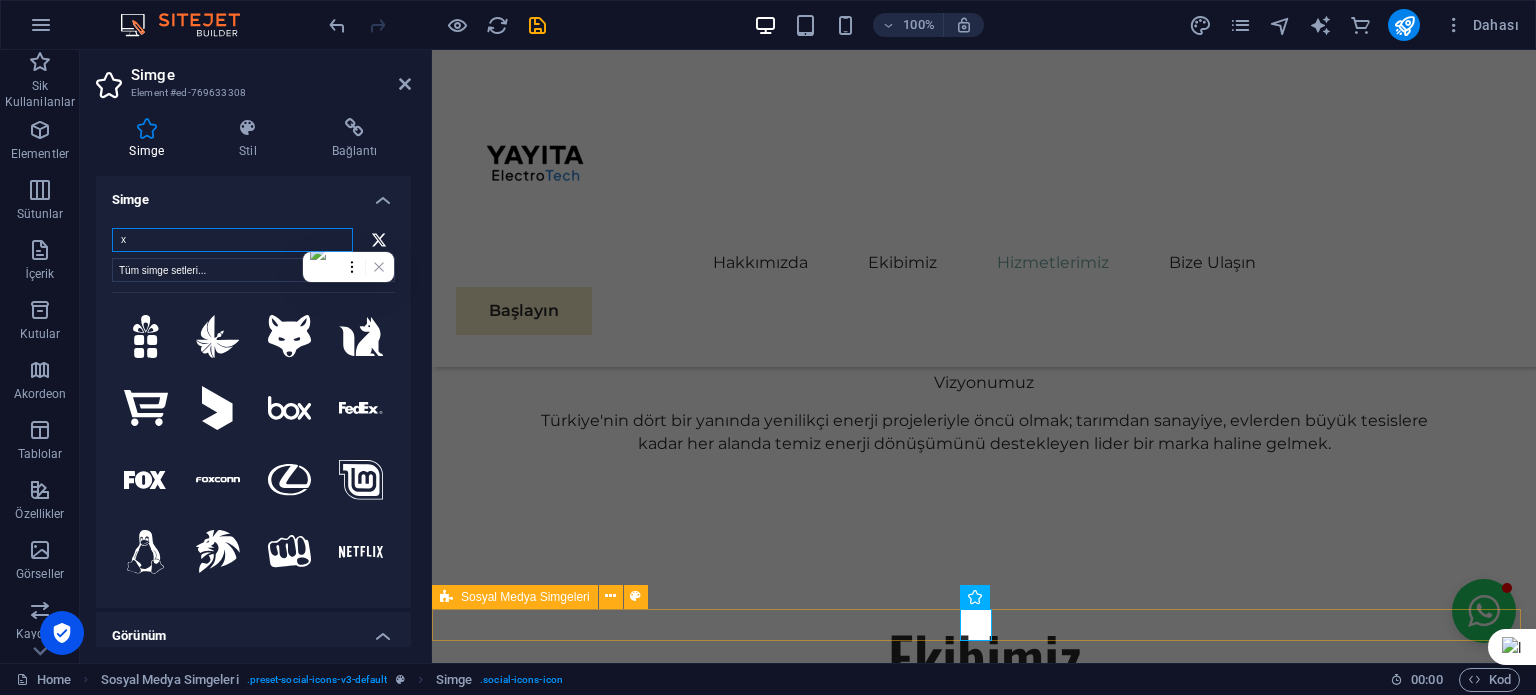 scroll, scrollTop: 2948, scrollLeft: 0, axis: vertical 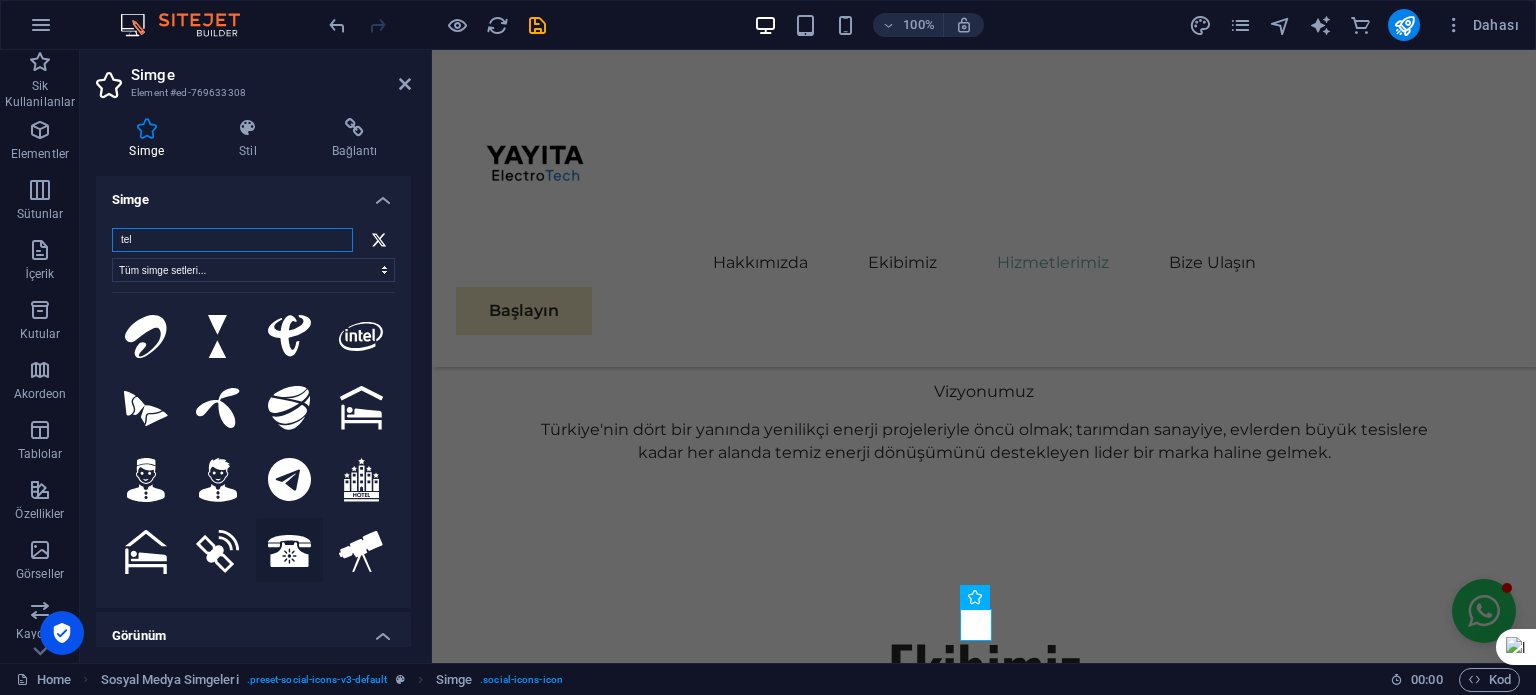 type on "tel" 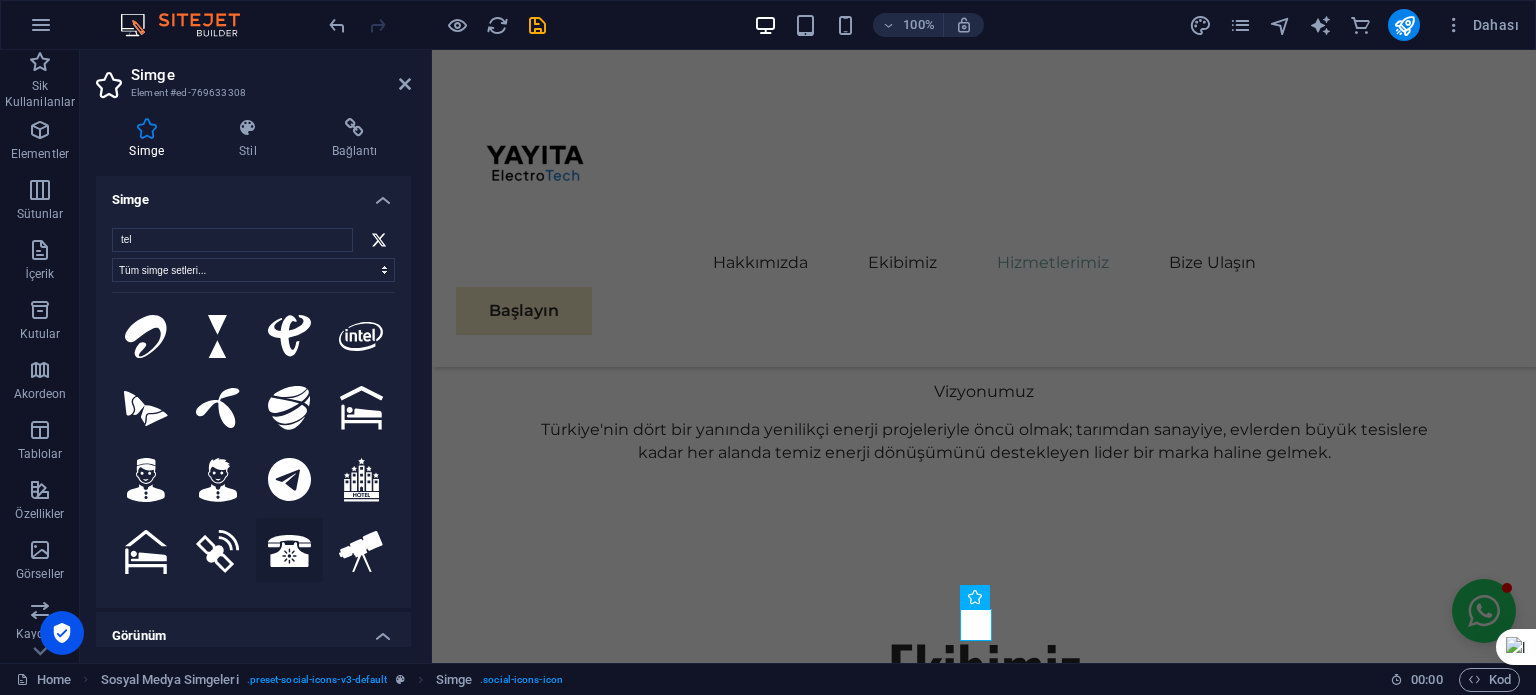 click 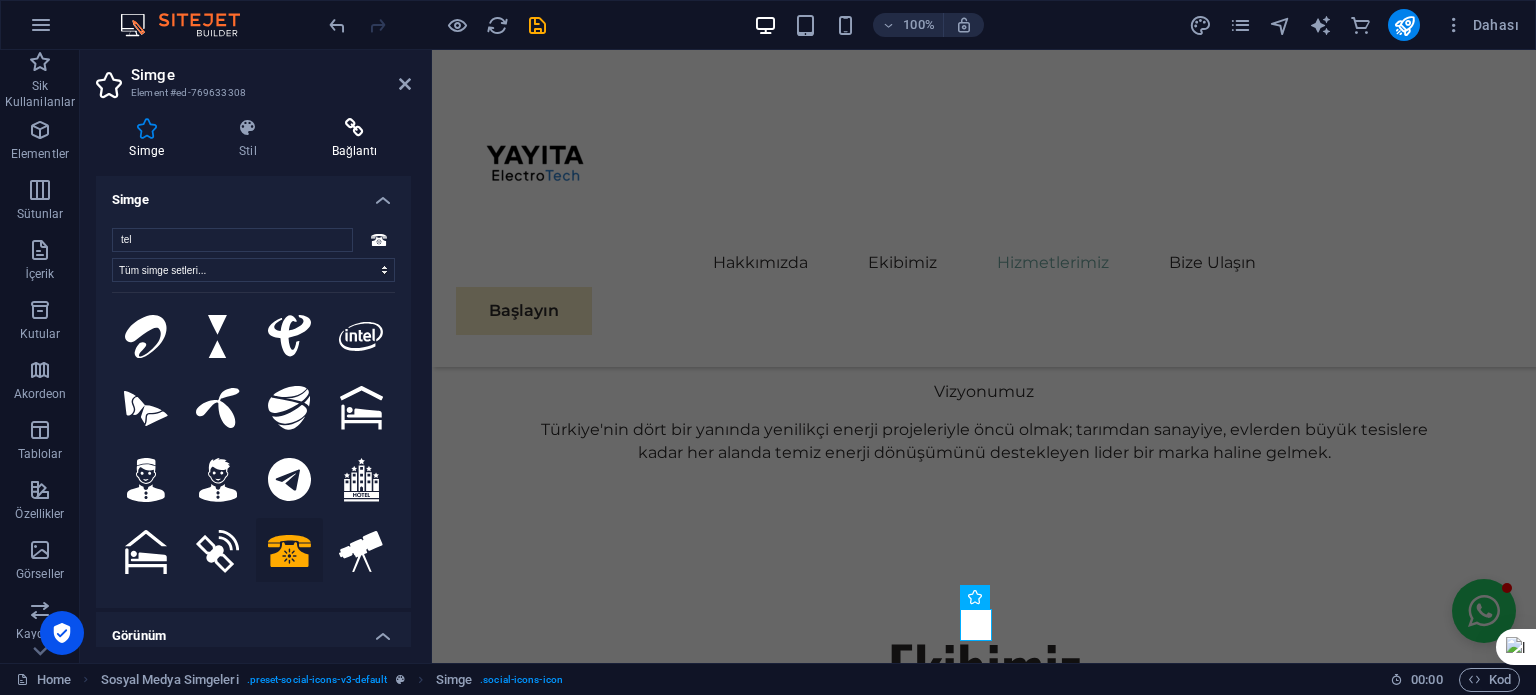 click on "Bağlantı" at bounding box center [354, 139] 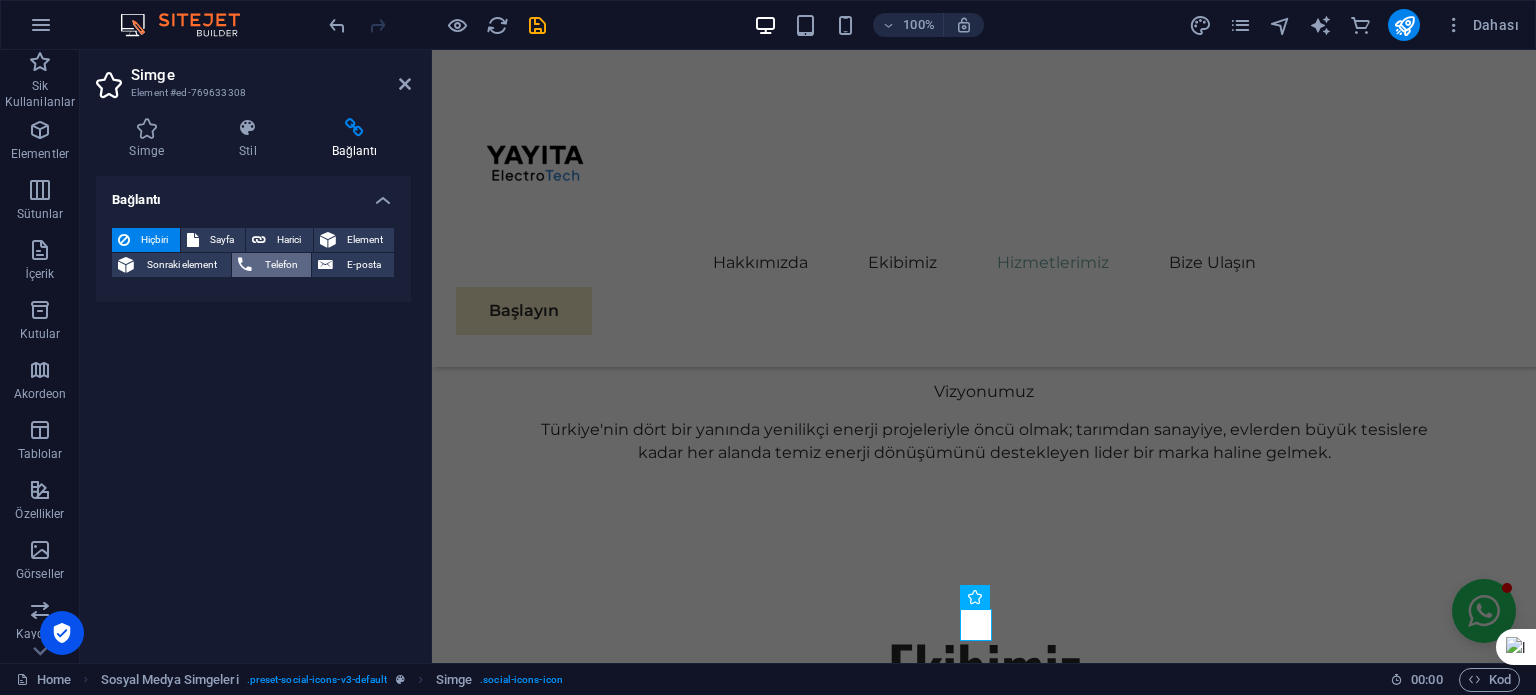 click on "Telefon" at bounding box center (282, 265) 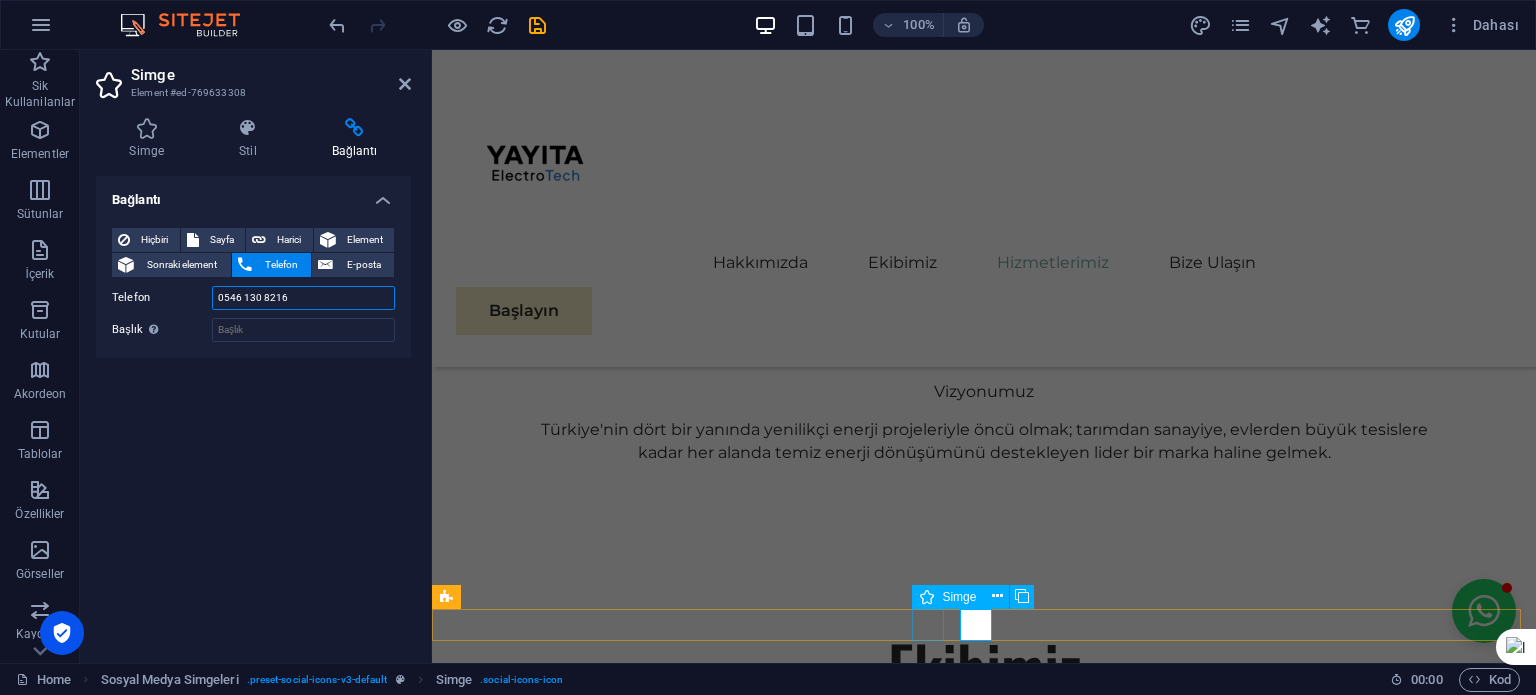 type on "0546 130 8216" 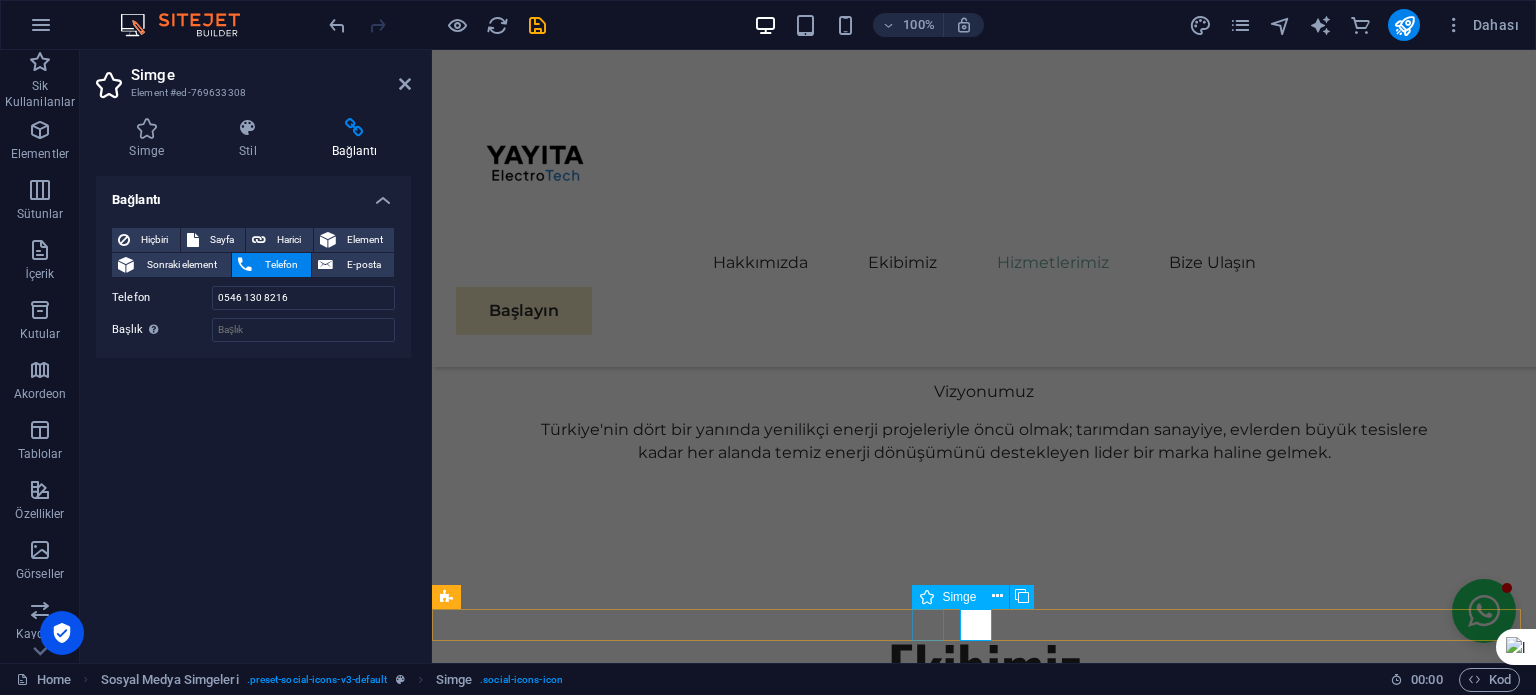 click at bounding box center [984, 3256] 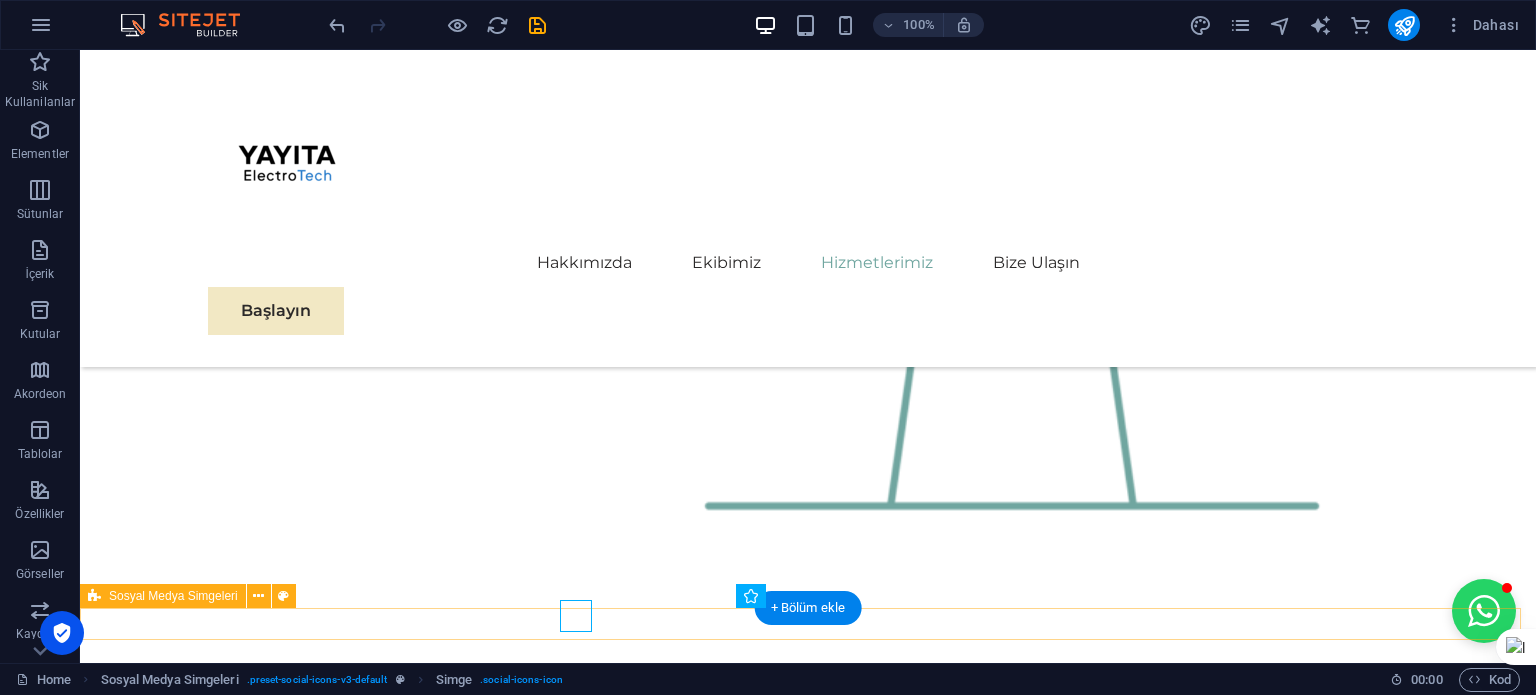 scroll, scrollTop: 2957, scrollLeft: 0, axis: vertical 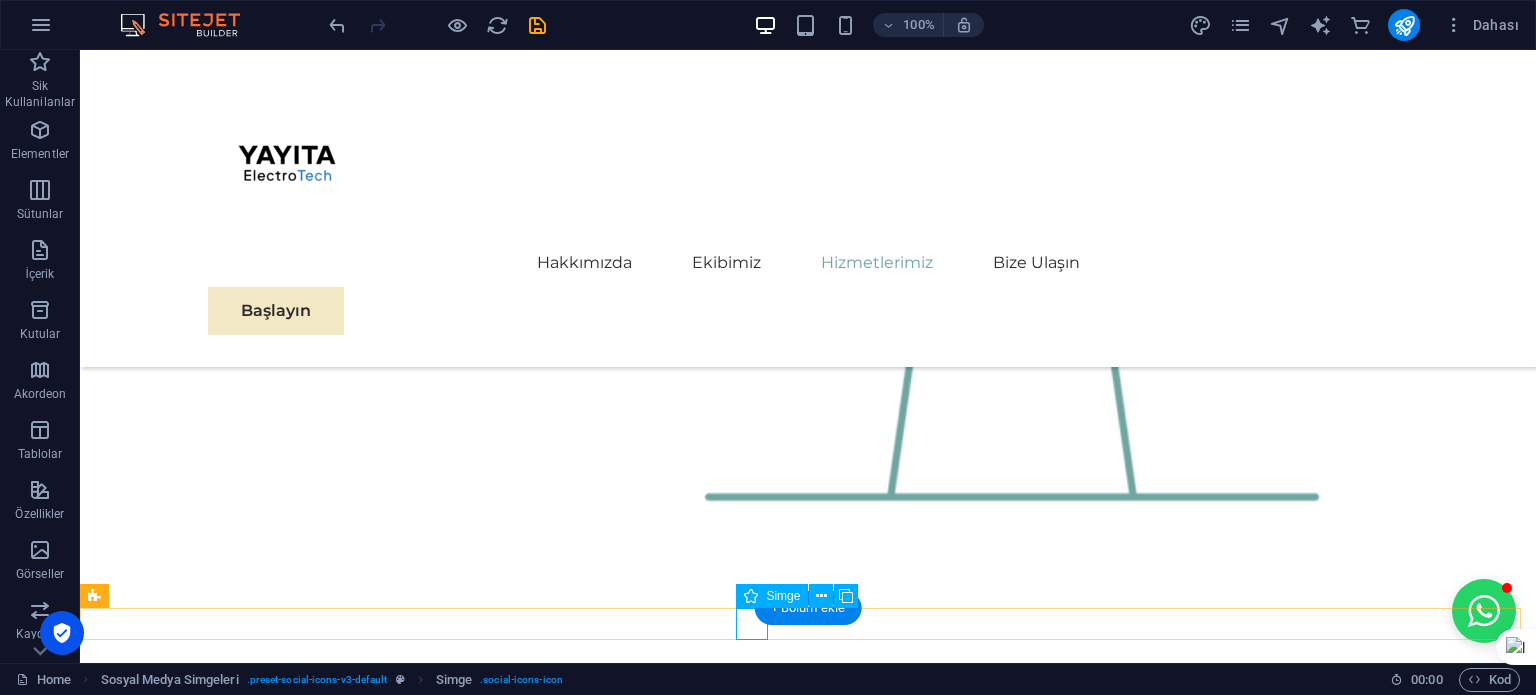 click at bounding box center [808, 3379] 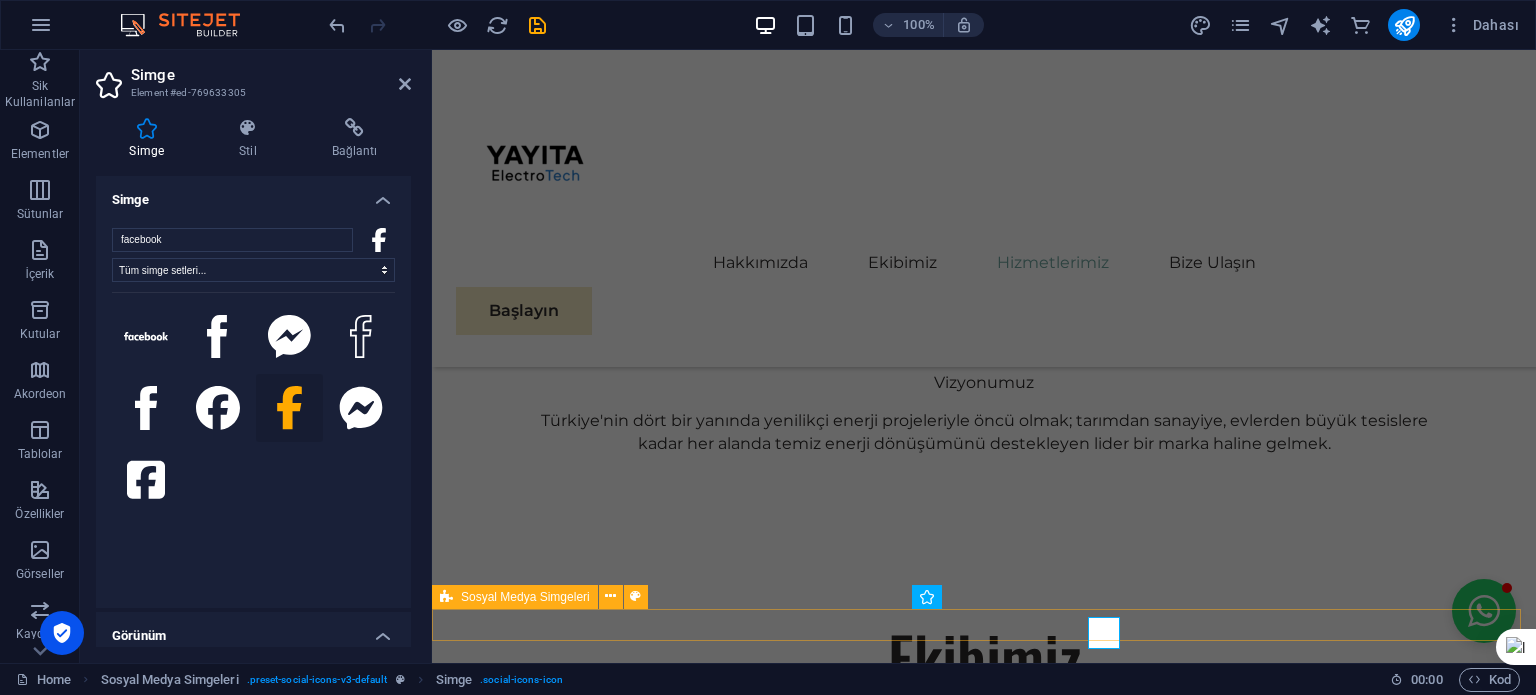 scroll, scrollTop: 2948, scrollLeft: 0, axis: vertical 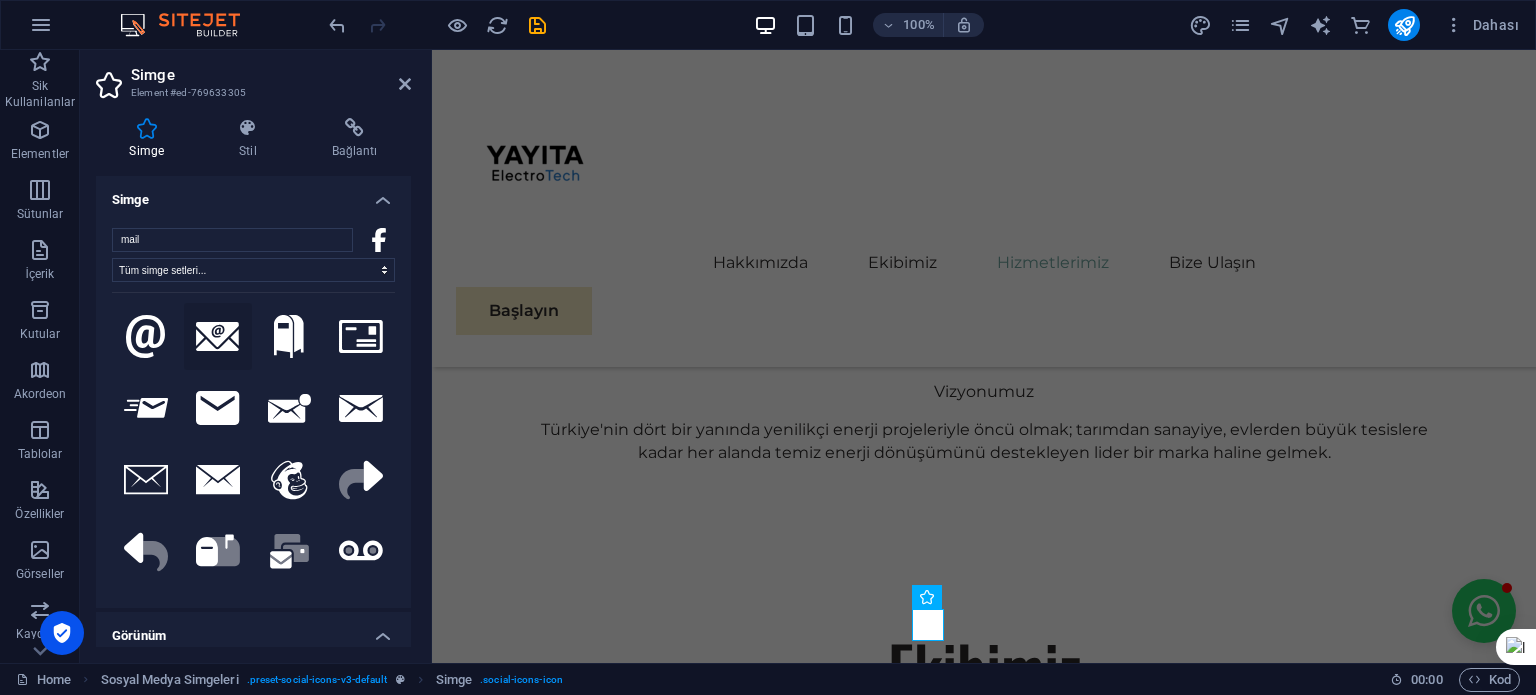 type on "mail" 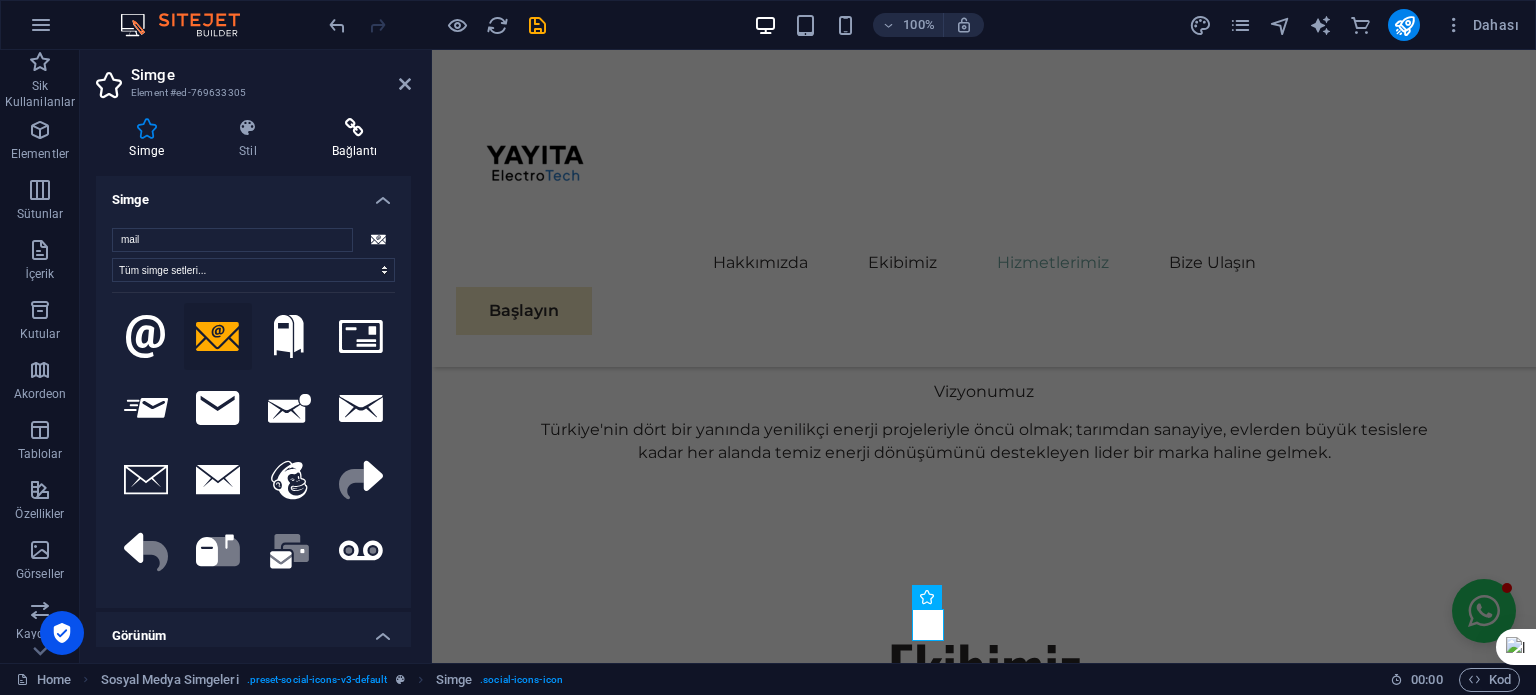 click on "Bağlantı" at bounding box center [354, 139] 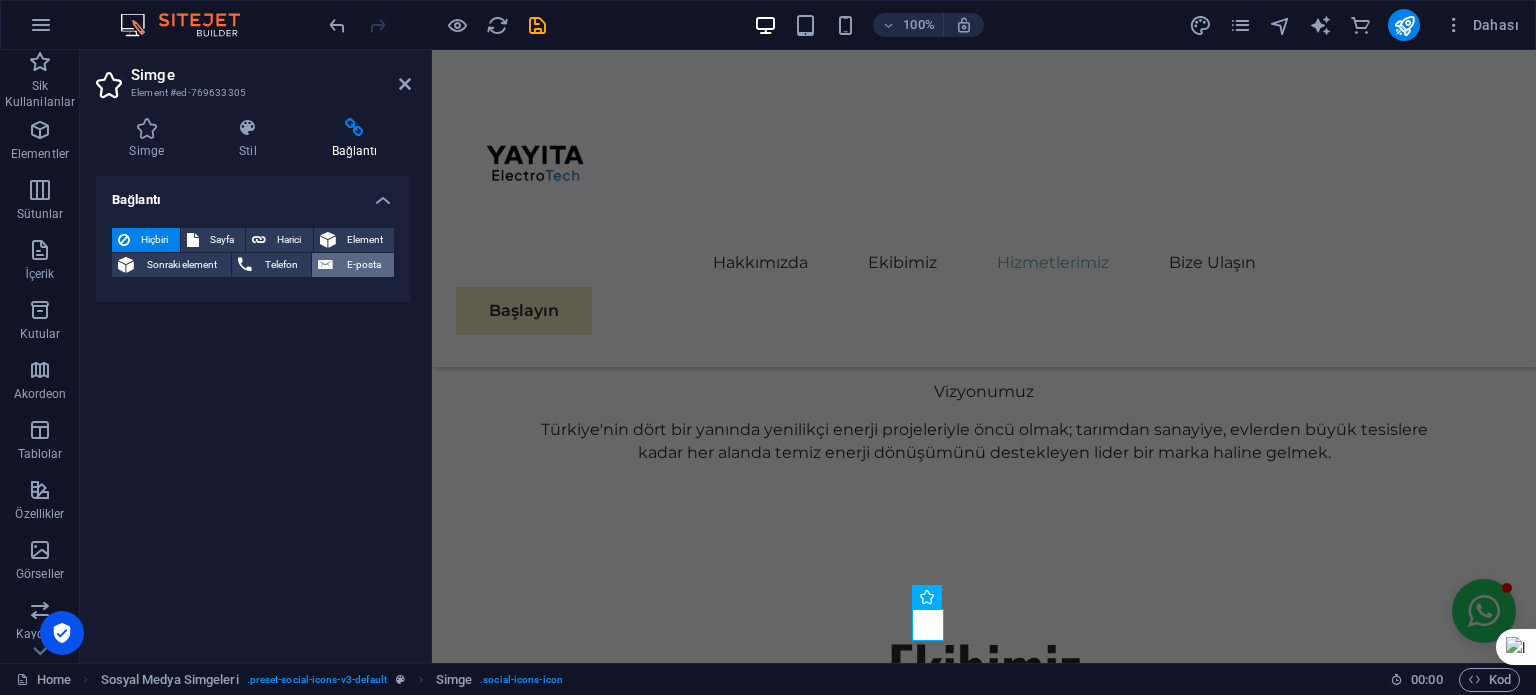 click on "E-posta" at bounding box center (363, 265) 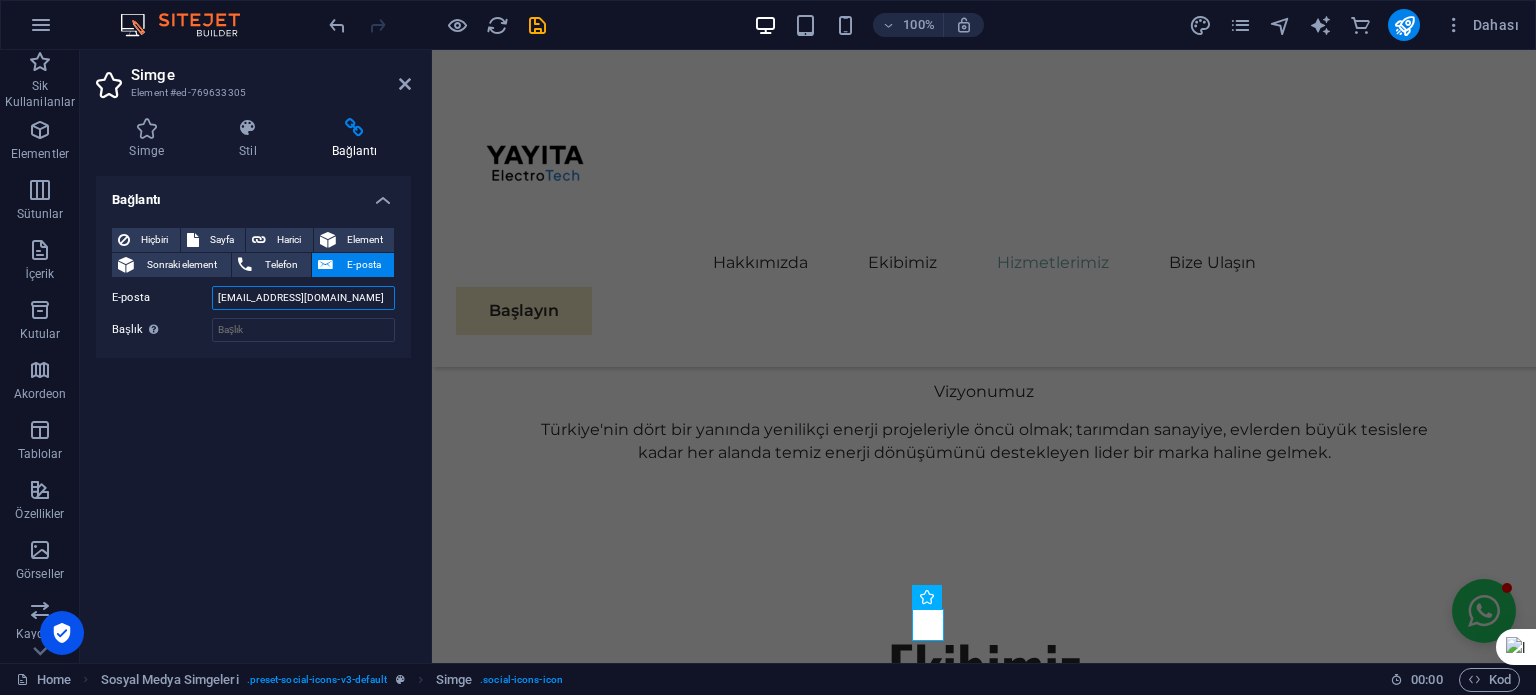 type on "info@yayita.com.tr" 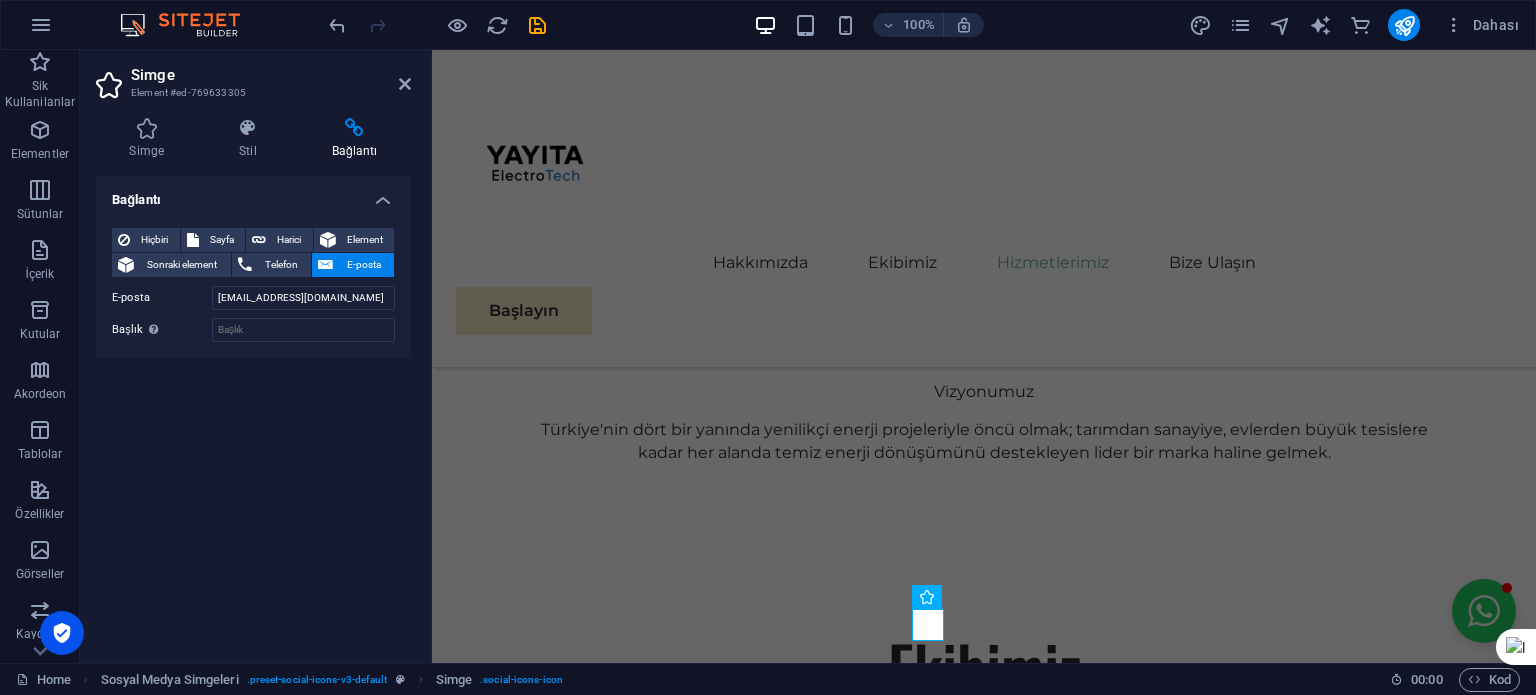 click on "Bağlantı Hiçbiri Sayfa Harici Element Sonraki element Telefon E-posta Sayfa Home Subpage Legal Notice Privacy Element
URL Telefon E-posta info@yayita.com.tr E-posta adresi, bir @ içermelidir. Bağlantı hedefi Yeni sekme Aynı sekme Kaplama Başlık Ek bağlantı tanımının bağlantı metniyle aynı olmaması gerekir. Başlık, genellikle fare elementin üzerine geldiğinde bir araç ipucu metni olarak gösterilir. Belirsizse boş bırak. İlişki Bu bağlantının bağlantı hedefiyle ilişkisini  ayarlar. Örneğin; "nofollow" (izleme) değeri, arama motorlarına bağlantıyı izleme talimatı verir. Boş bırakılabilir. alternate oluşturan bookmark harici yardım lisans ileri nofollow noreferrer noopener önceki arayın etiket" at bounding box center (253, 411) 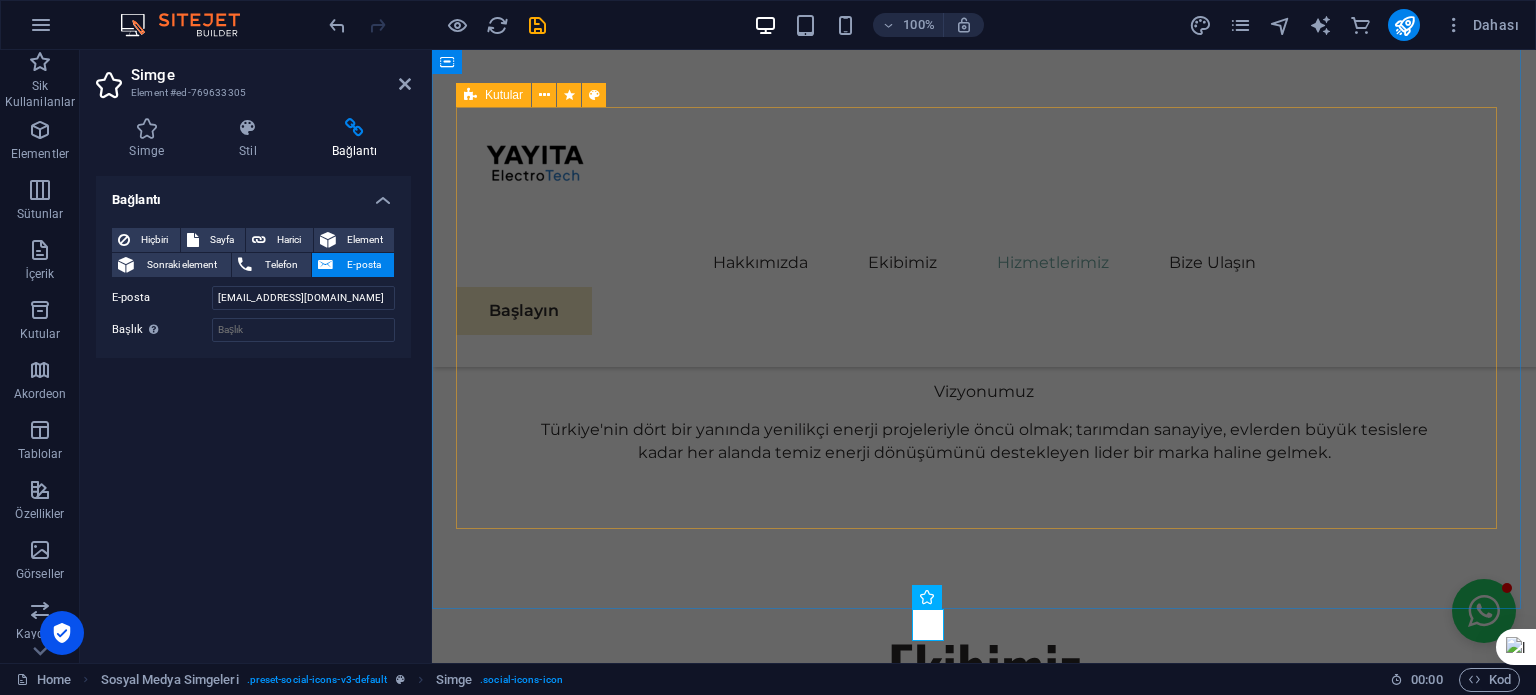 click on "Tarımda Verimlilik Sanayide Güçlü Çözümler Evler İçin Temiz Enerji Geniş Ölçekli Projeler Tamamlayıcı Hizmetler" at bounding box center [984, 2681] 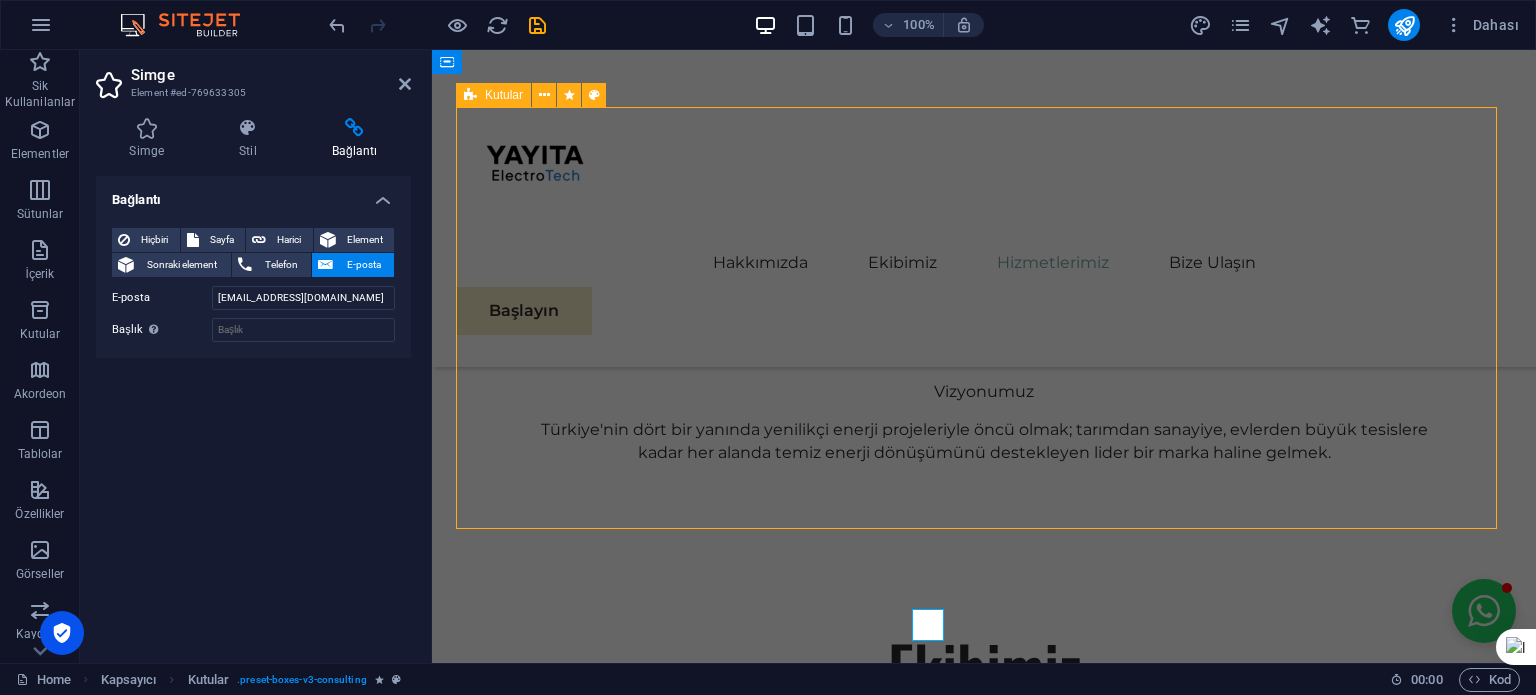 scroll, scrollTop: 2957, scrollLeft: 0, axis: vertical 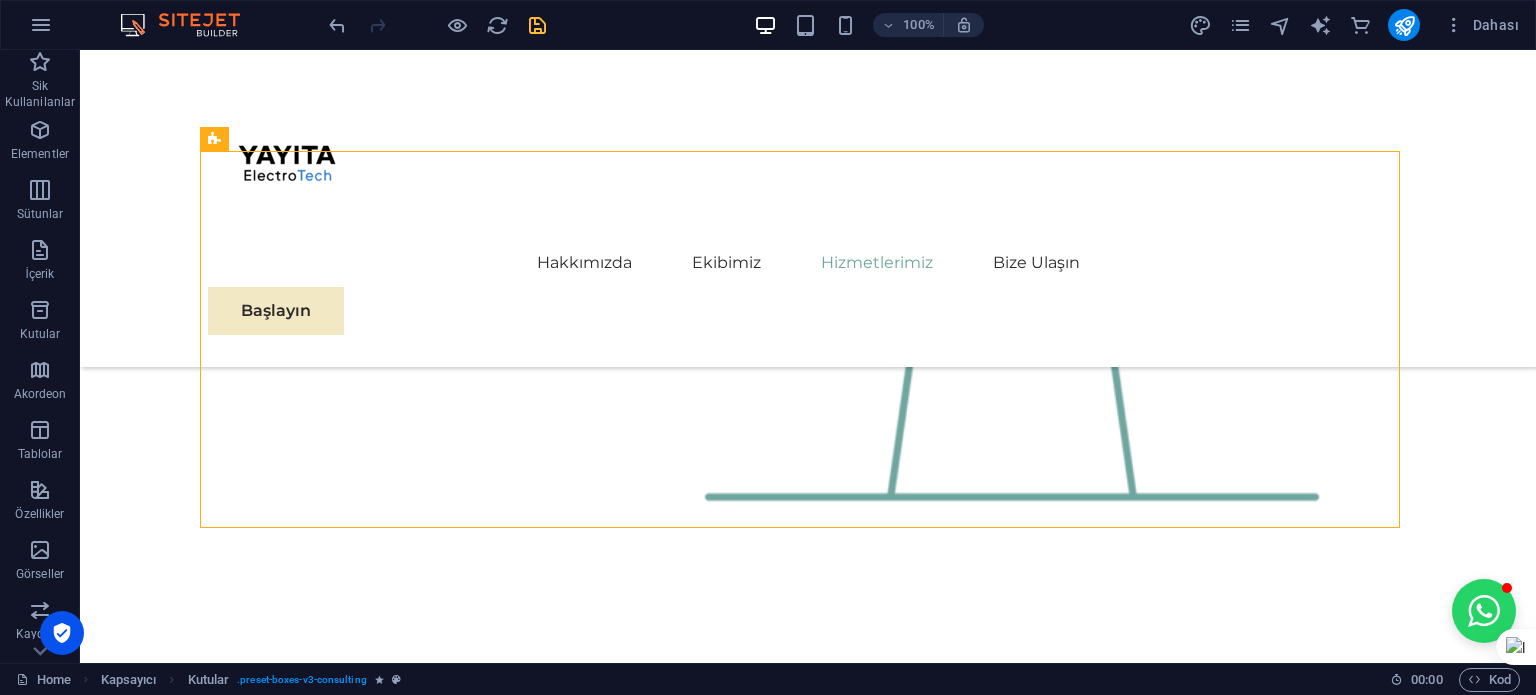 click at bounding box center [537, 25] 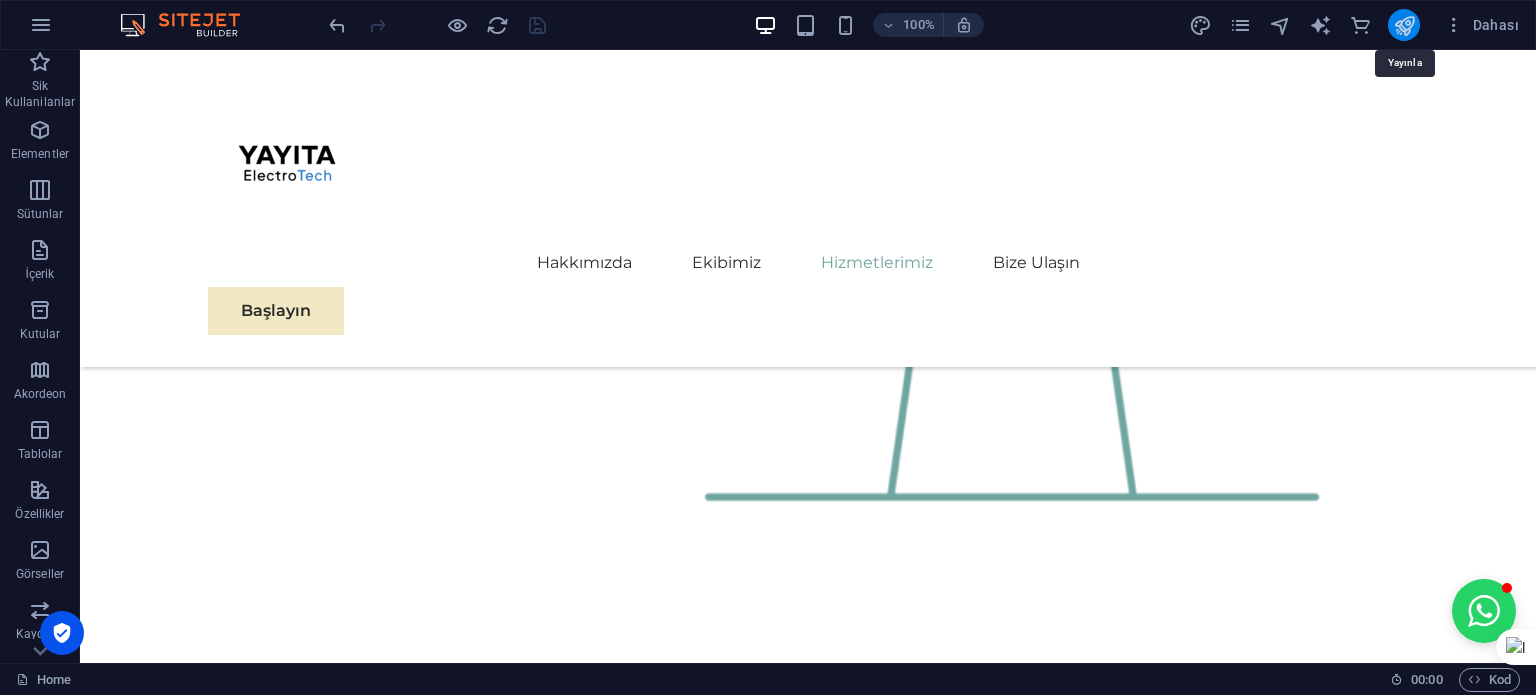 click at bounding box center (1404, 25) 